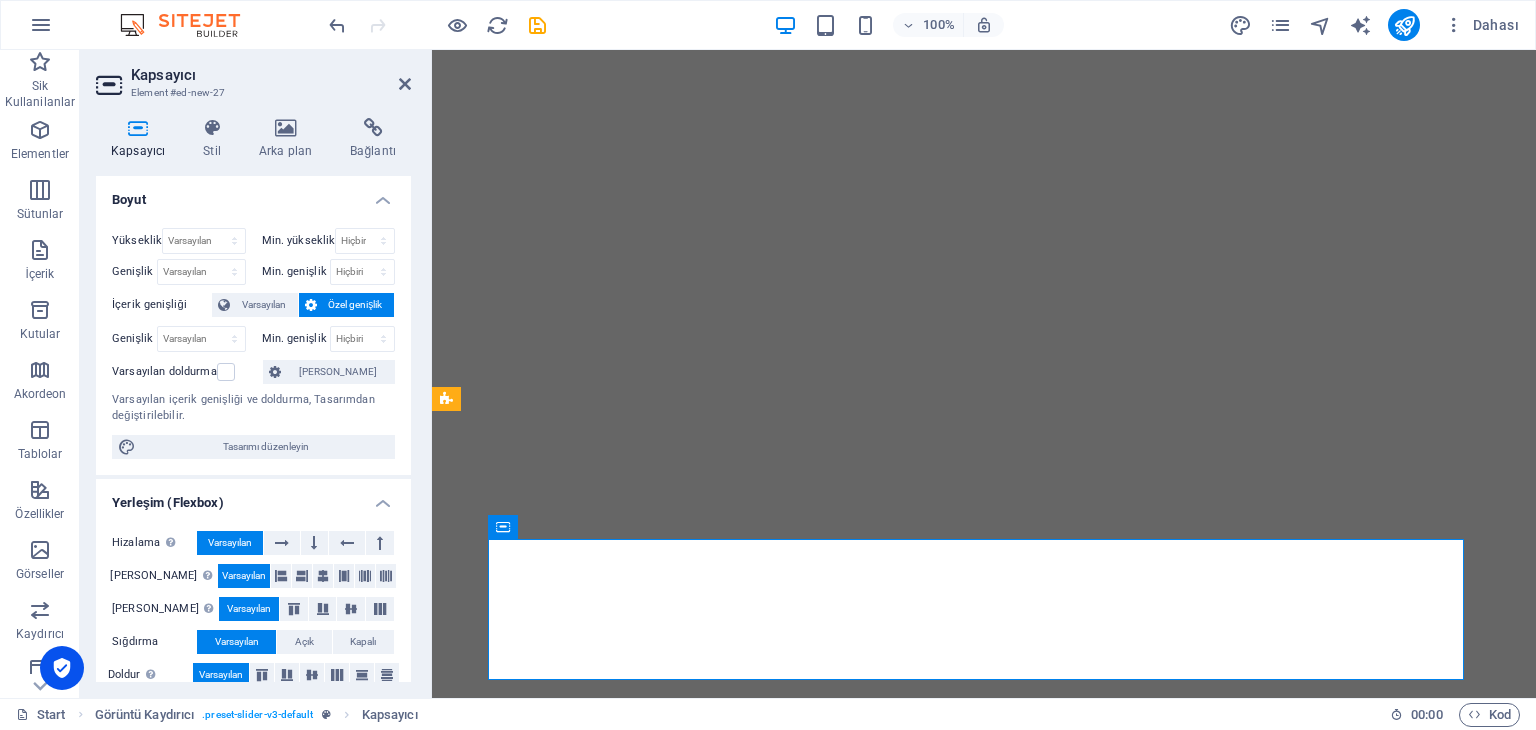 scroll, scrollTop: 0, scrollLeft: 0, axis: both 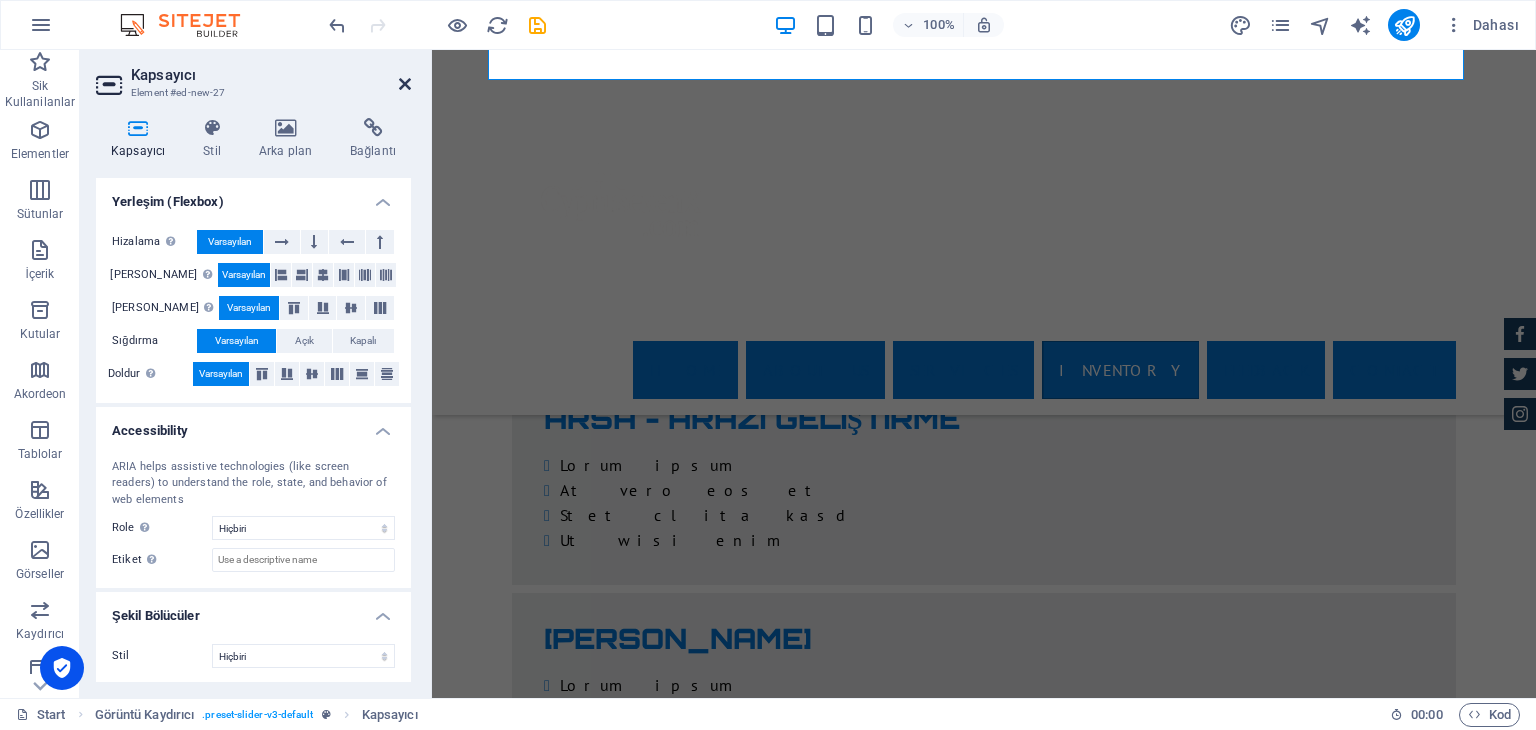 click at bounding box center (405, 84) 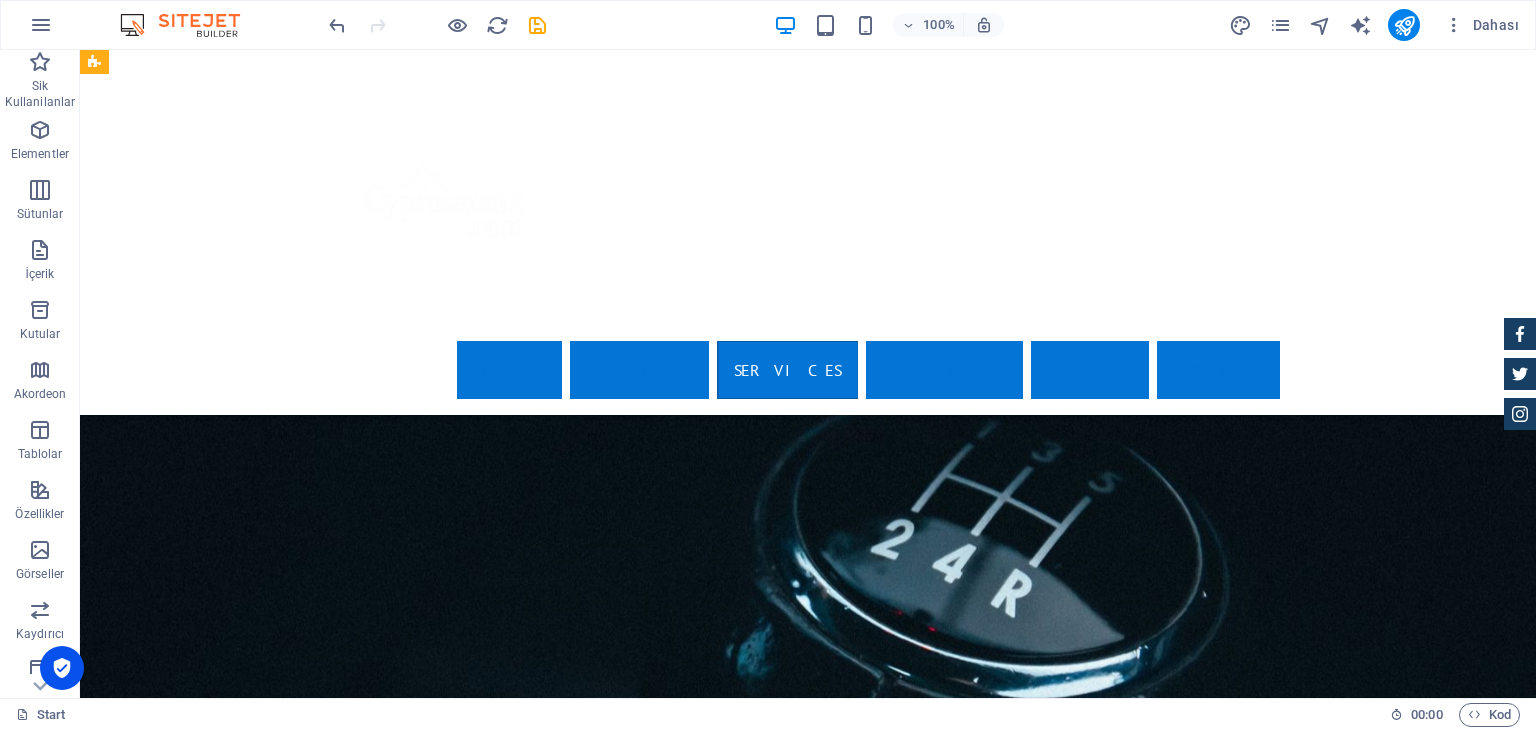 scroll, scrollTop: 3300, scrollLeft: 0, axis: vertical 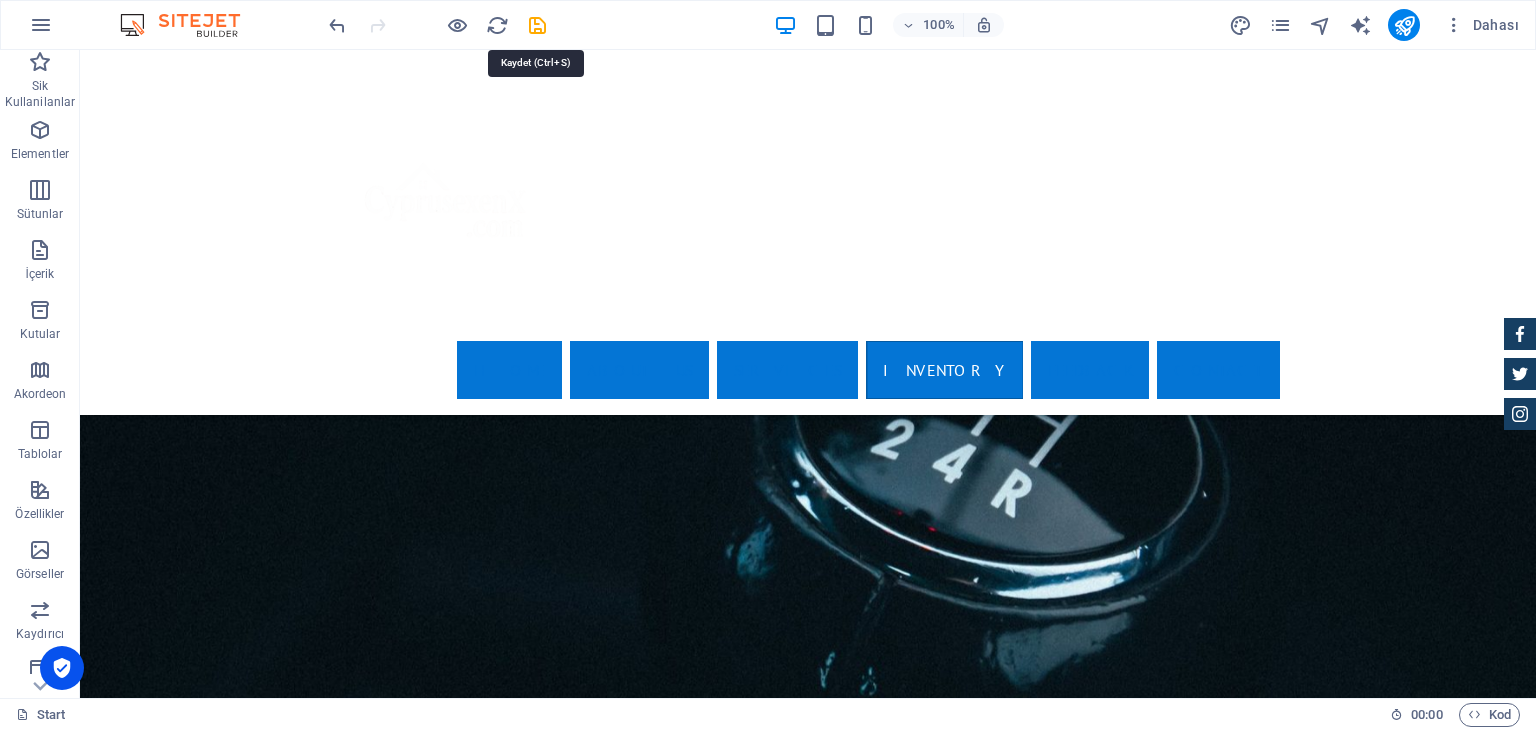 click at bounding box center (437, 25) 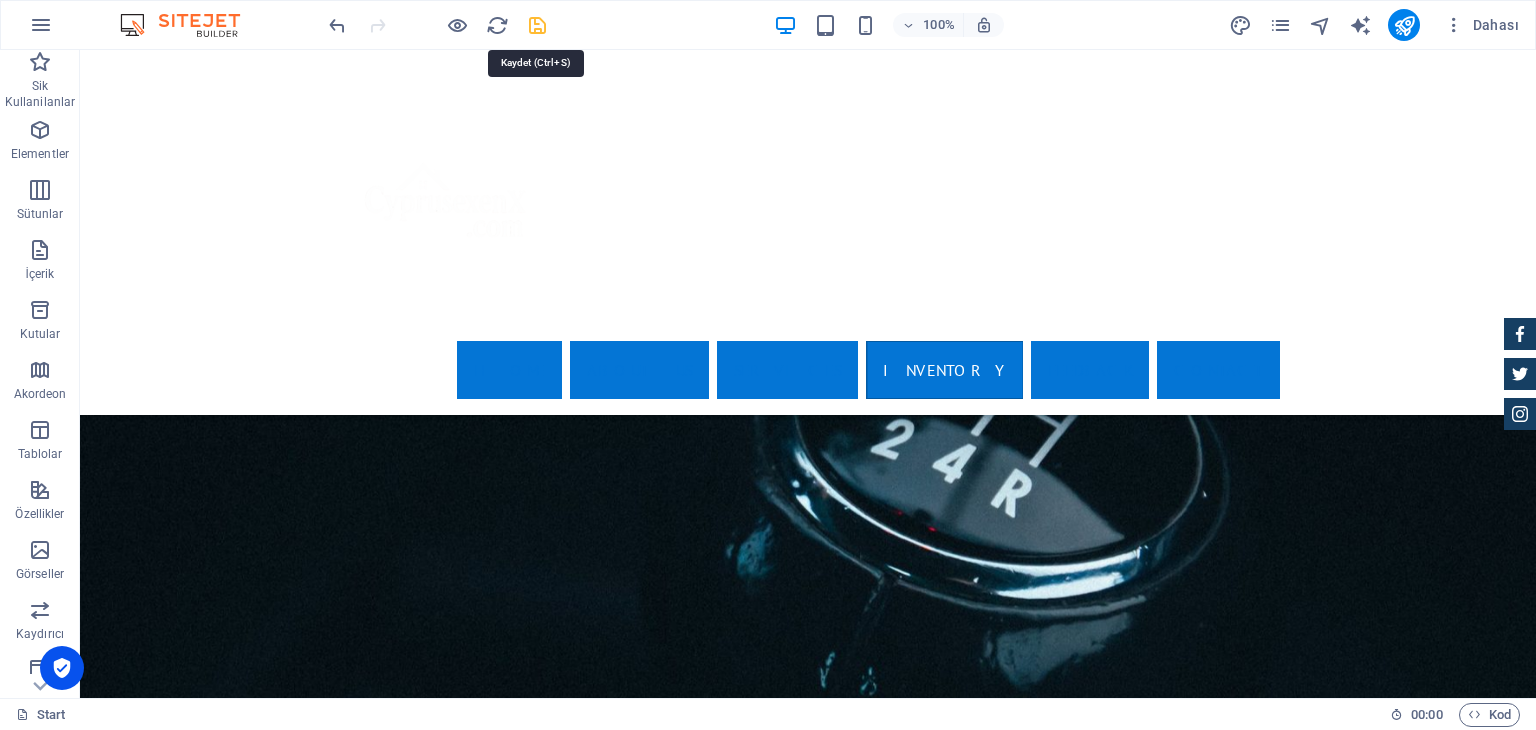 click at bounding box center [537, 25] 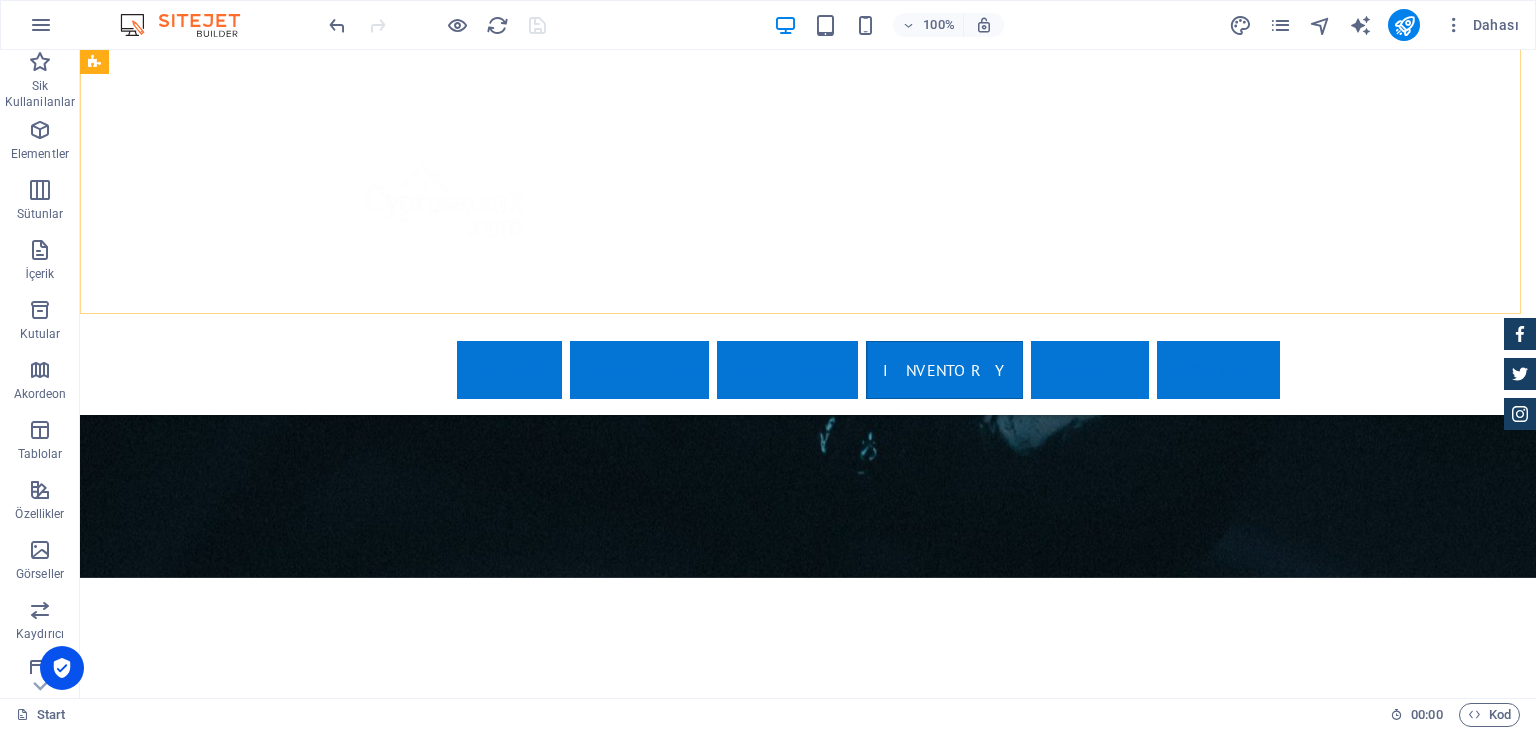 scroll, scrollTop: 3600, scrollLeft: 0, axis: vertical 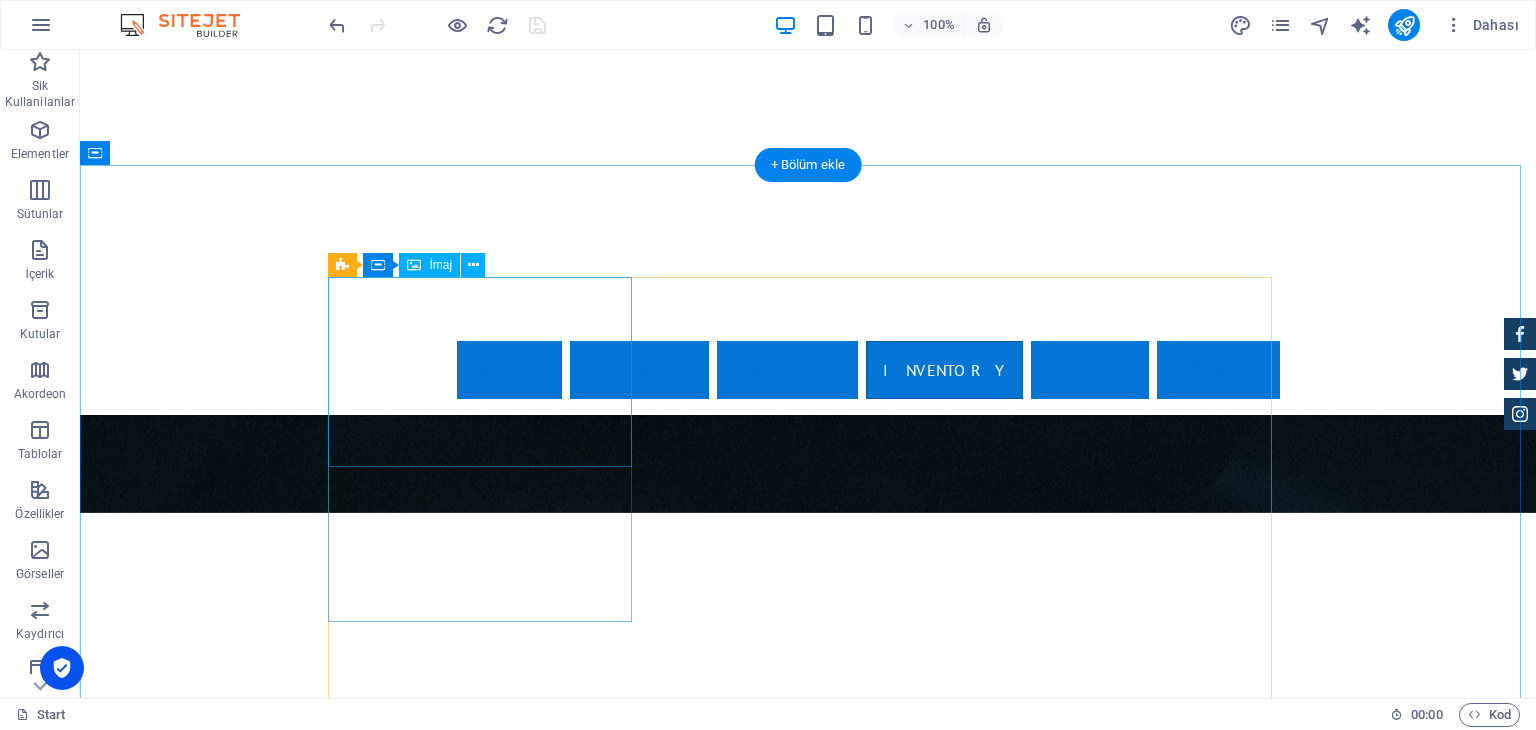 click at bounding box center [808, 3834] 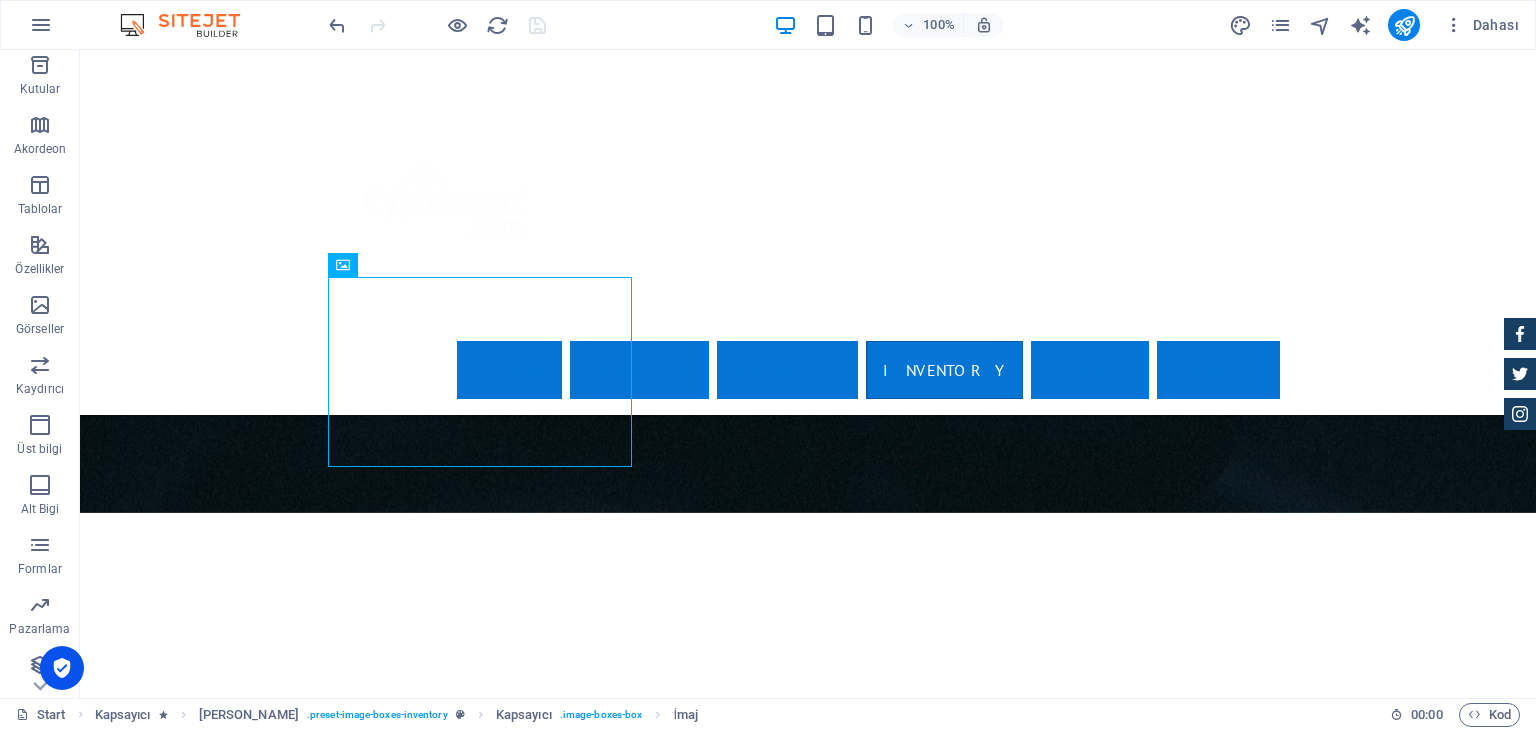 scroll, scrollTop: 252, scrollLeft: 0, axis: vertical 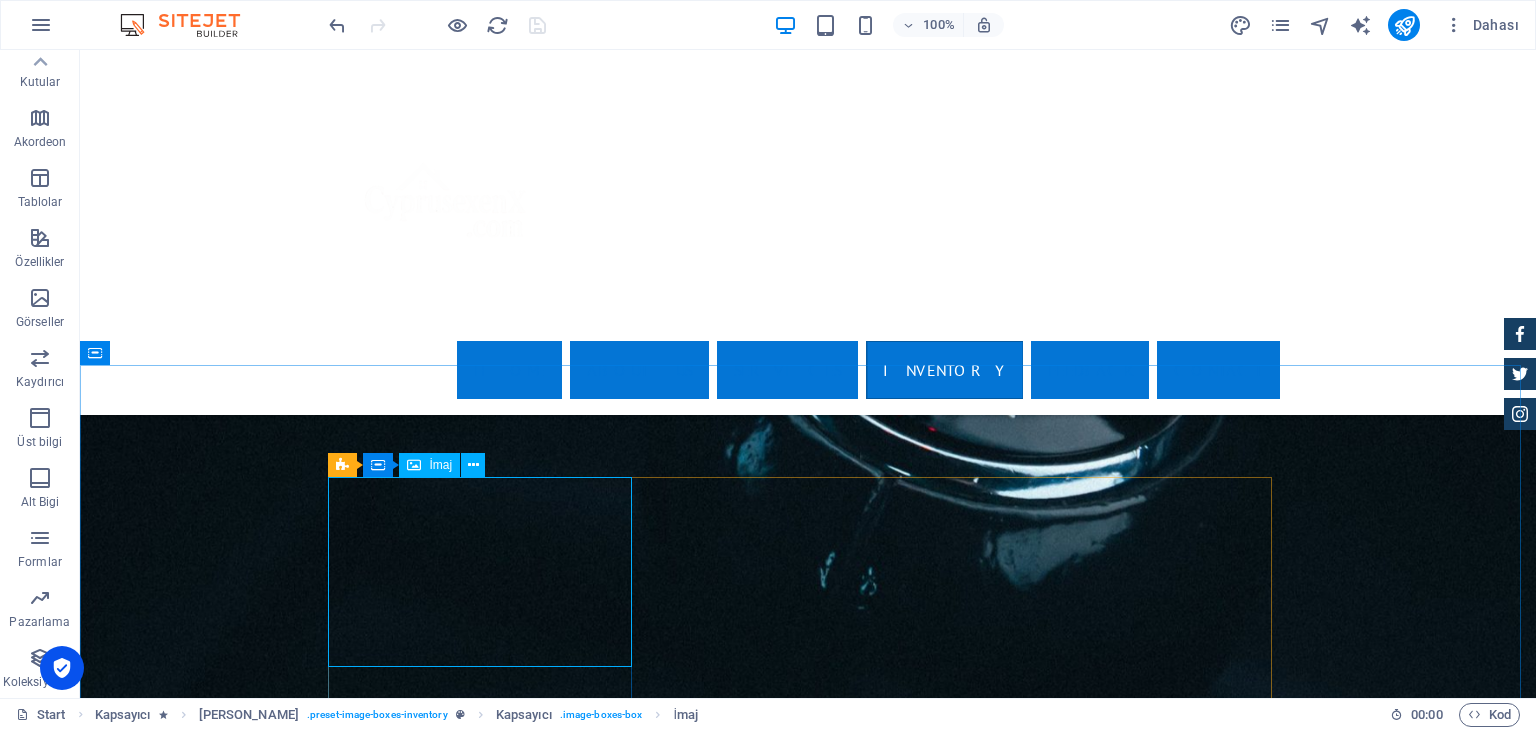 click at bounding box center [414, 465] 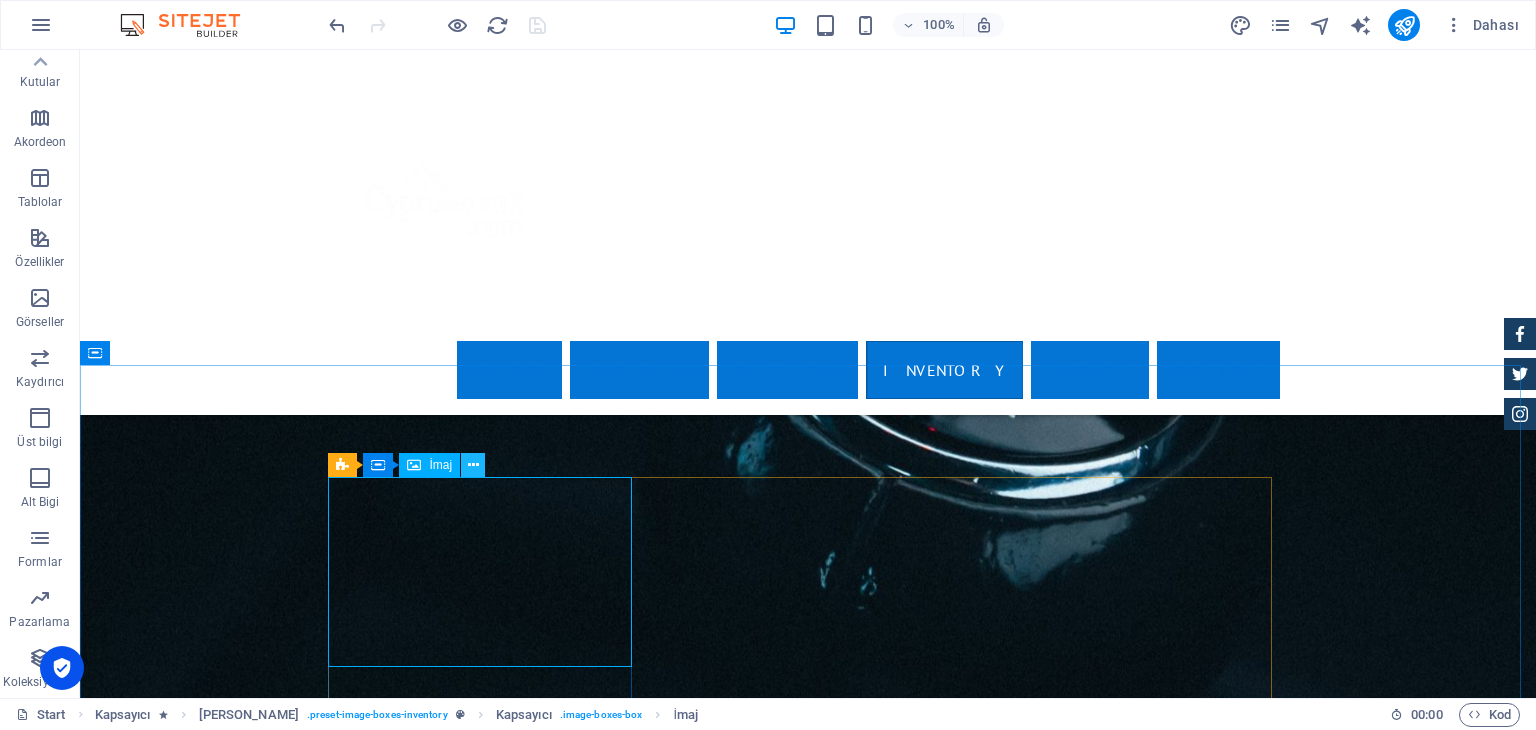 click at bounding box center (473, 465) 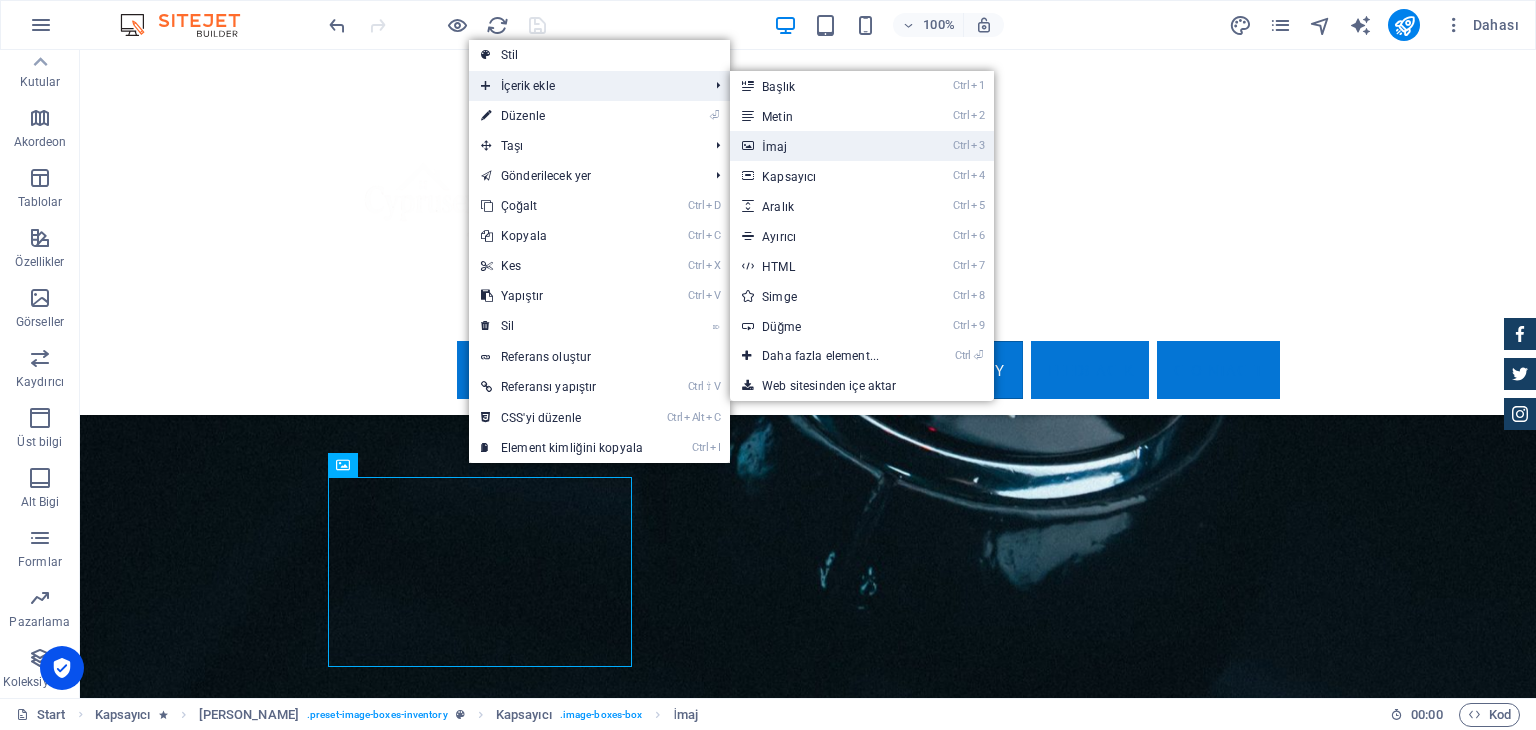 click on "Ctrl 3  İmaj" at bounding box center (824, 146) 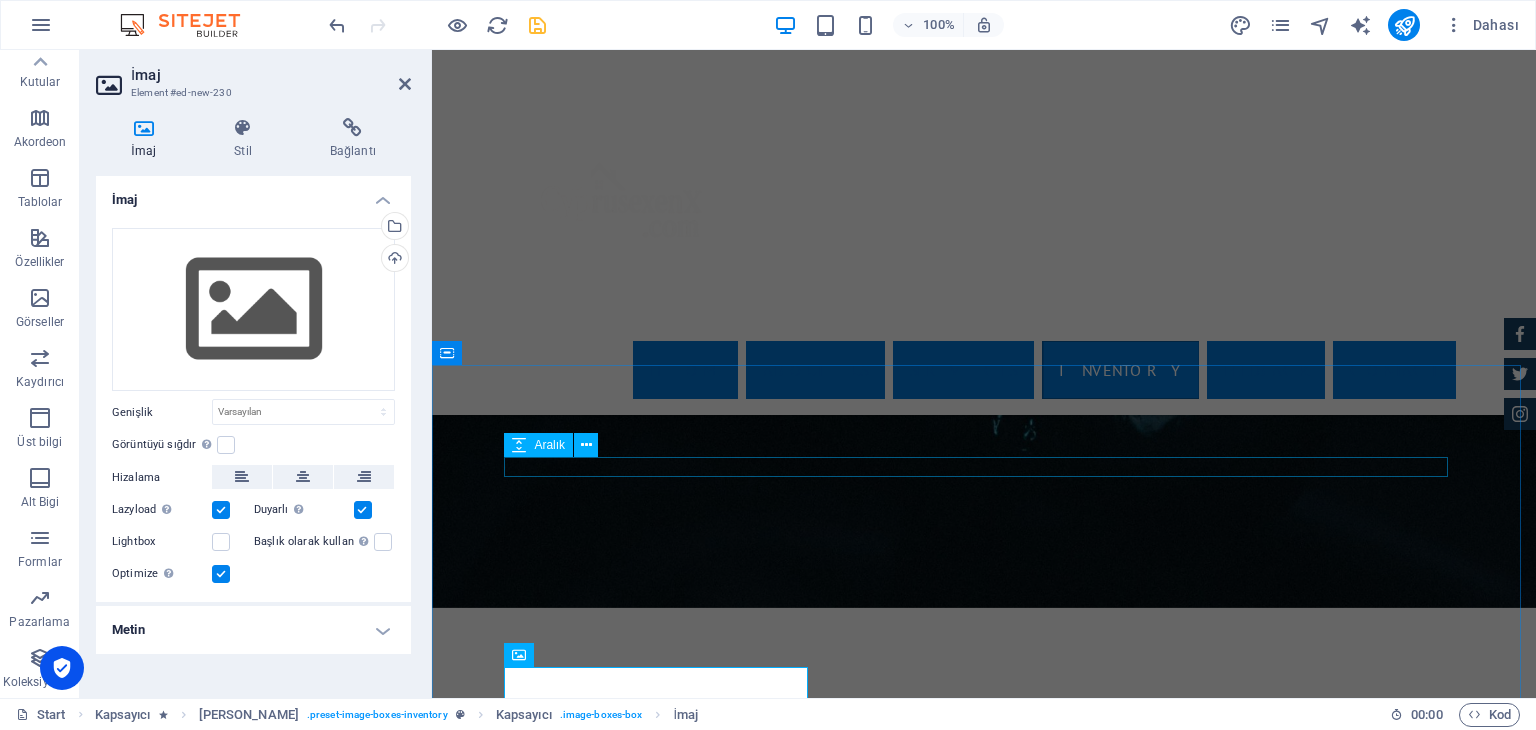 scroll, scrollTop: 3600, scrollLeft: 0, axis: vertical 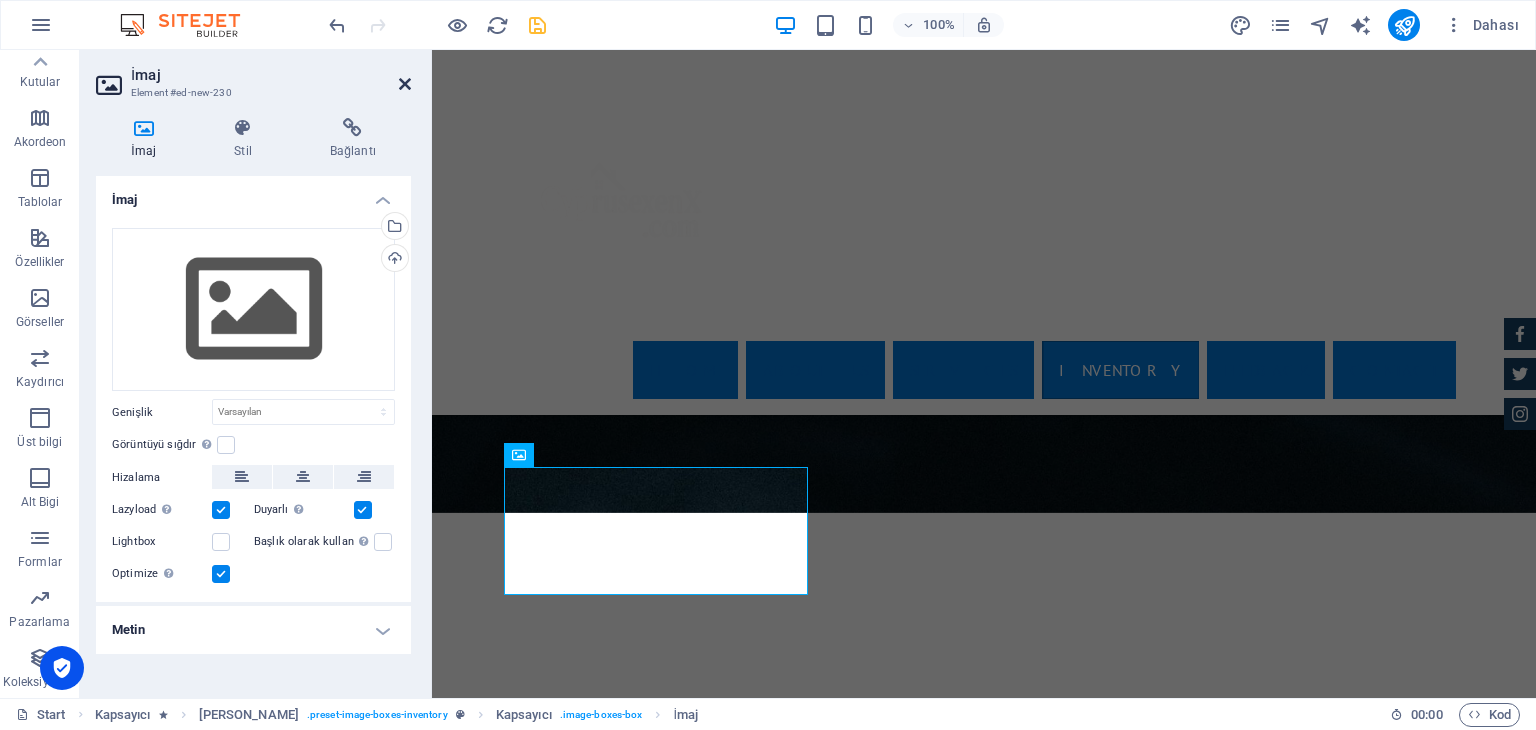 click at bounding box center [405, 84] 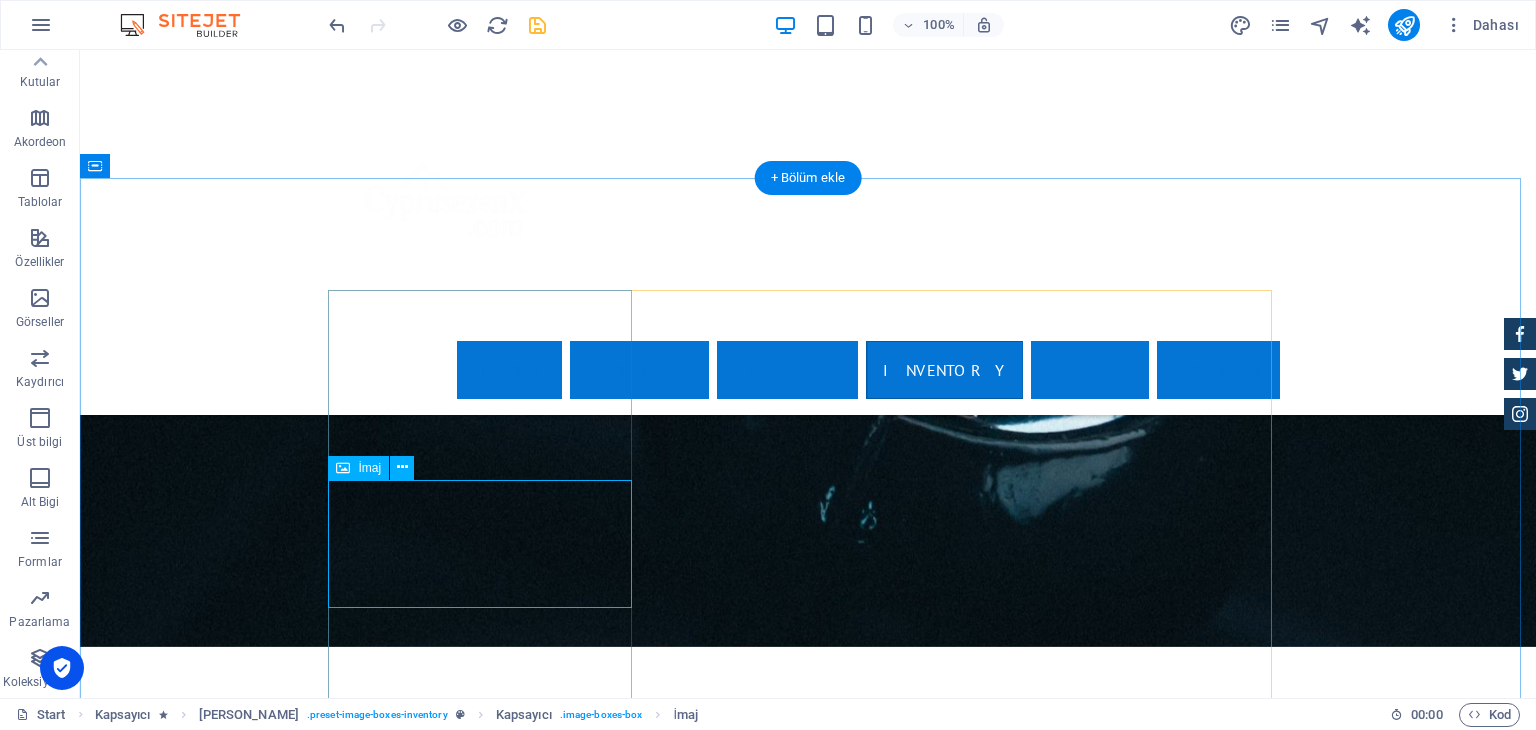 scroll, scrollTop: 3600, scrollLeft: 0, axis: vertical 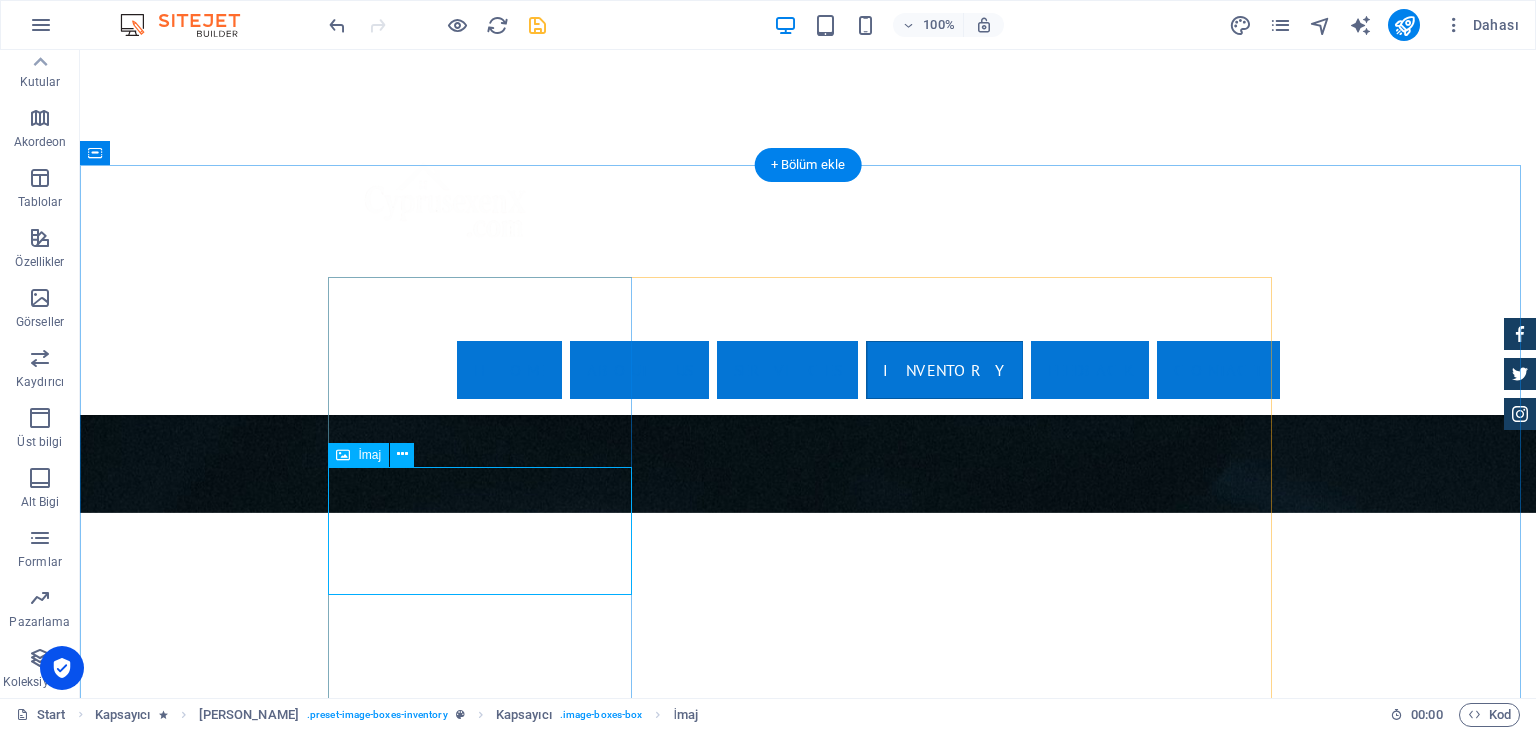 click at bounding box center [808, 4249] 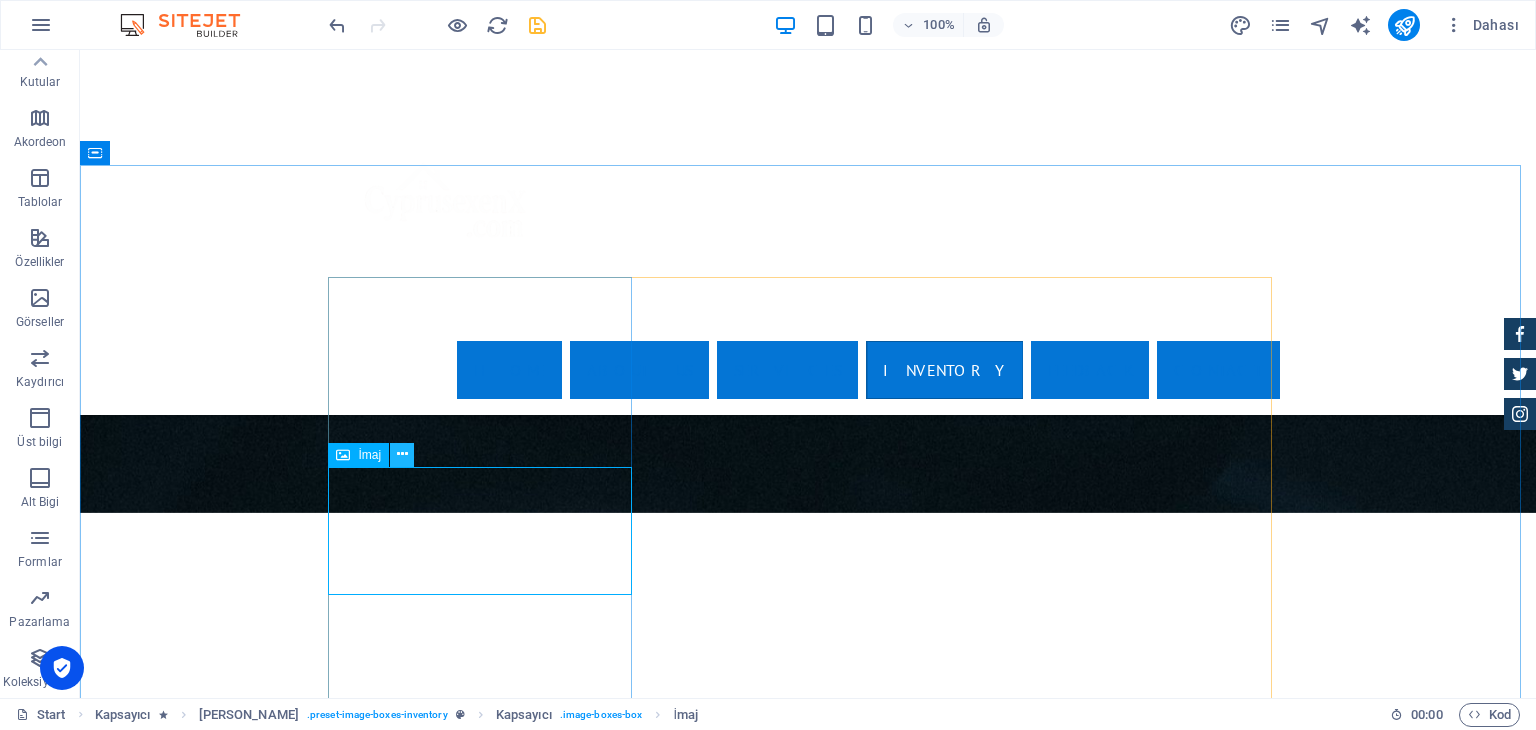 click at bounding box center [402, 454] 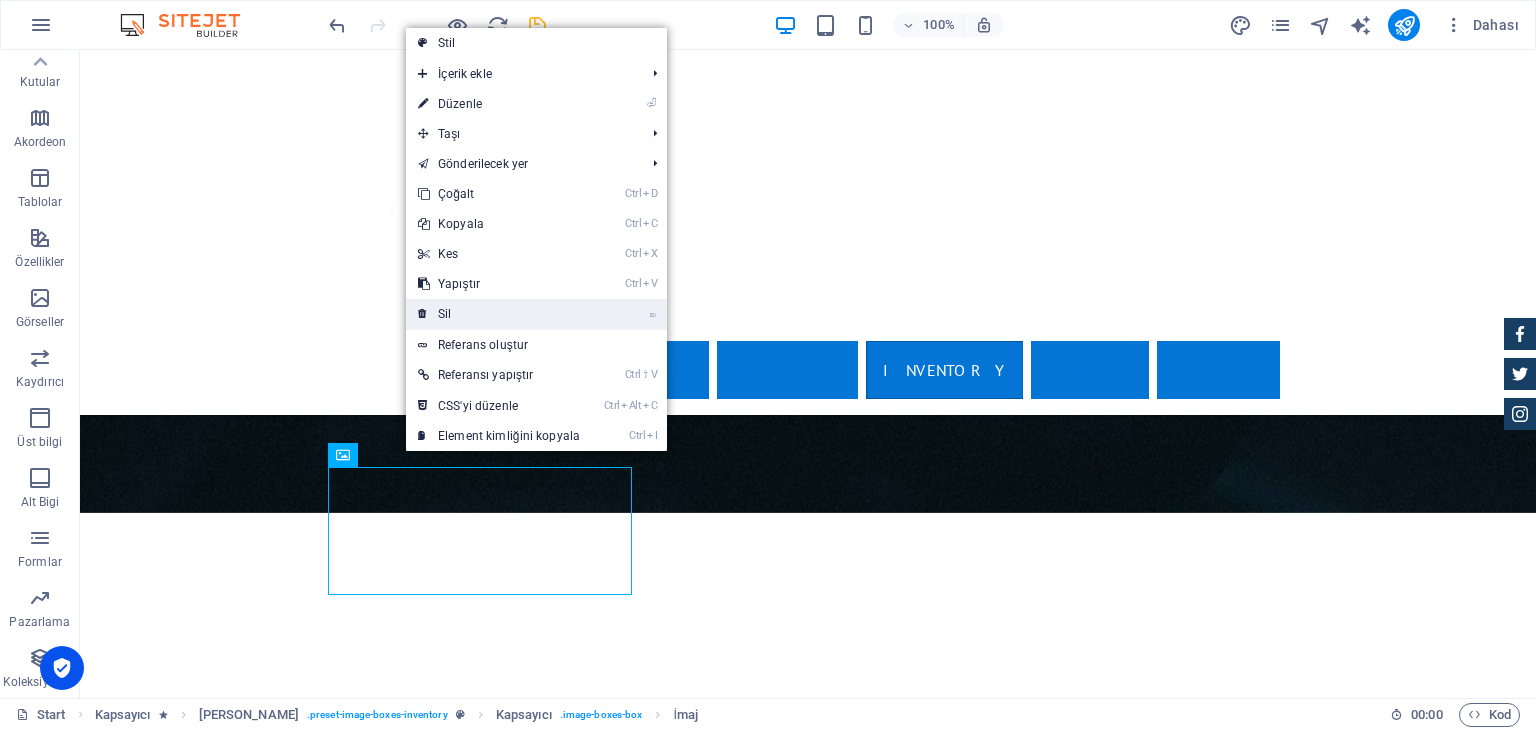 click on "⌦  Sil" at bounding box center [499, 314] 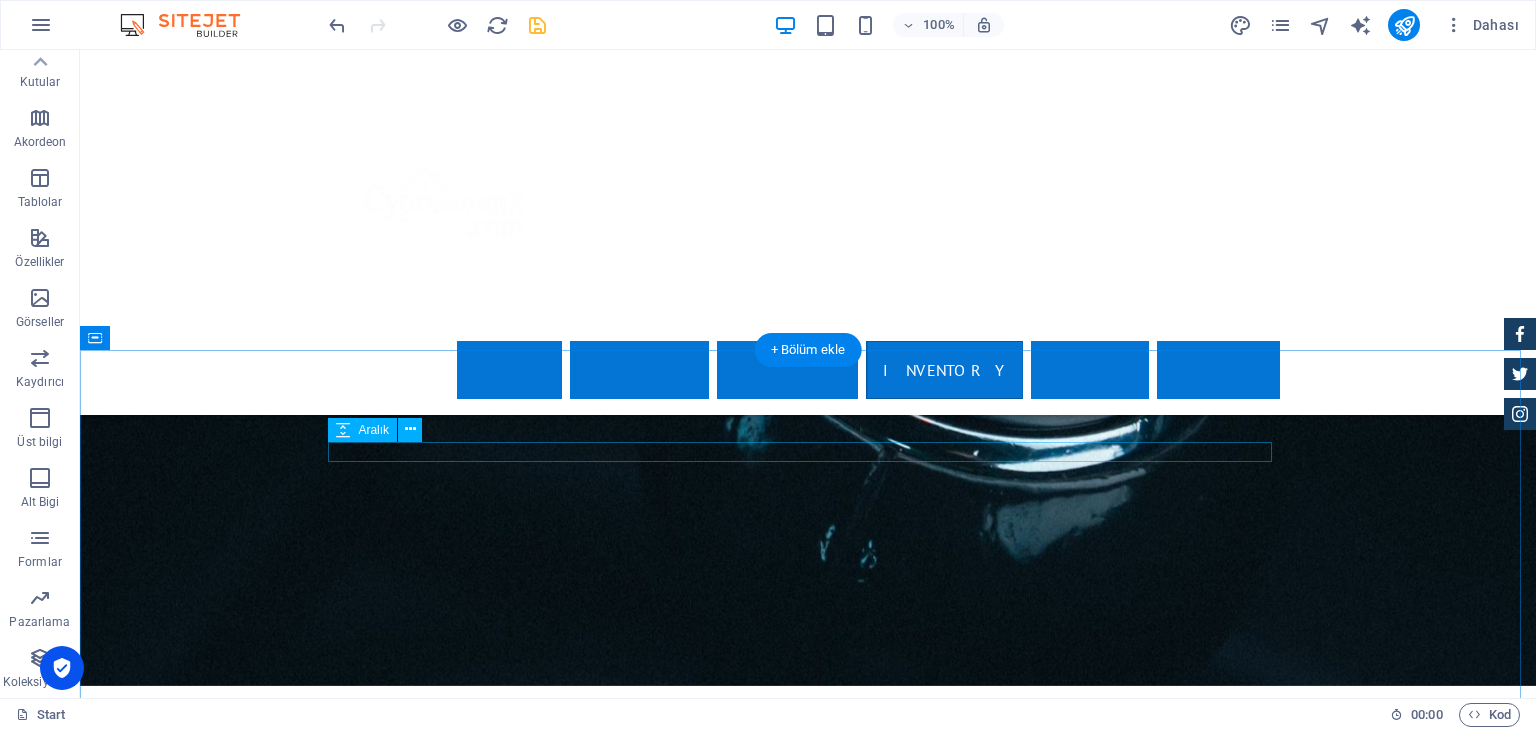 scroll, scrollTop: 3400, scrollLeft: 0, axis: vertical 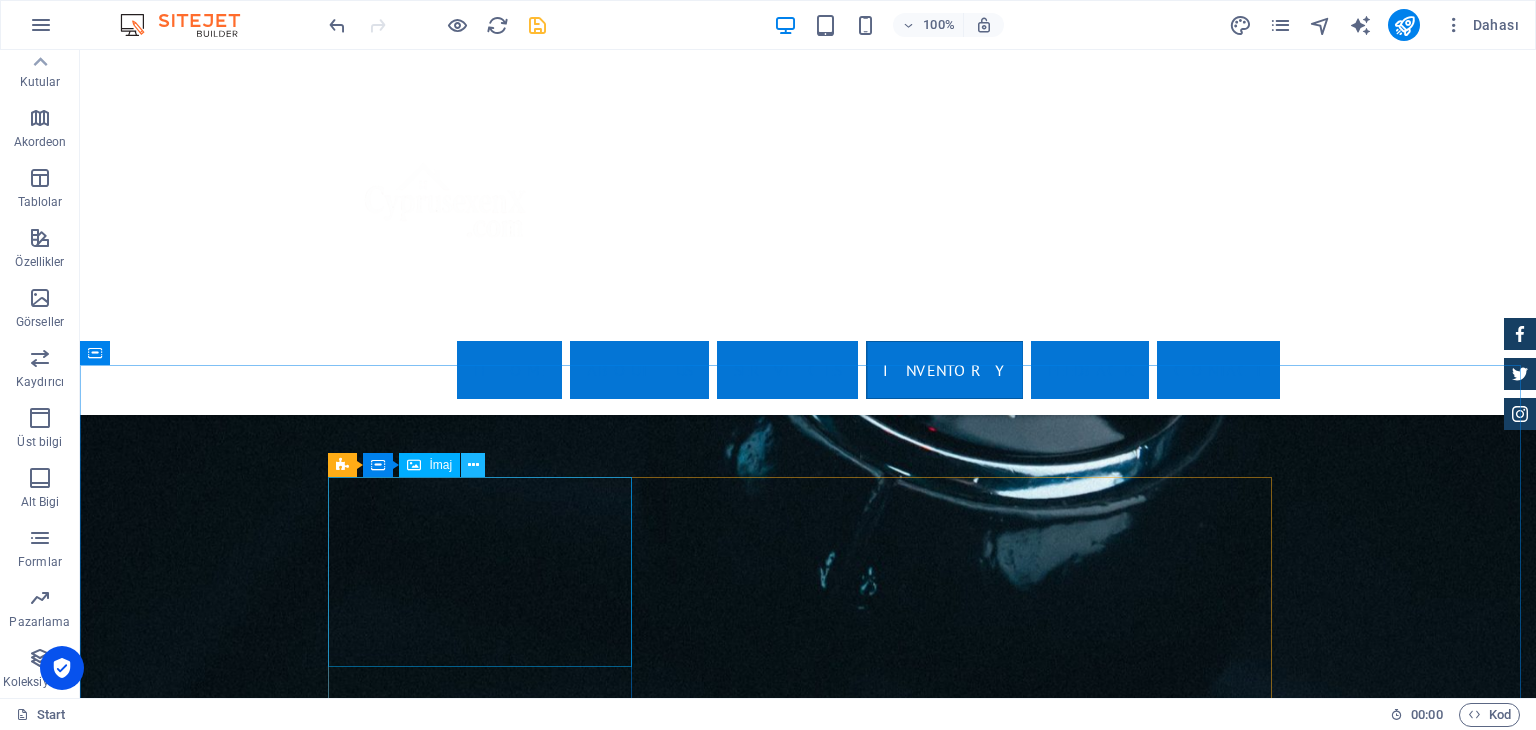 click at bounding box center (473, 465) 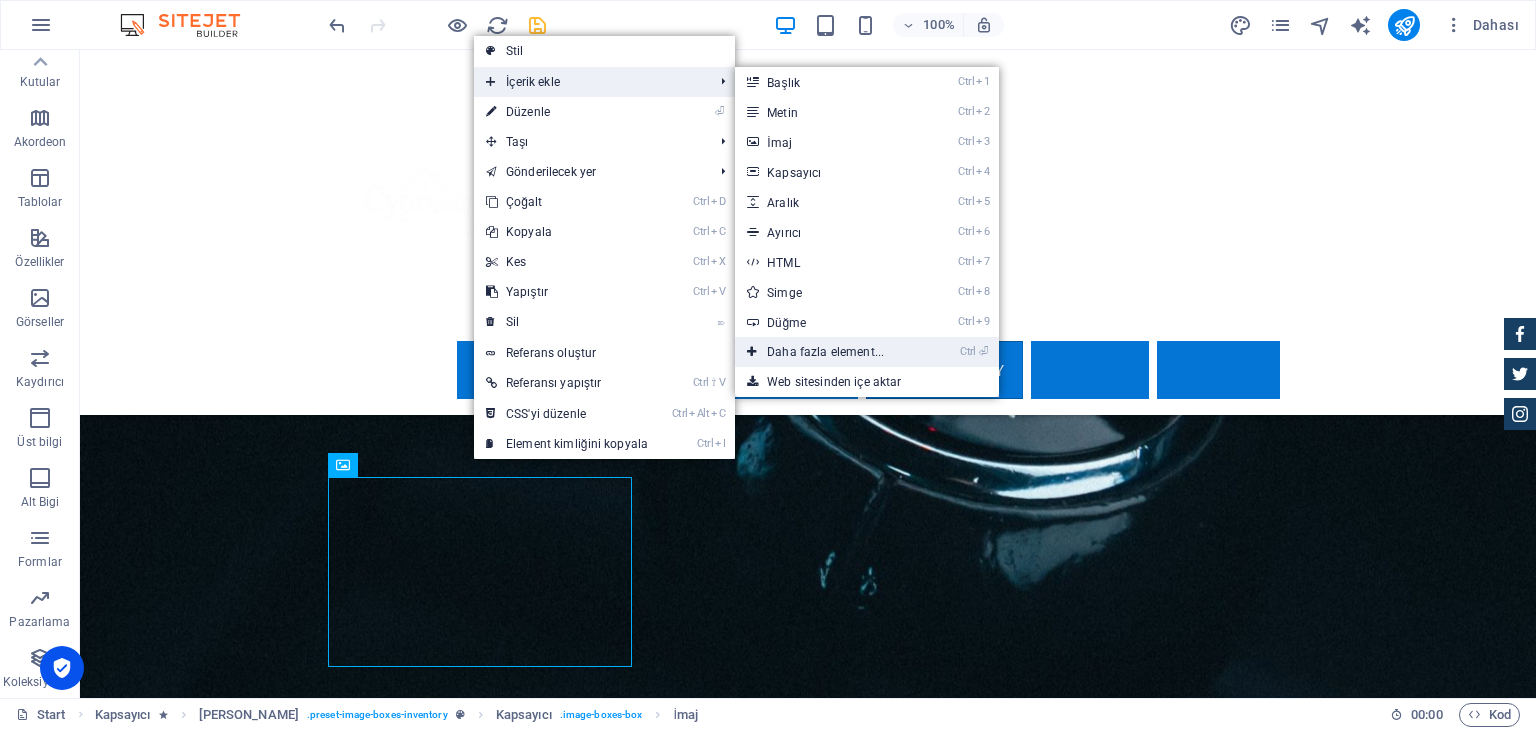 click on "Ctrl ⏎  Daha fazla element..." at bounding box center [829, 352] 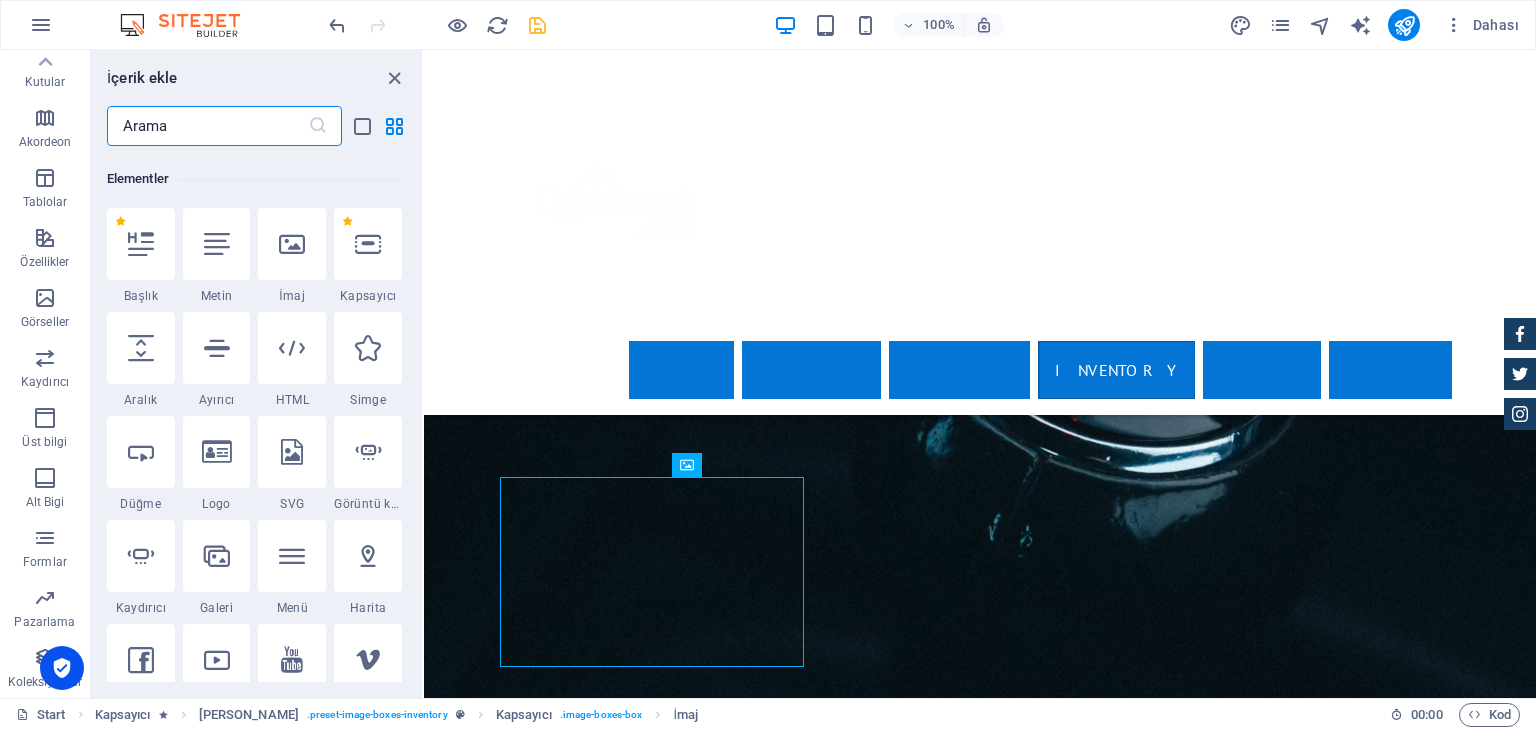 scroll, scrollTop: 212, scrollLeft: 0, axis: vertical 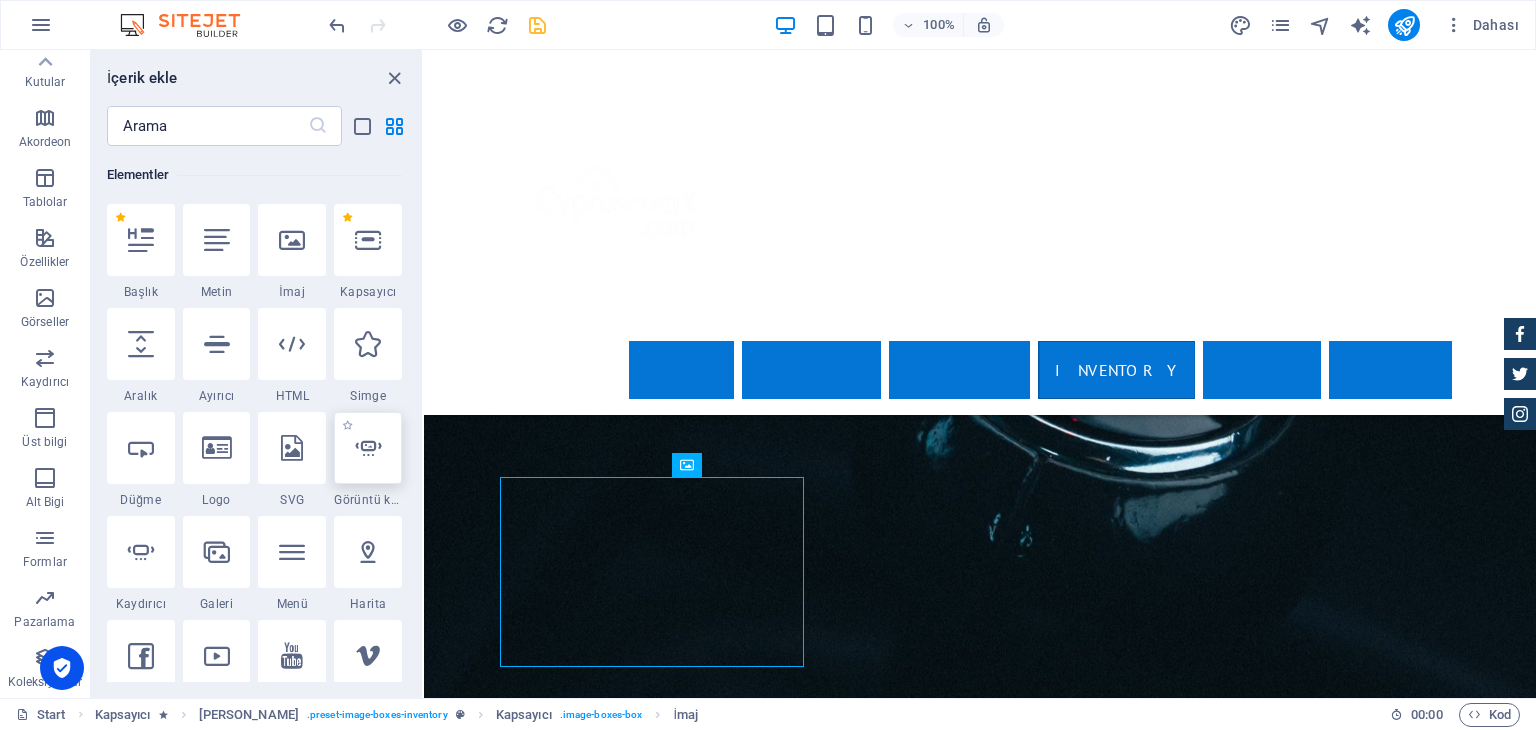 click at bounding box center (368, 448) 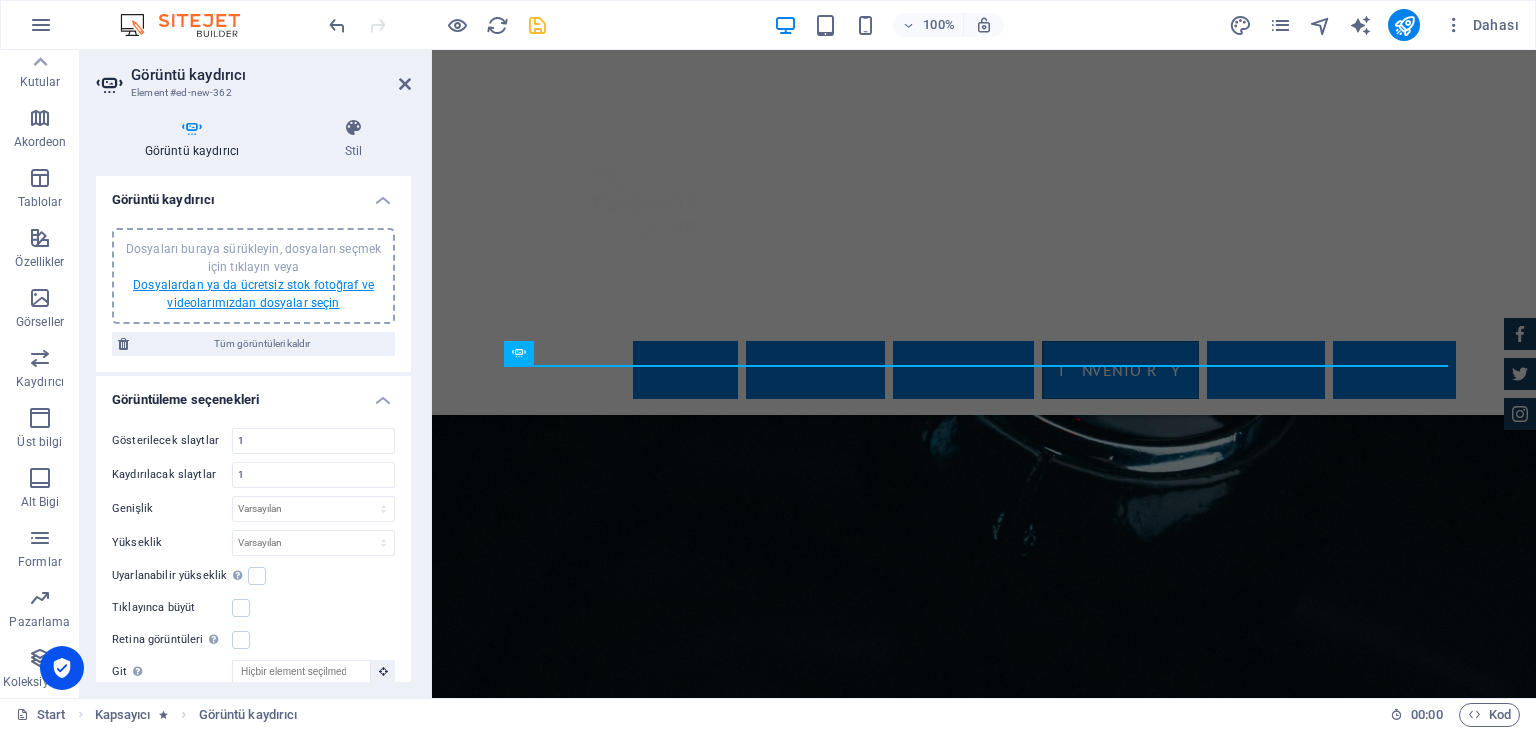 click on "Dosyalardan ya da ücretsiz stok fotoğraf ve videolarımızdan dosyalar seçin" at bounding box center (253, 294) 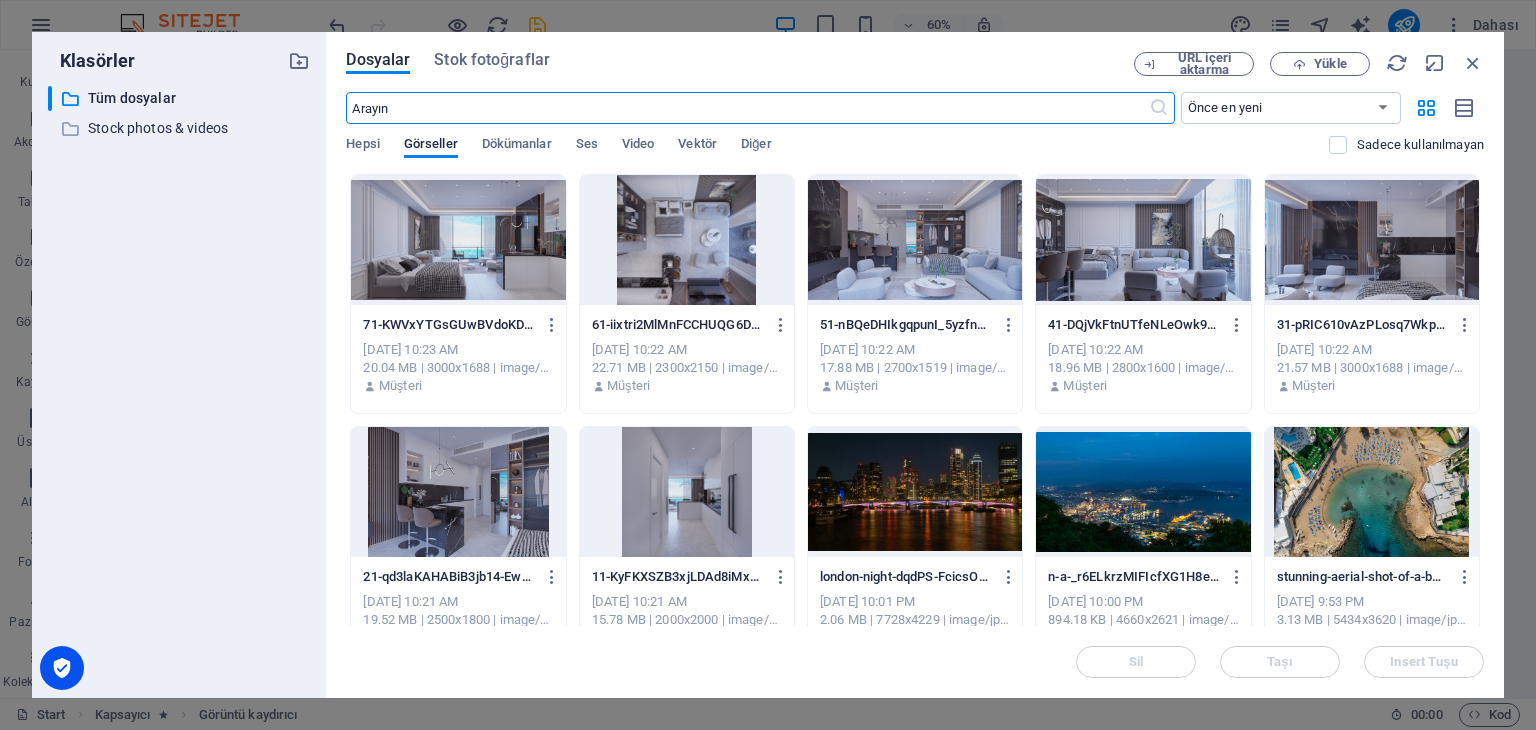 scroll, scrollTop: 3553, scrollLeft: 0, axis: vertical 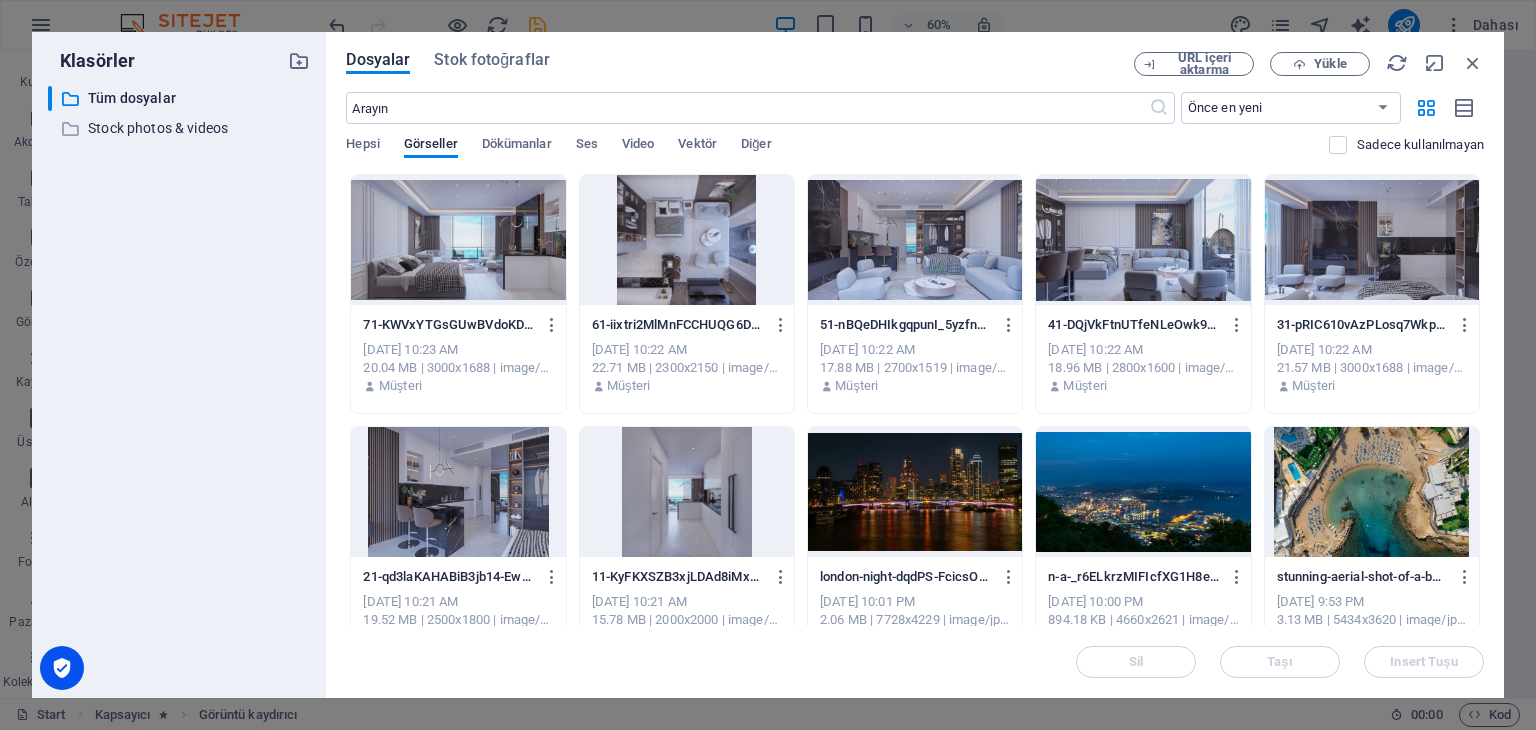click at bounding box center (687, 240) 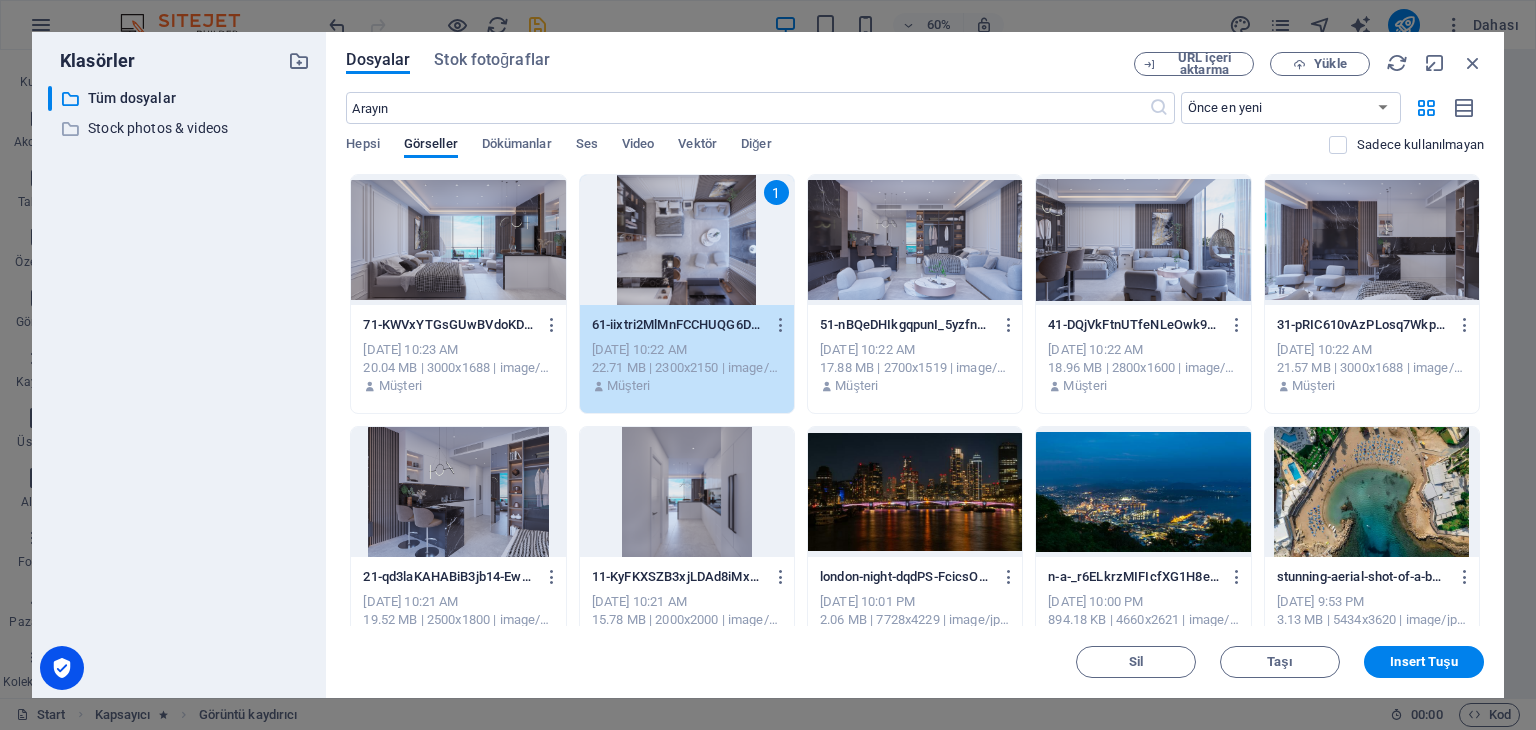 click at bounding box center (458, 240) 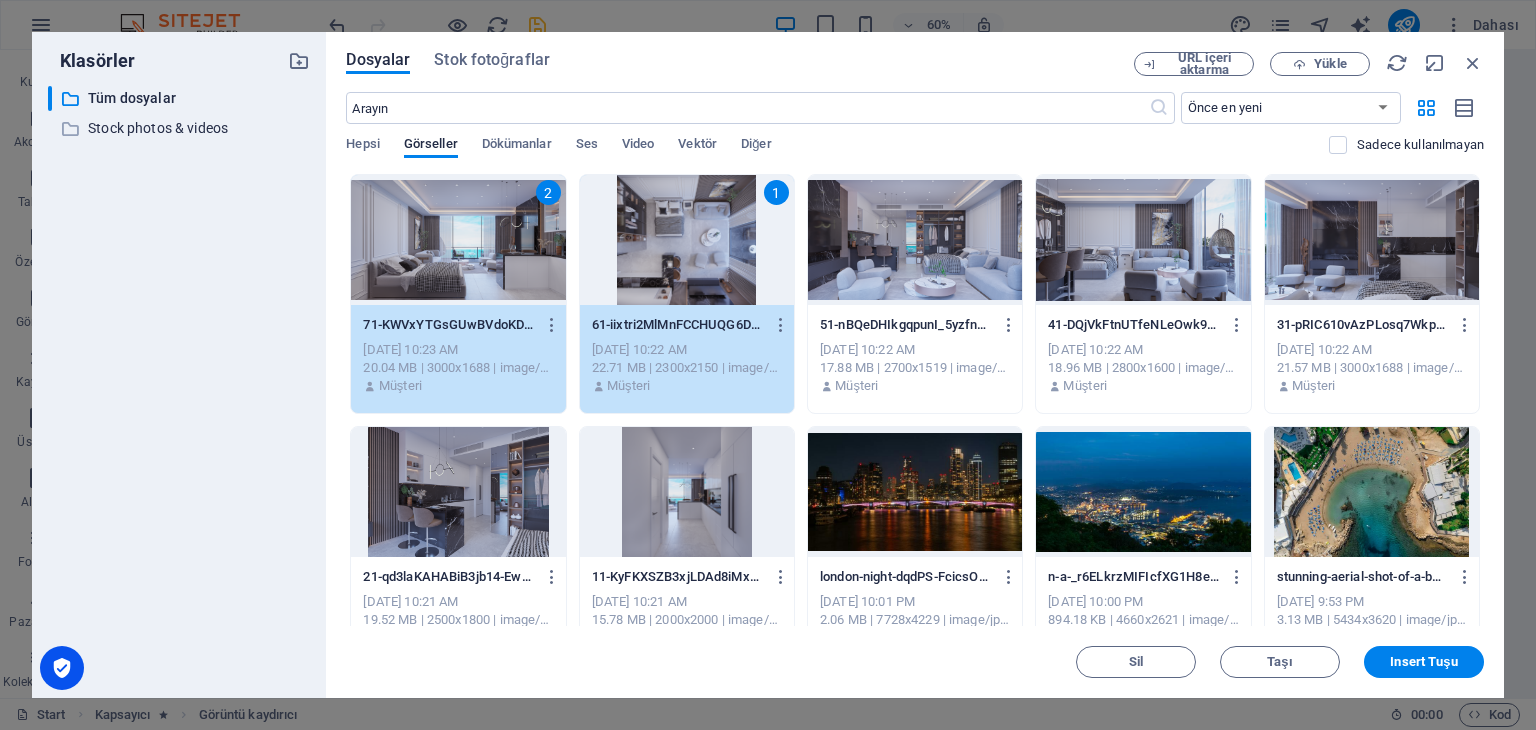 click at bounding box center [915, 240] 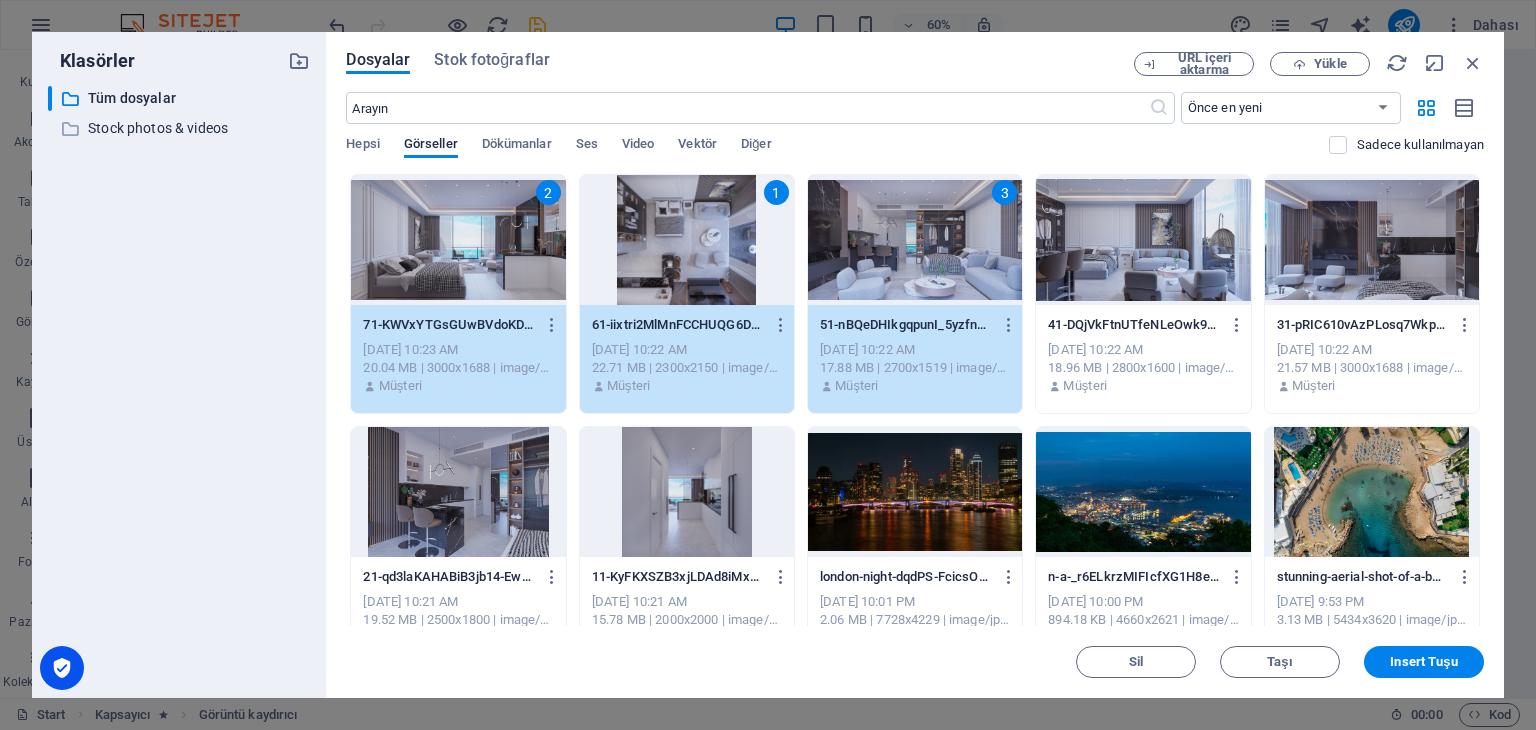 click at bounding box center (1143, 240) 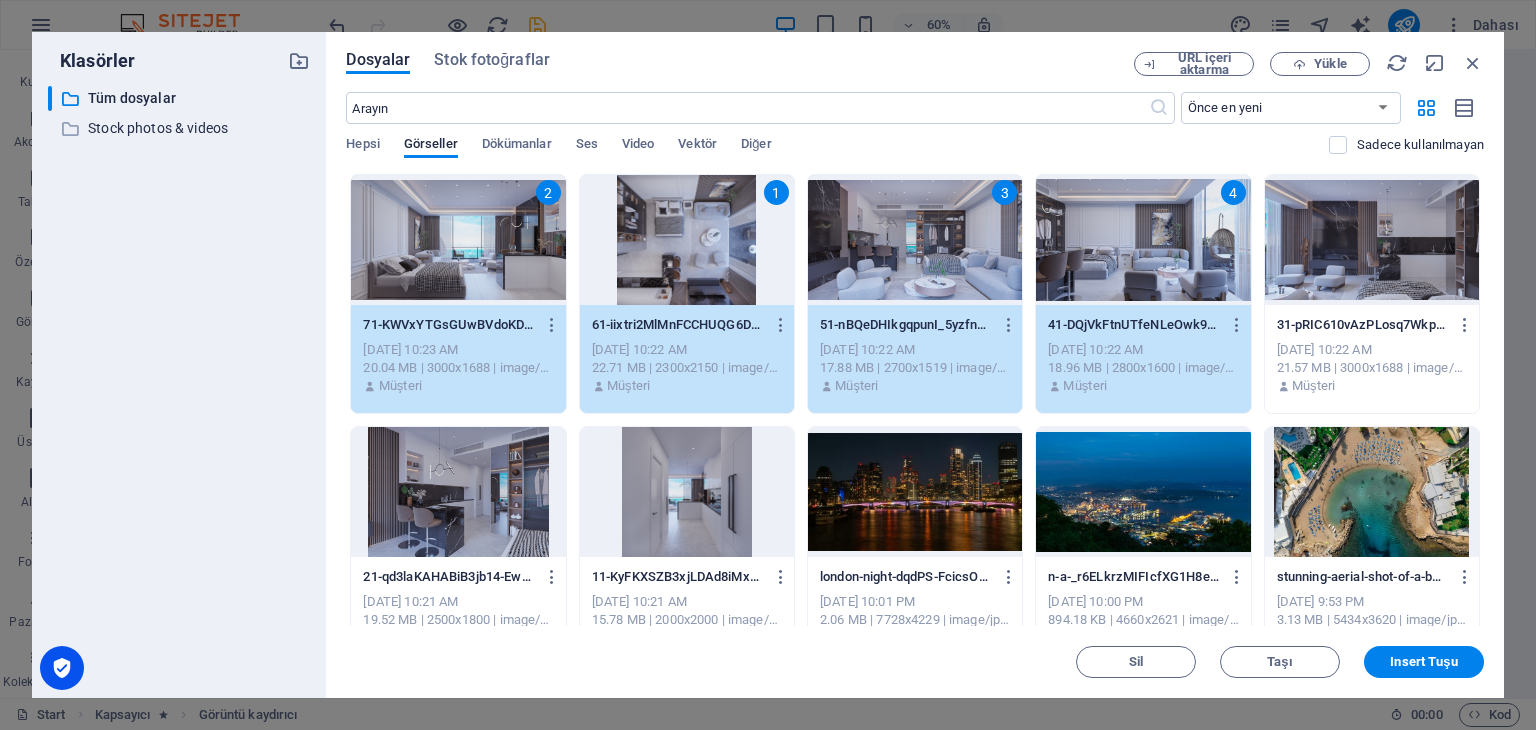 click at bounding box center (1372, 240) 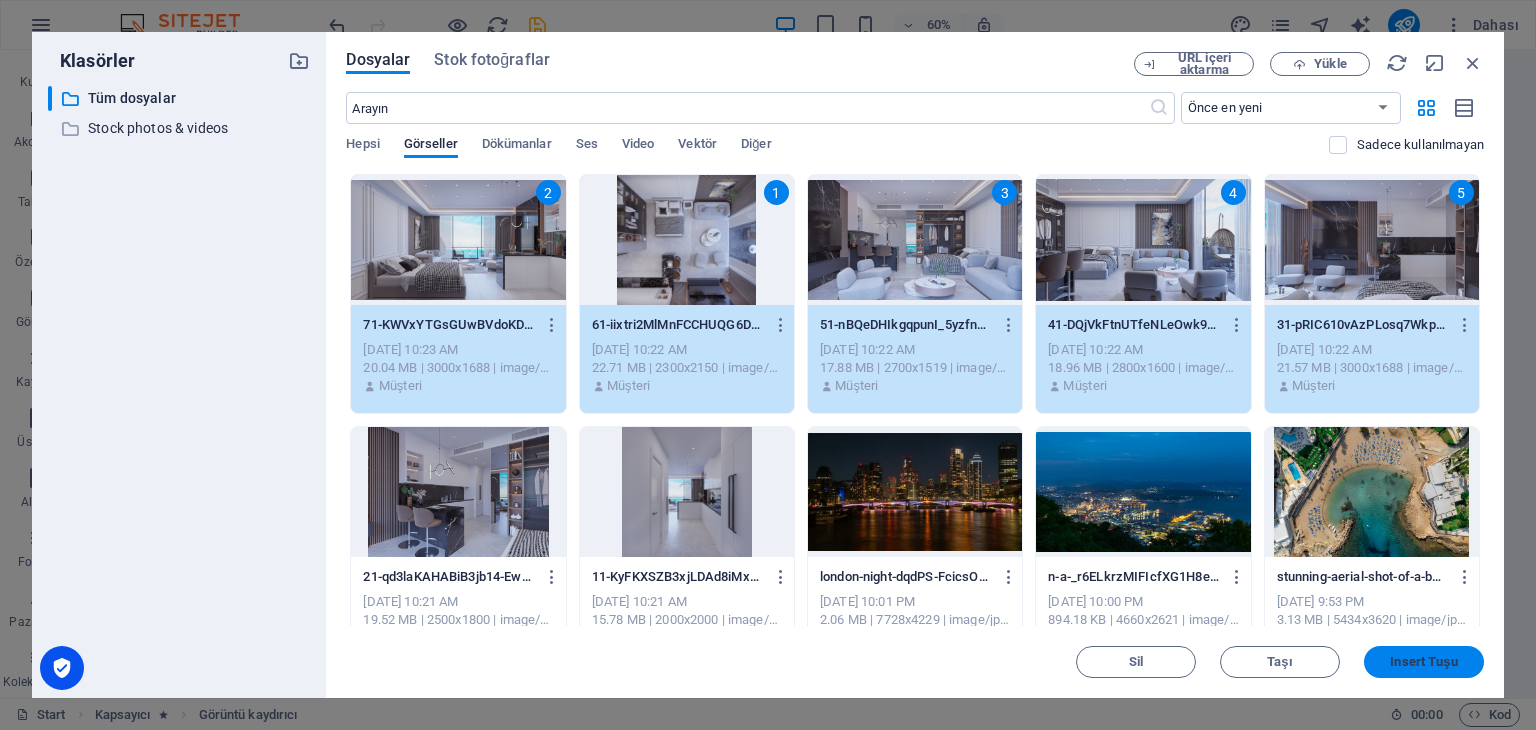 click on "Insert Tuşu" at bounding box center [1424, 662] 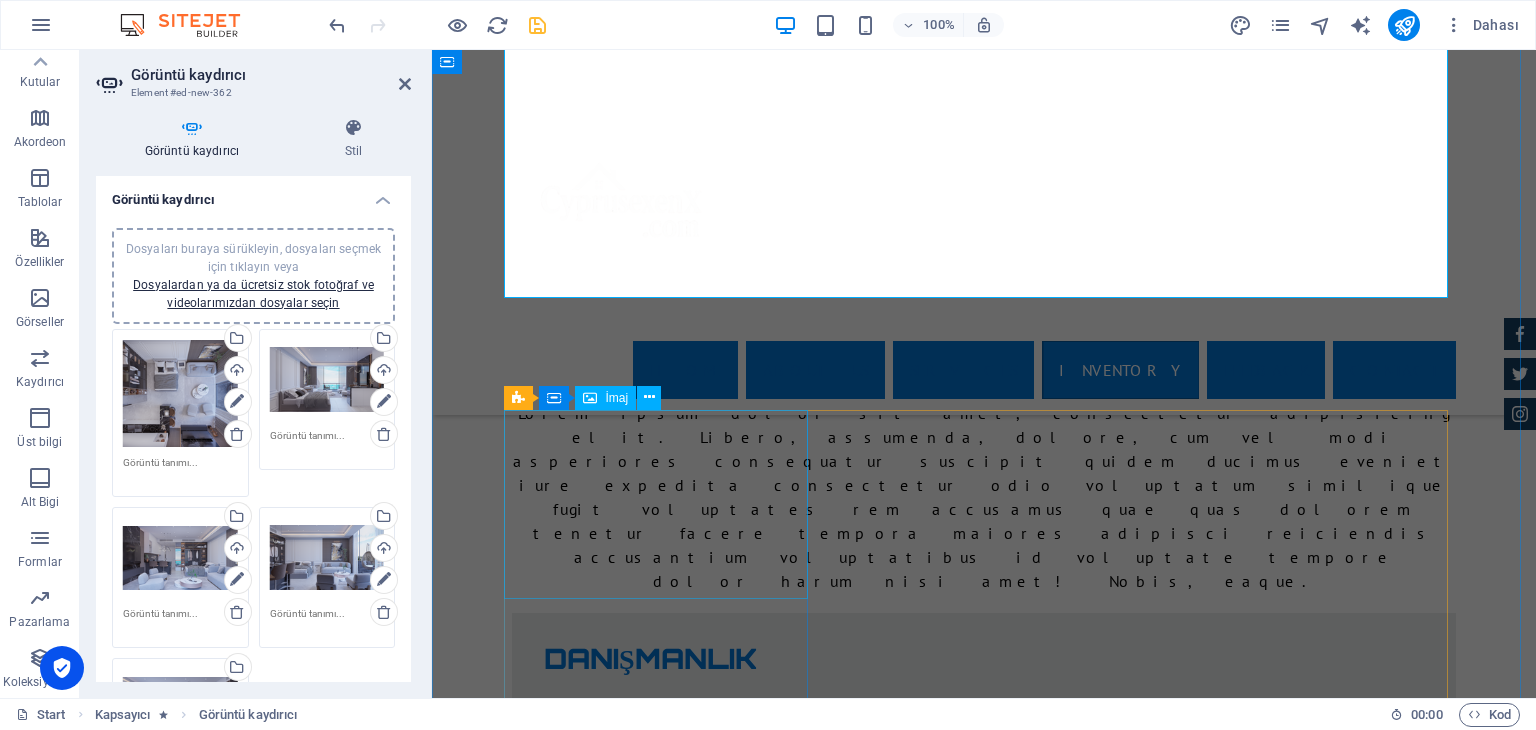 scroll, scrollTop: 3700, scrollLeft: 0, axis: vertical 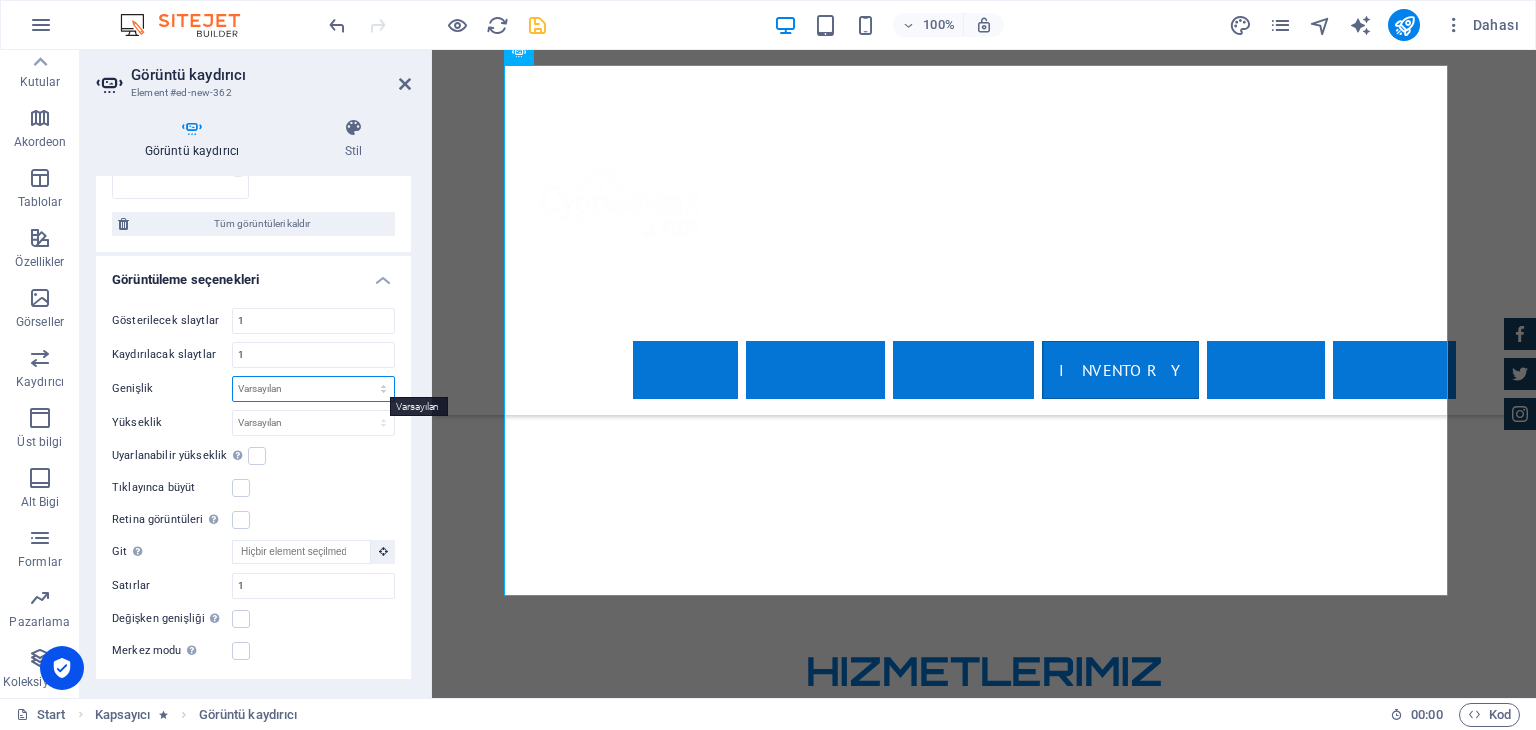 click on "Varsayılan px % rem em vw vh" at bounding box center (313, 389) 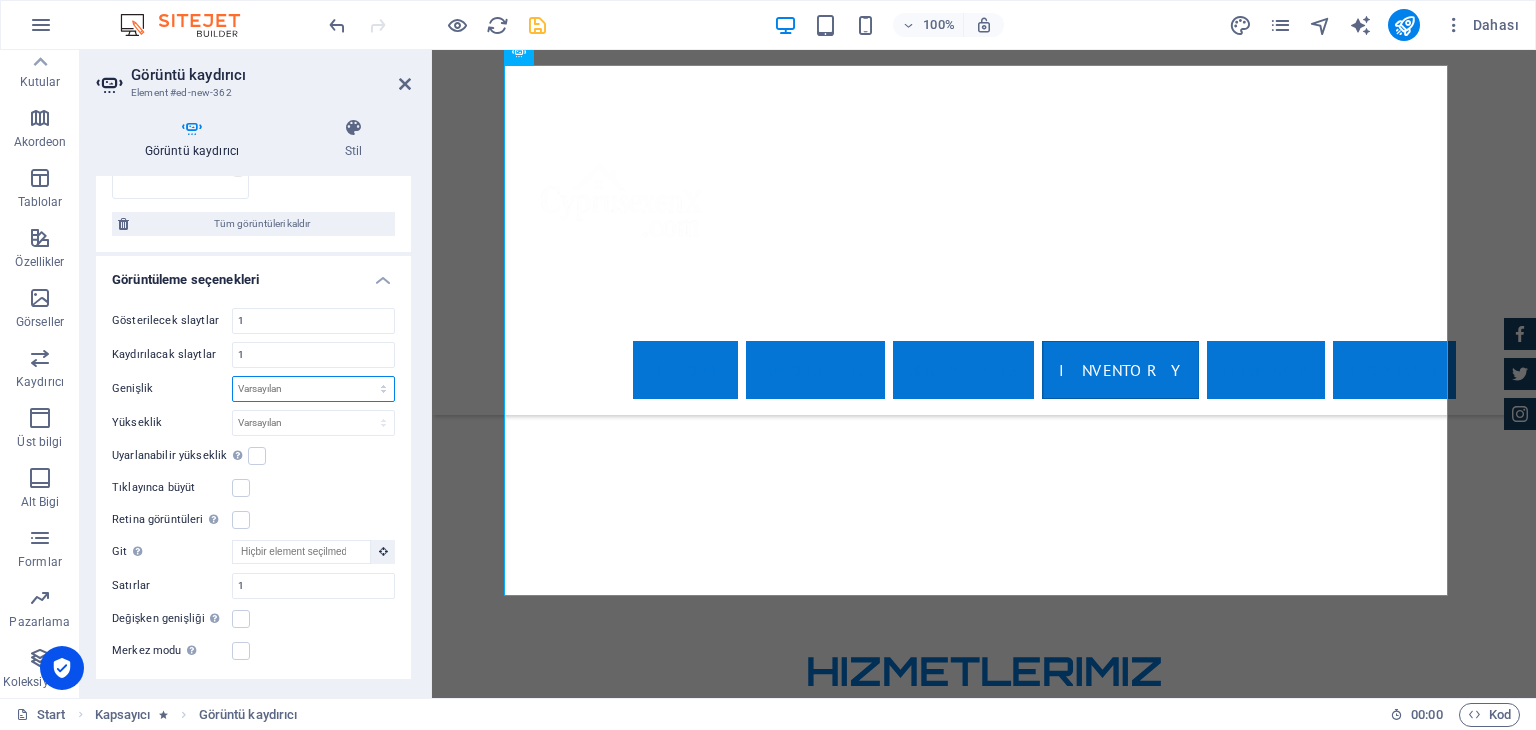 select on "px" 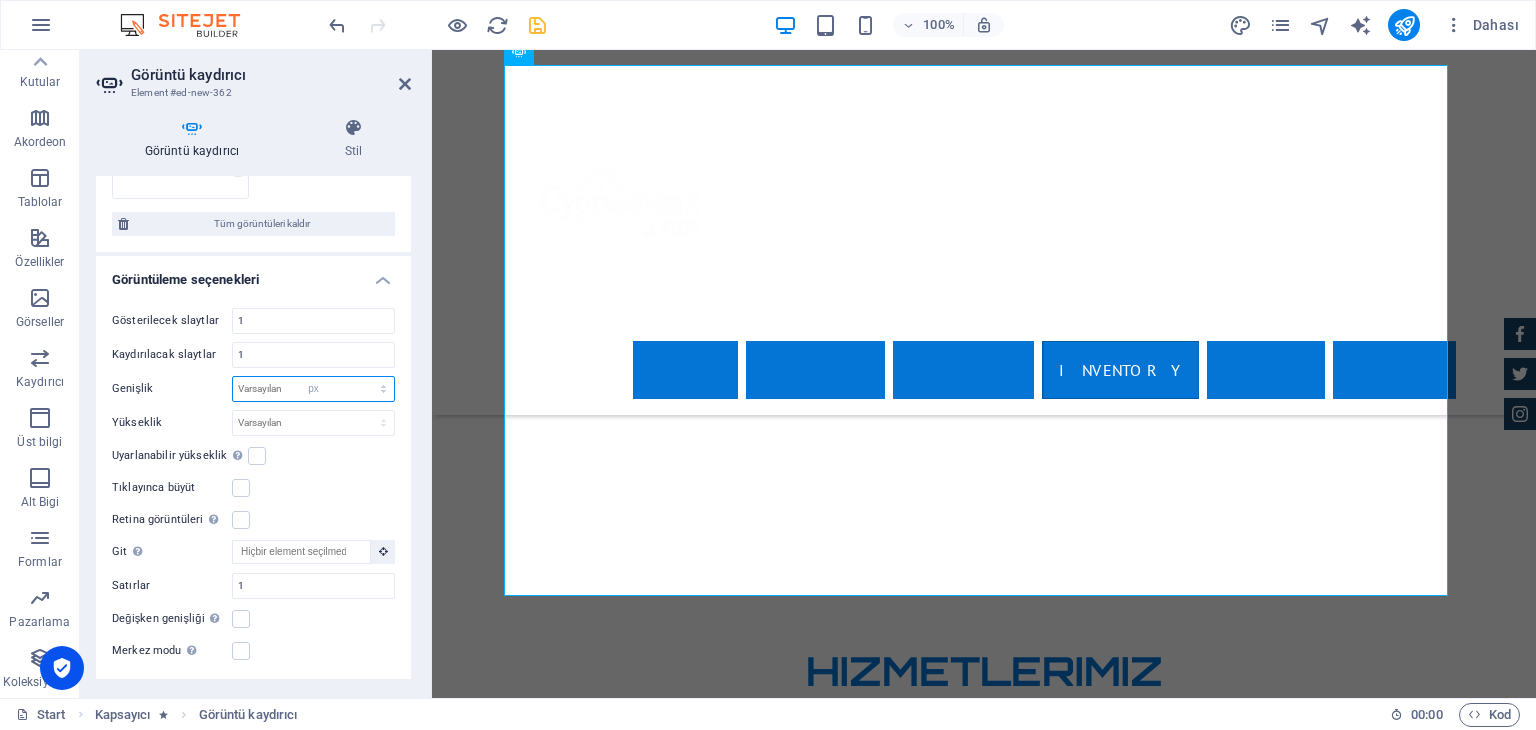 click on "Varsayılan px % rem em vw vh" at bounding box center (313, 389) 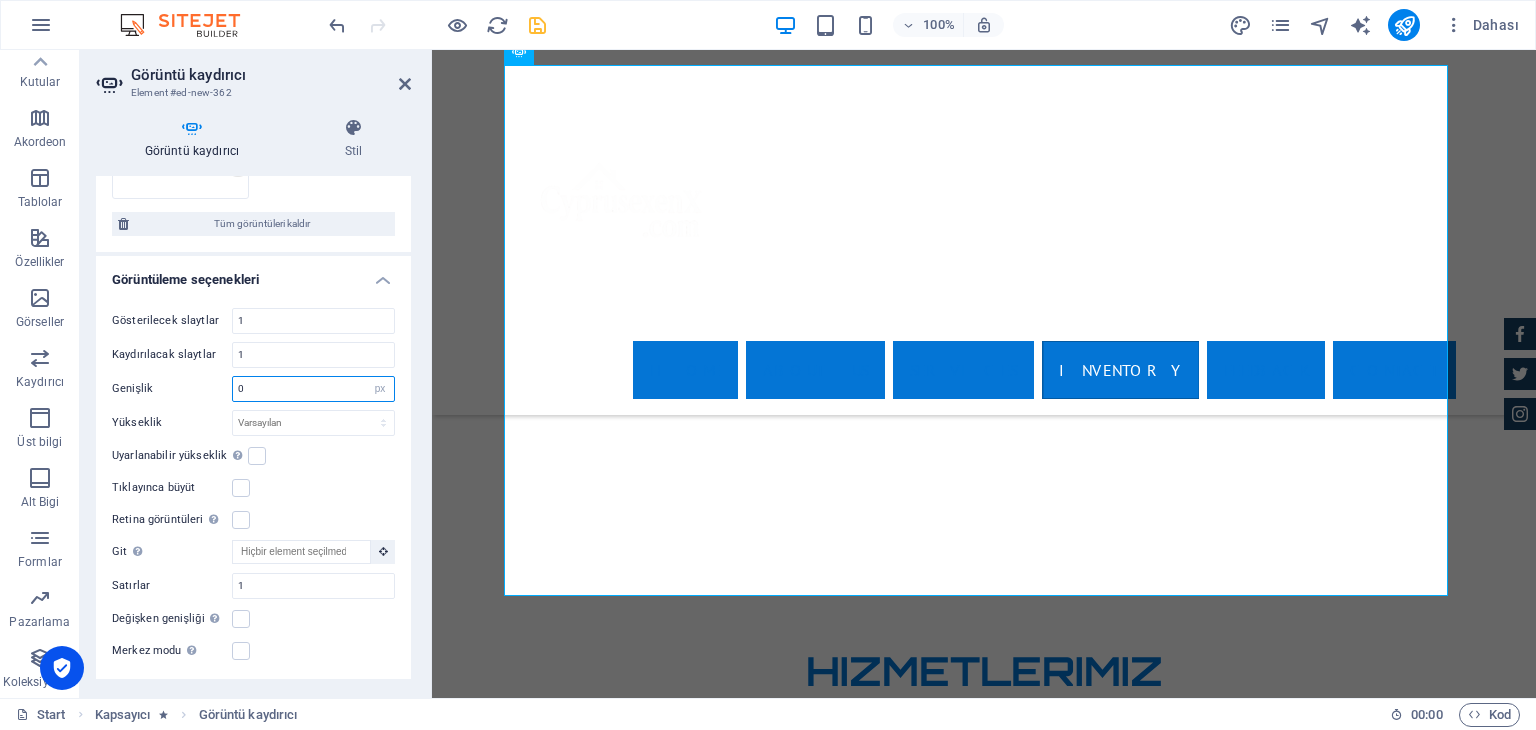 click on "0" at bounding box center (313, 389) 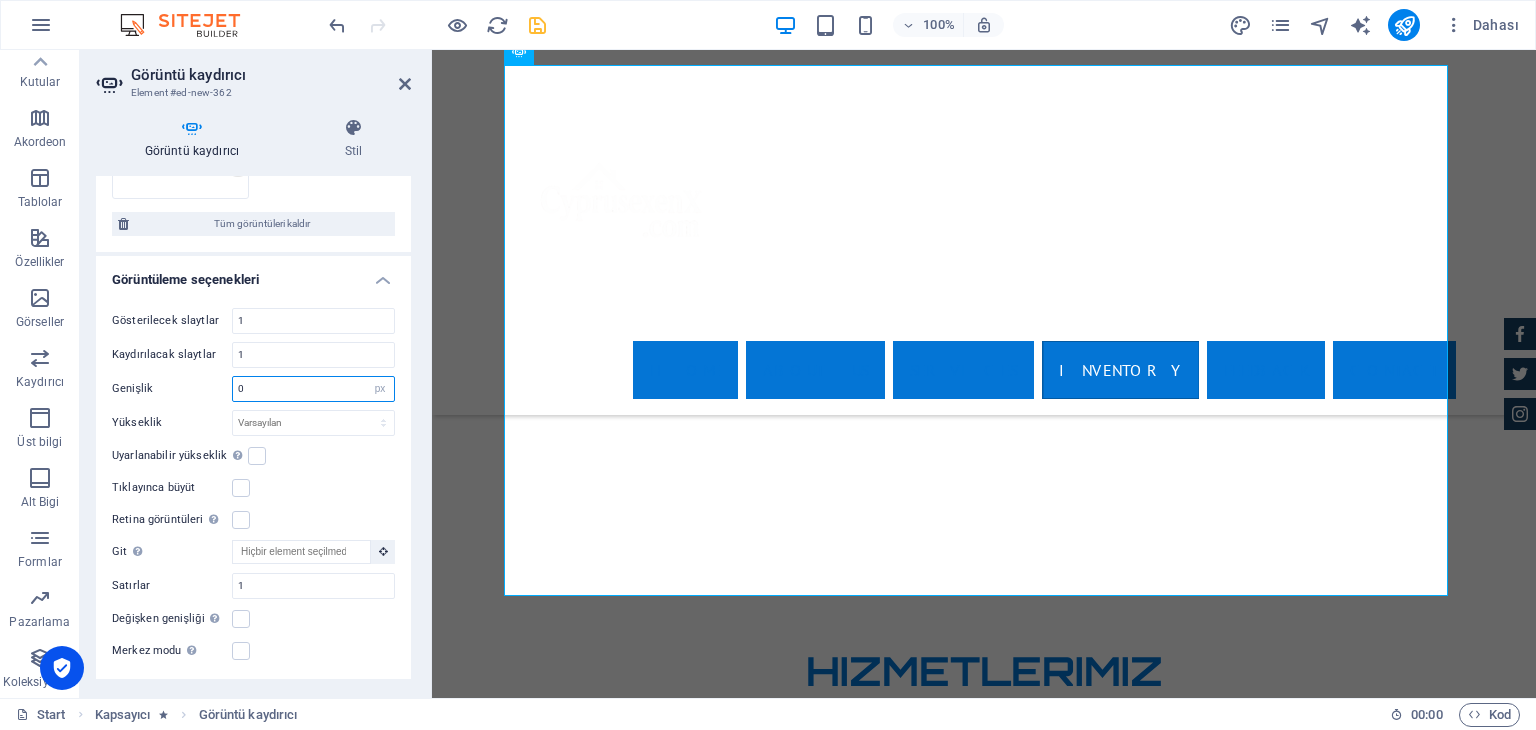 click on "0" at bounding box center [313, 389] 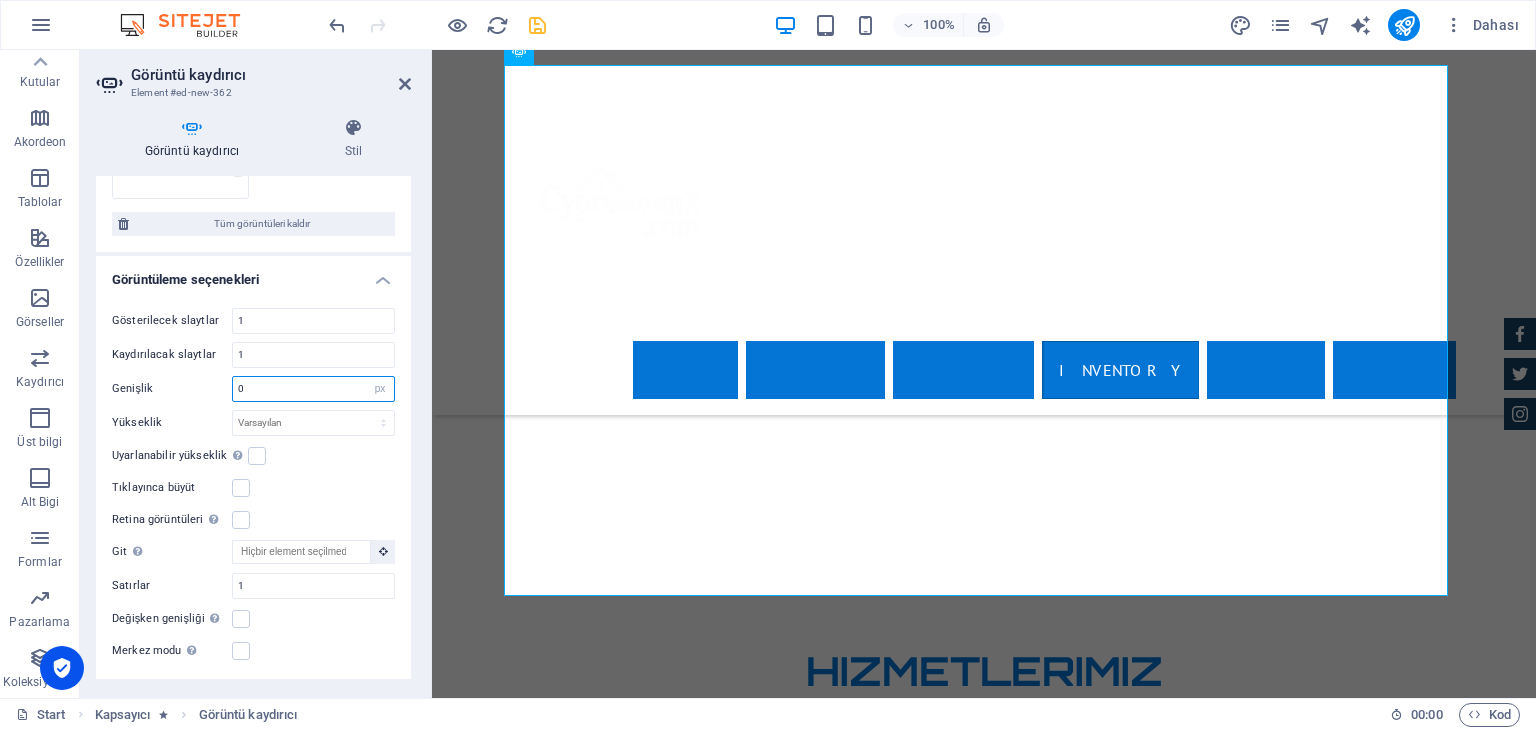 drag, startPoint x: 294, startPoint y: 387, endPoint x: 228, endPoint y: 389, distance: 66.0303 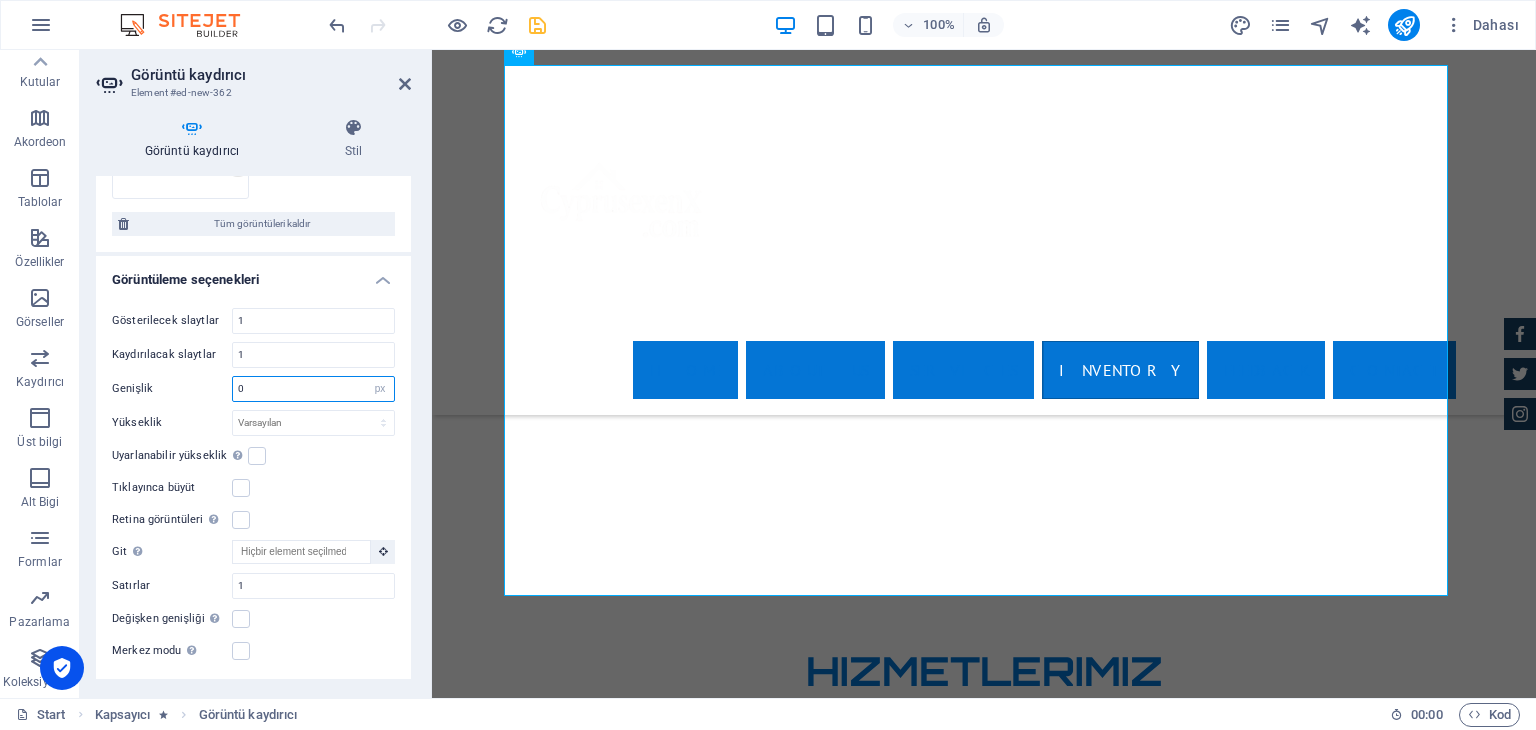 click on "Genişlik 0 Varsayılan px % rem em vw vh" at bounding box center [253, 389] 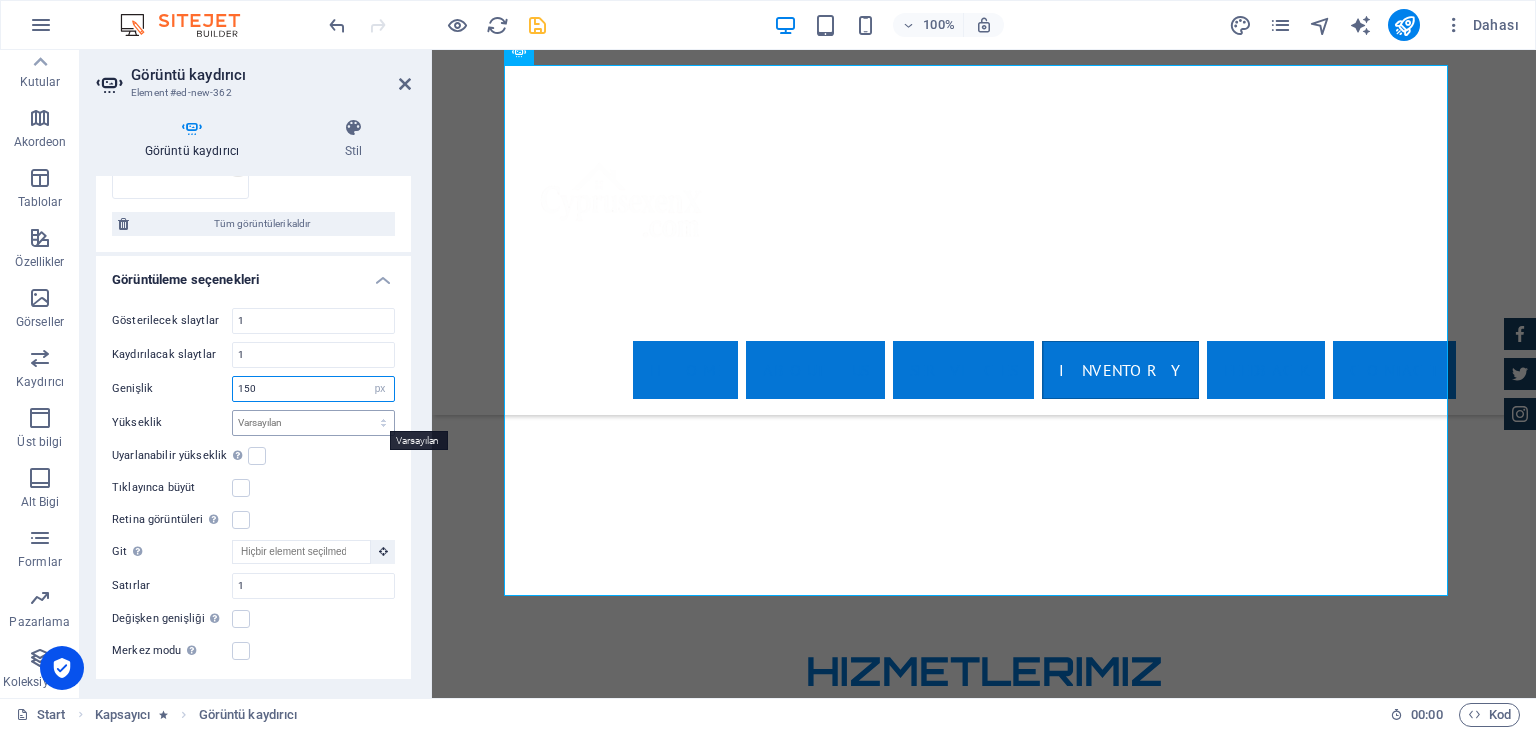 type on "150" 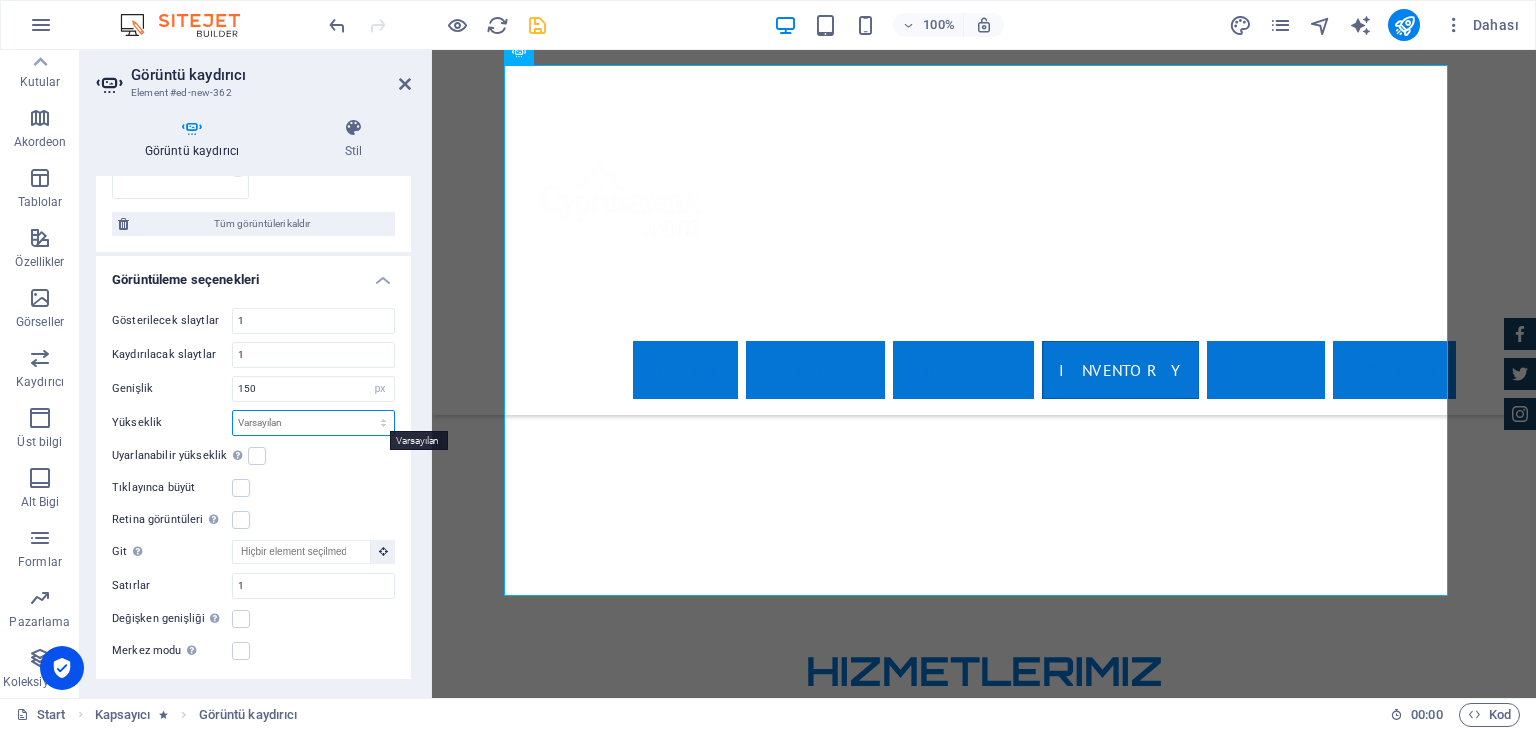 click on "Varsayılan px rem em vw vh" at bounding box center [313, 423] 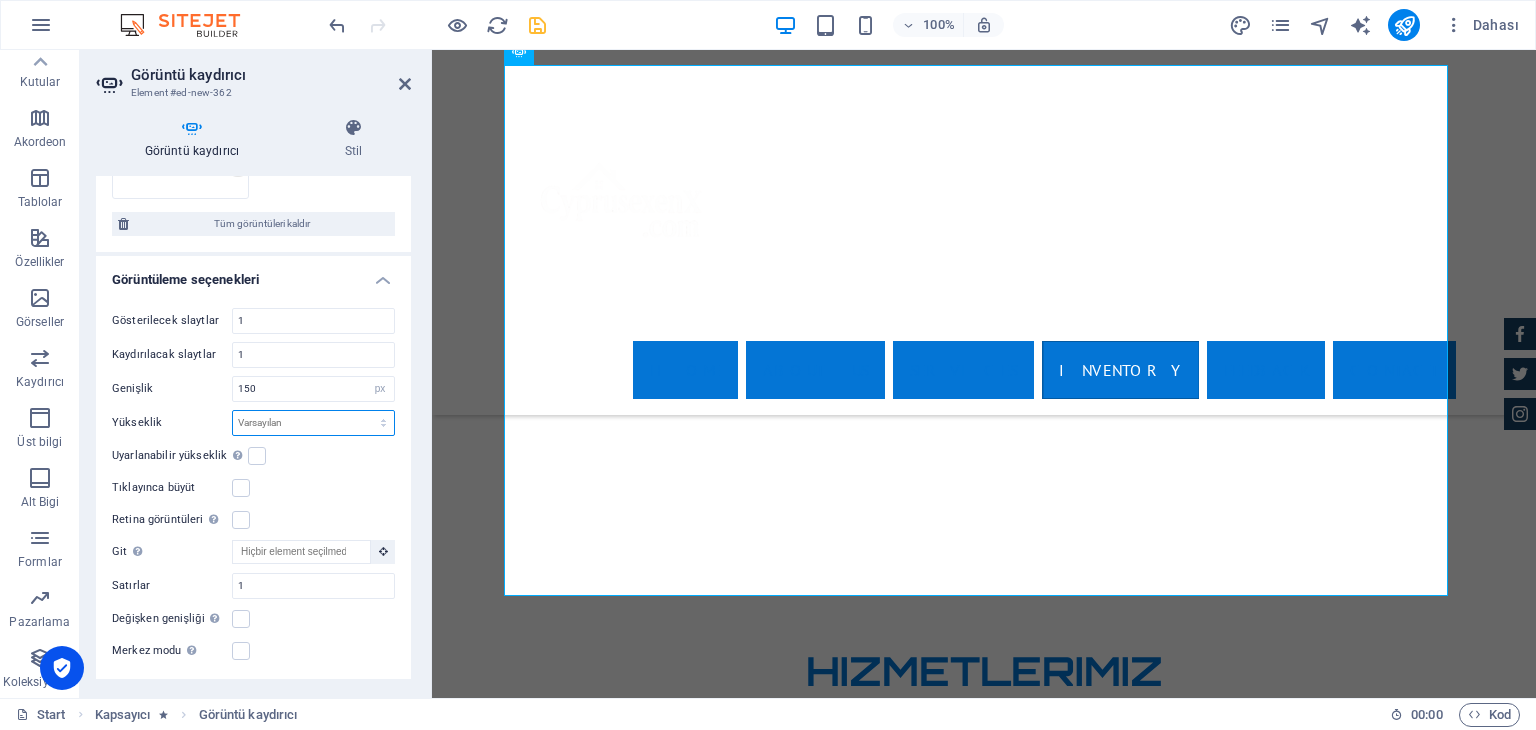 select on "px" 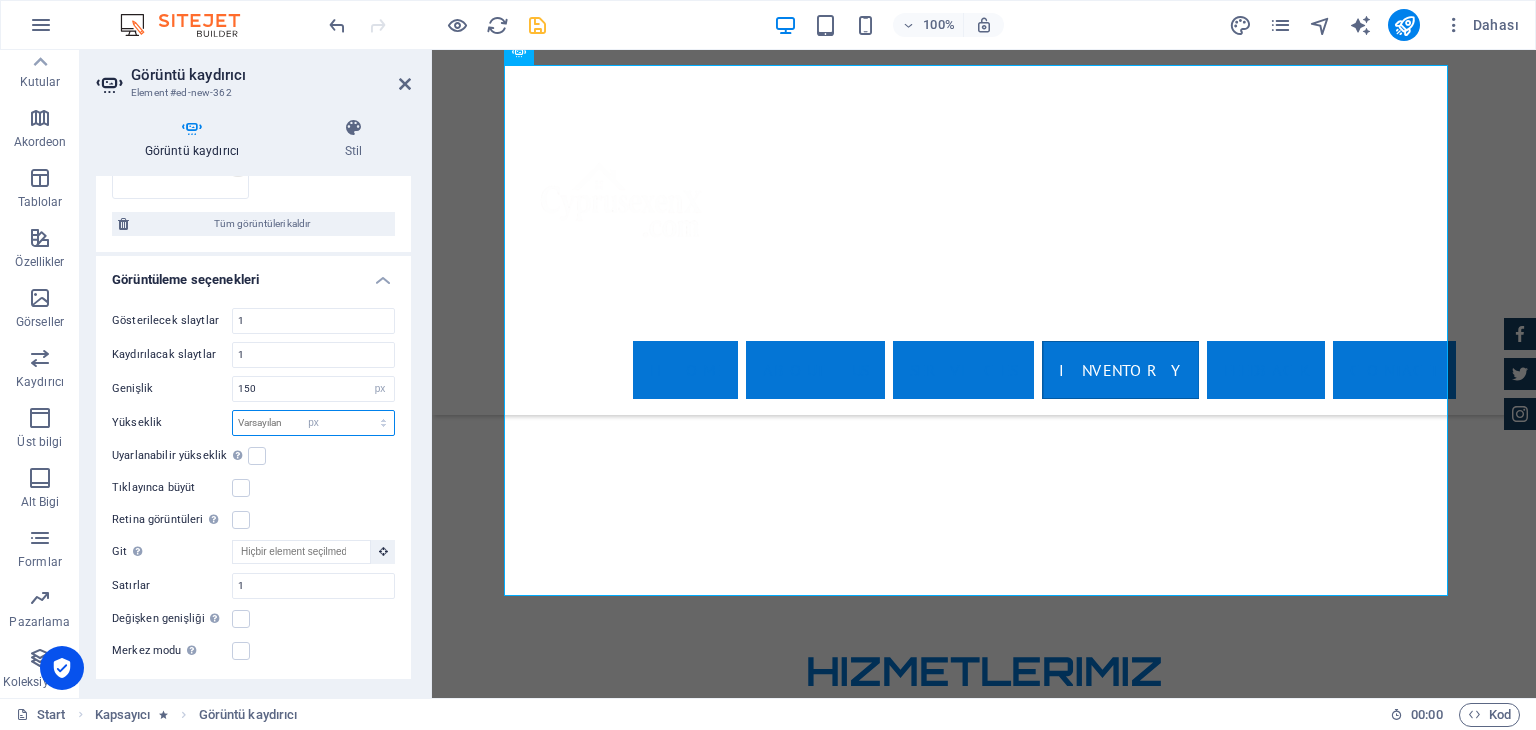 click on "Varsayılan px rem em vw vh" at bounding box center [313, 423] 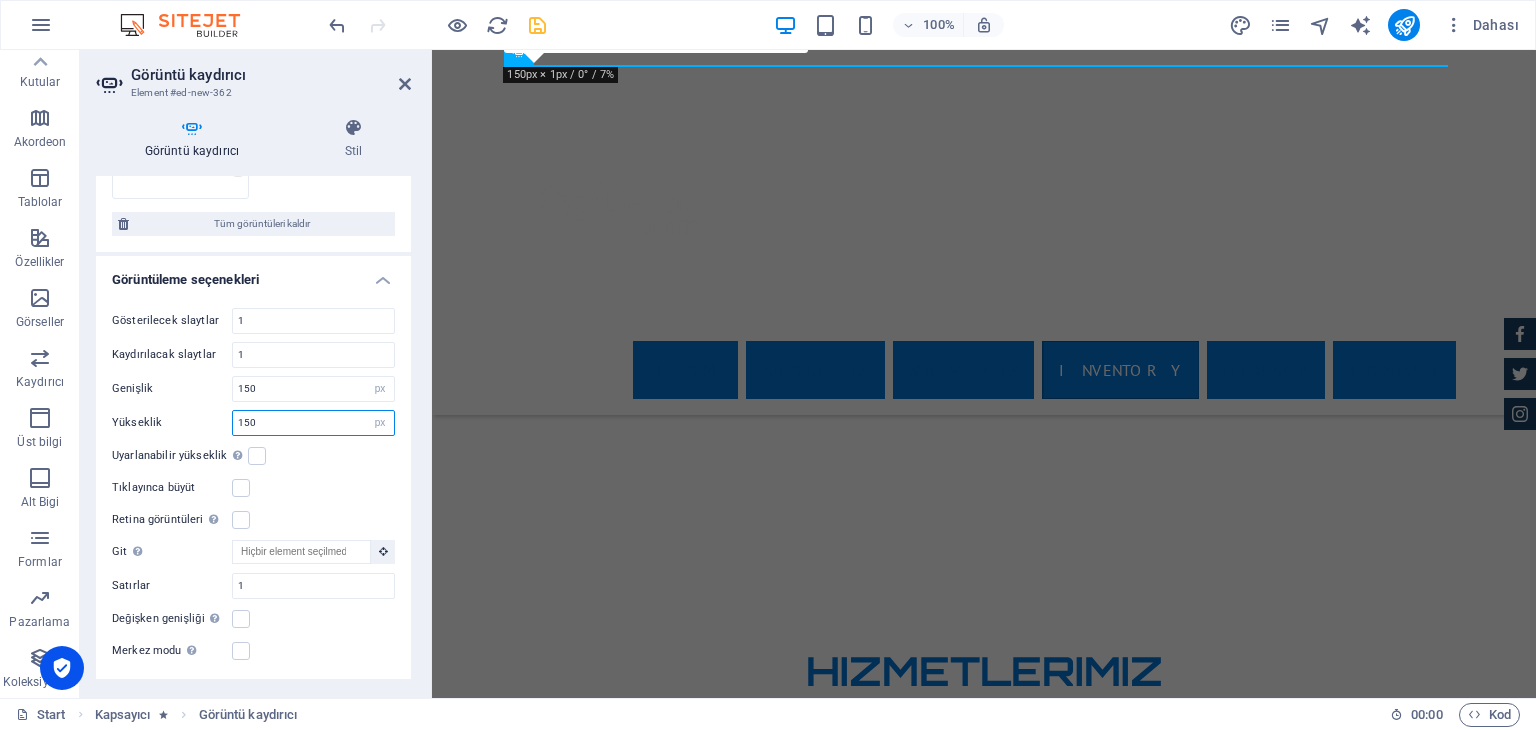 type on "150" 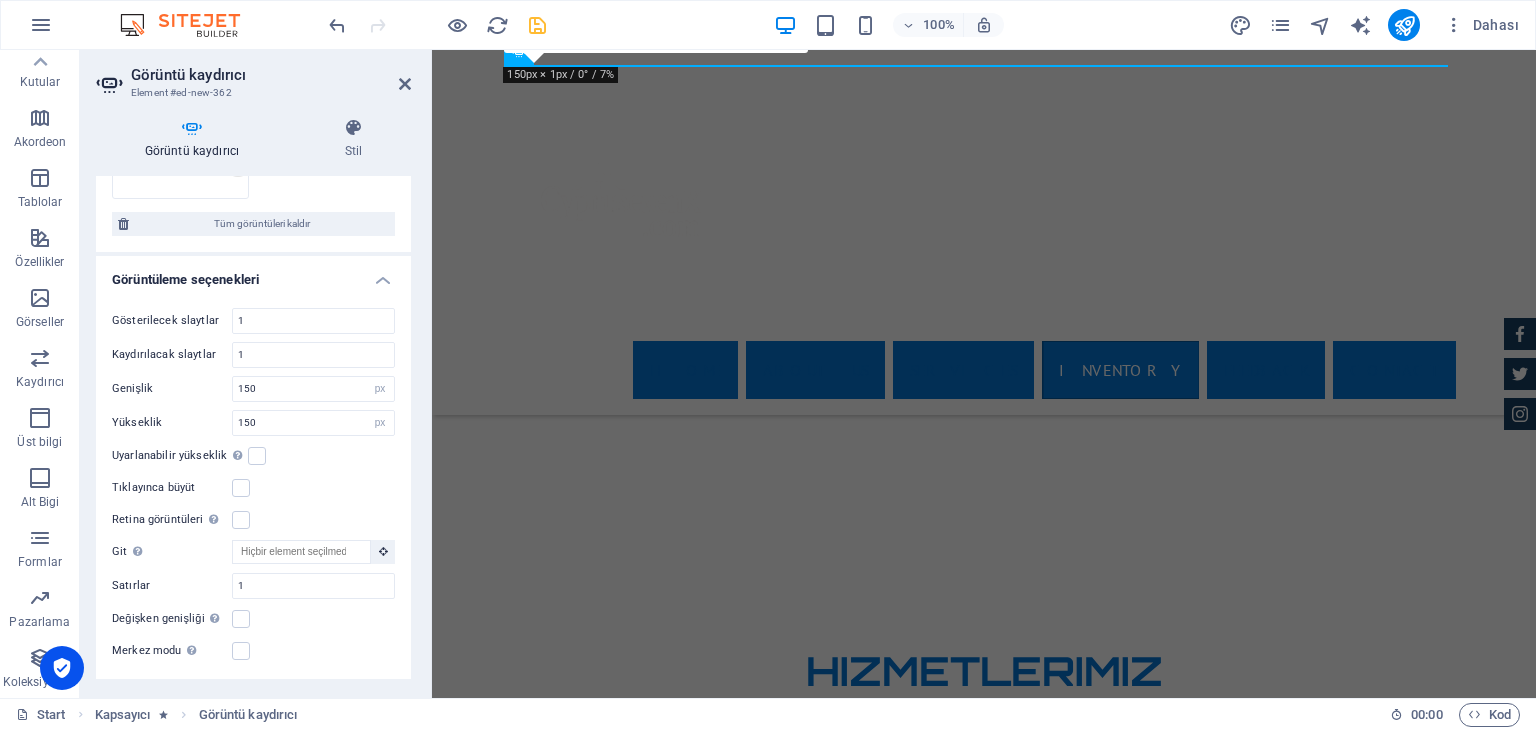 click on "Gösterilecek slaytlar 1 Kaydırılacak slaytlar 1 Genişlik 150 Varsayılan px % rem em vw vh Yükseklik 150 Varsayılan px rem em vw vh Uyarlanabilir yükseklik Tek slaytlı yatay kaydırıcılar için yüksekliği otomatik olarak ayarla Tıklayınca büyüt Retina görüntüleri Retina görüntüsünü ve akıllı telefon için optimize edilmiş boyutları otomatik olarak yükle. Git Bununla gezinmek için başka bir kaydırıcı seç
Satırlar 1 Satır başına slayt 1 Değişken genişliği Görünen slayt genişliğini otomatik olarak ayarla. Merkez modu Kısmen önceki/sonraki slaytla ortalanmış görünümü etkinleştirir. Tek sayılı "Gösterilecek slaytlar" sayılarıyla kullan. Doldurmayı ortala "Değişken genişliği" etkinleştirildiğinde görünmez 0 px %" at bounding box center [253, 485] 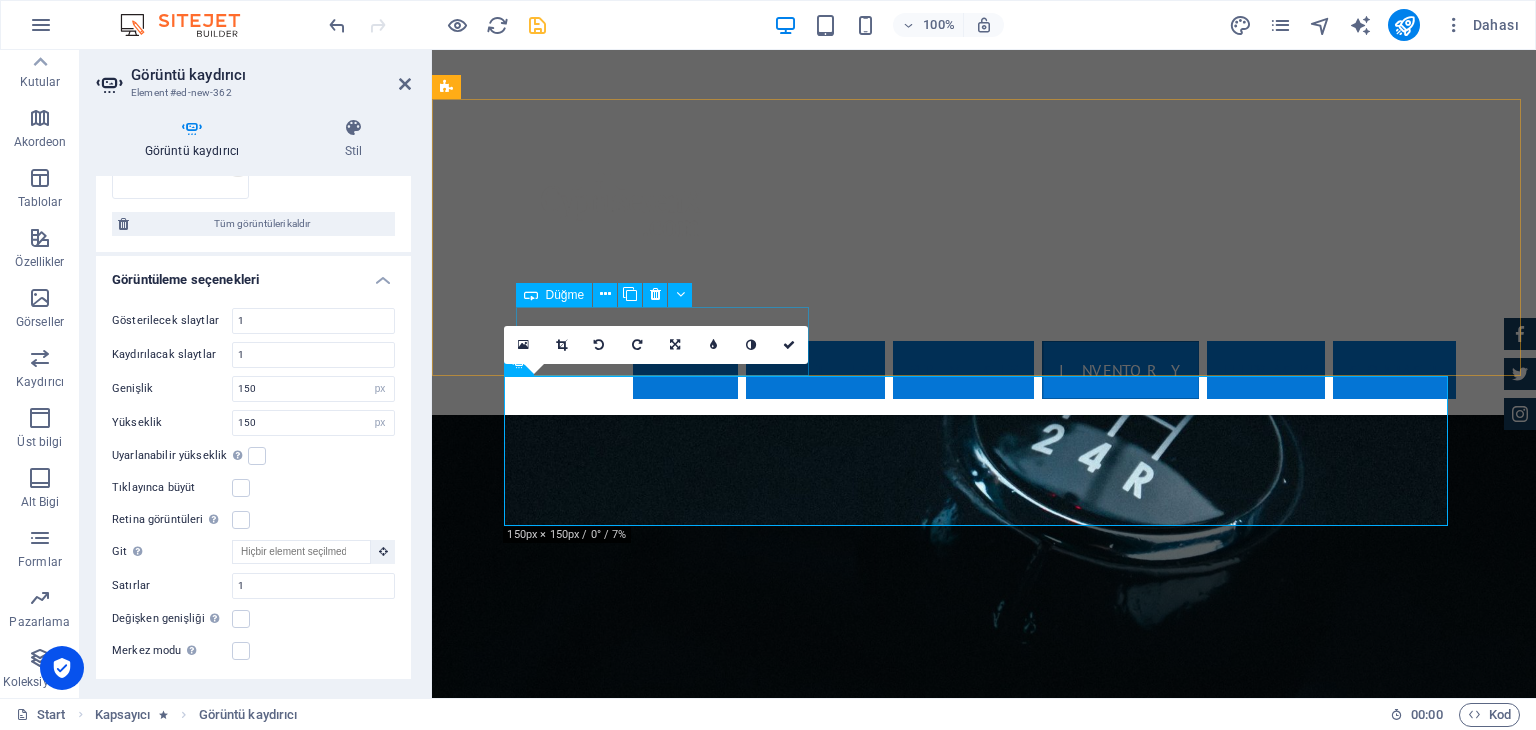 scroll, scrollTop: 3300, scrollLeft: 0, axis: vertical 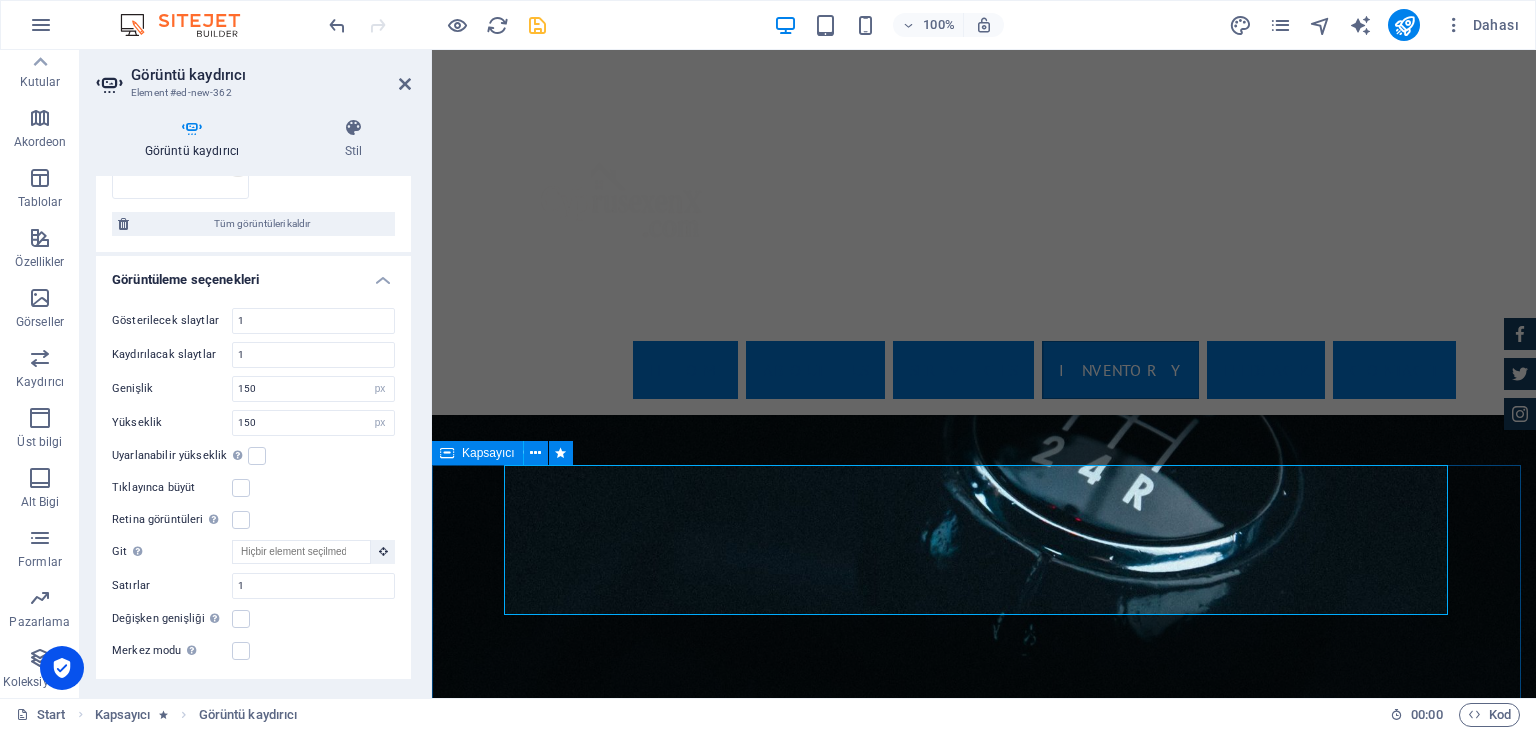 click at bounding box center (447, 453) 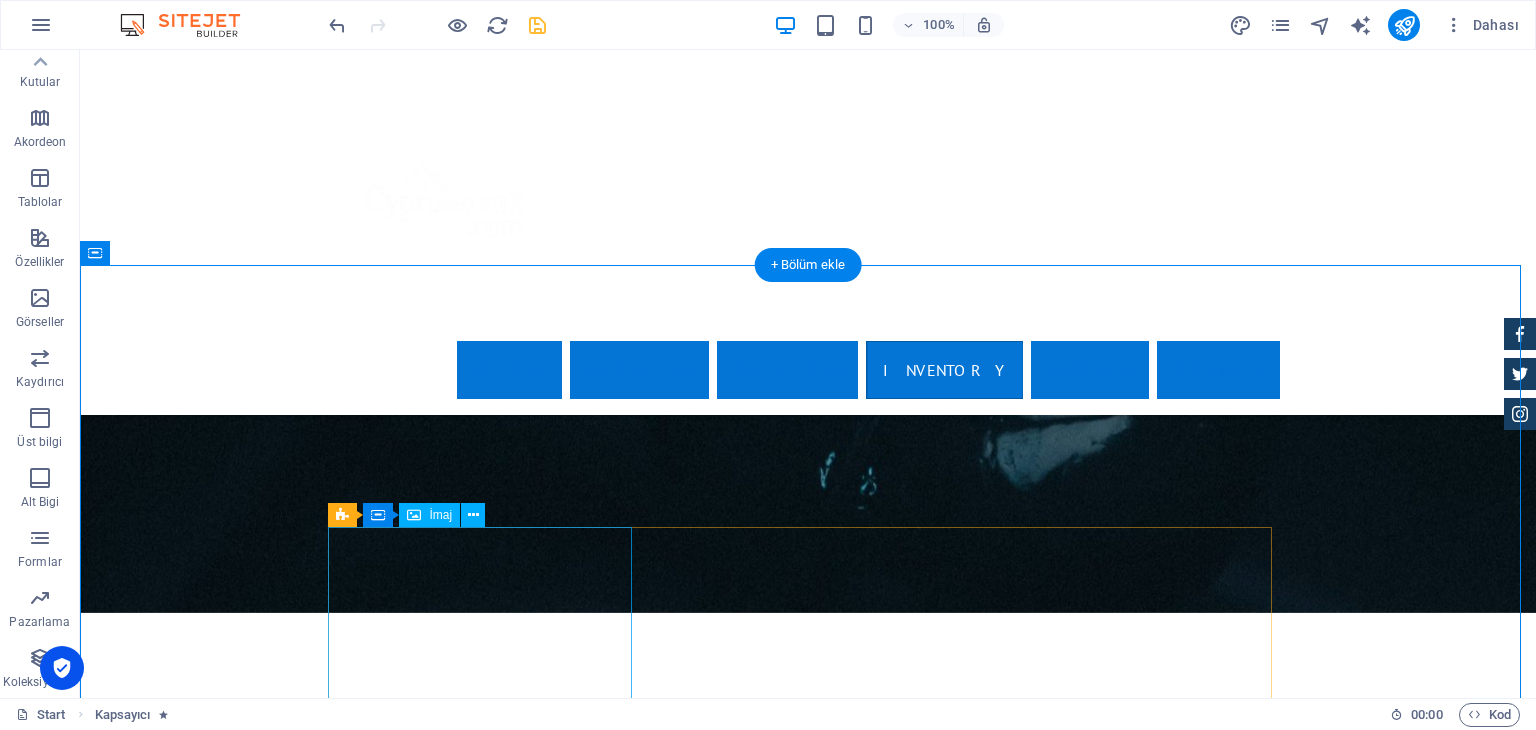 scroll, scrollTop: 3300, scrollLeft: 0, axis: vertical 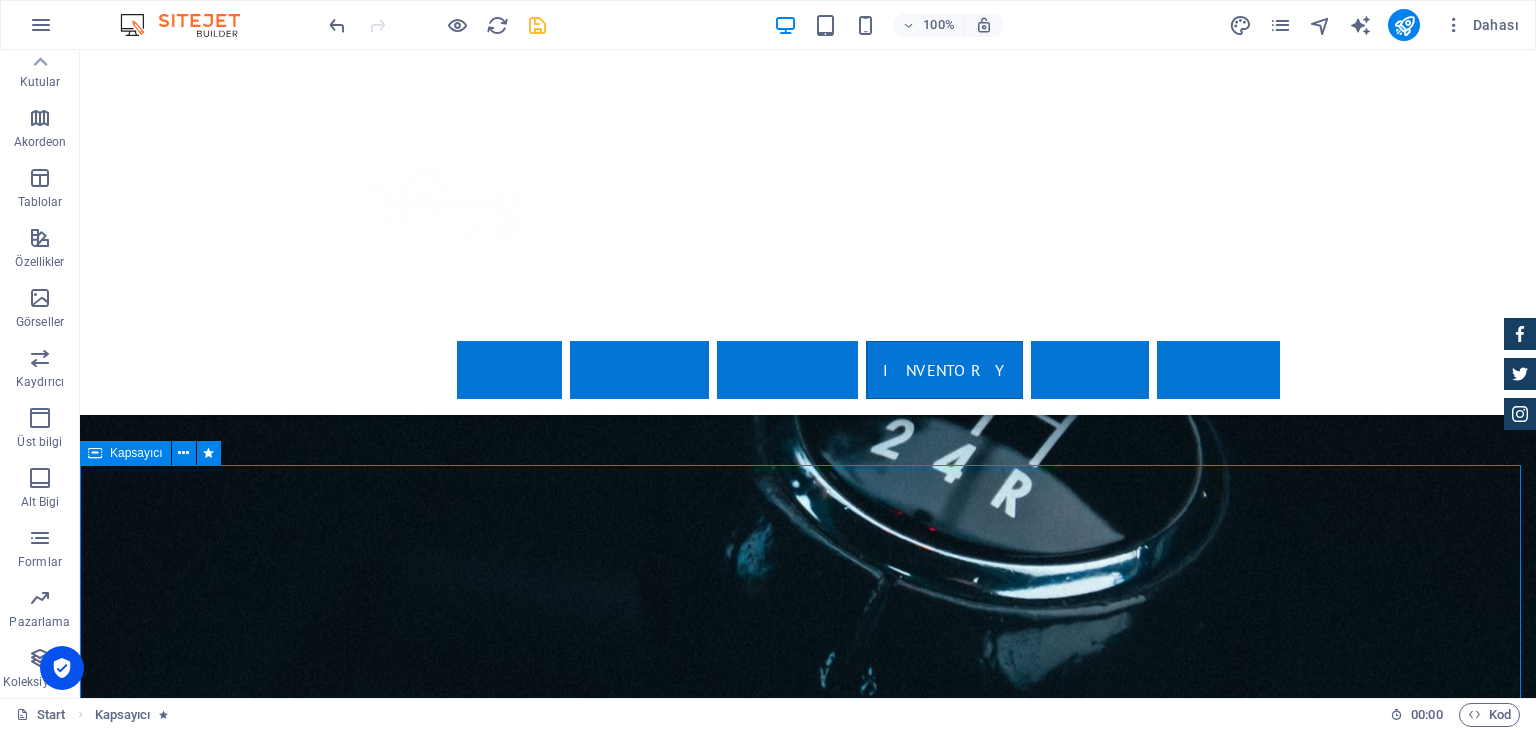 click at bounding box center [95, 453] 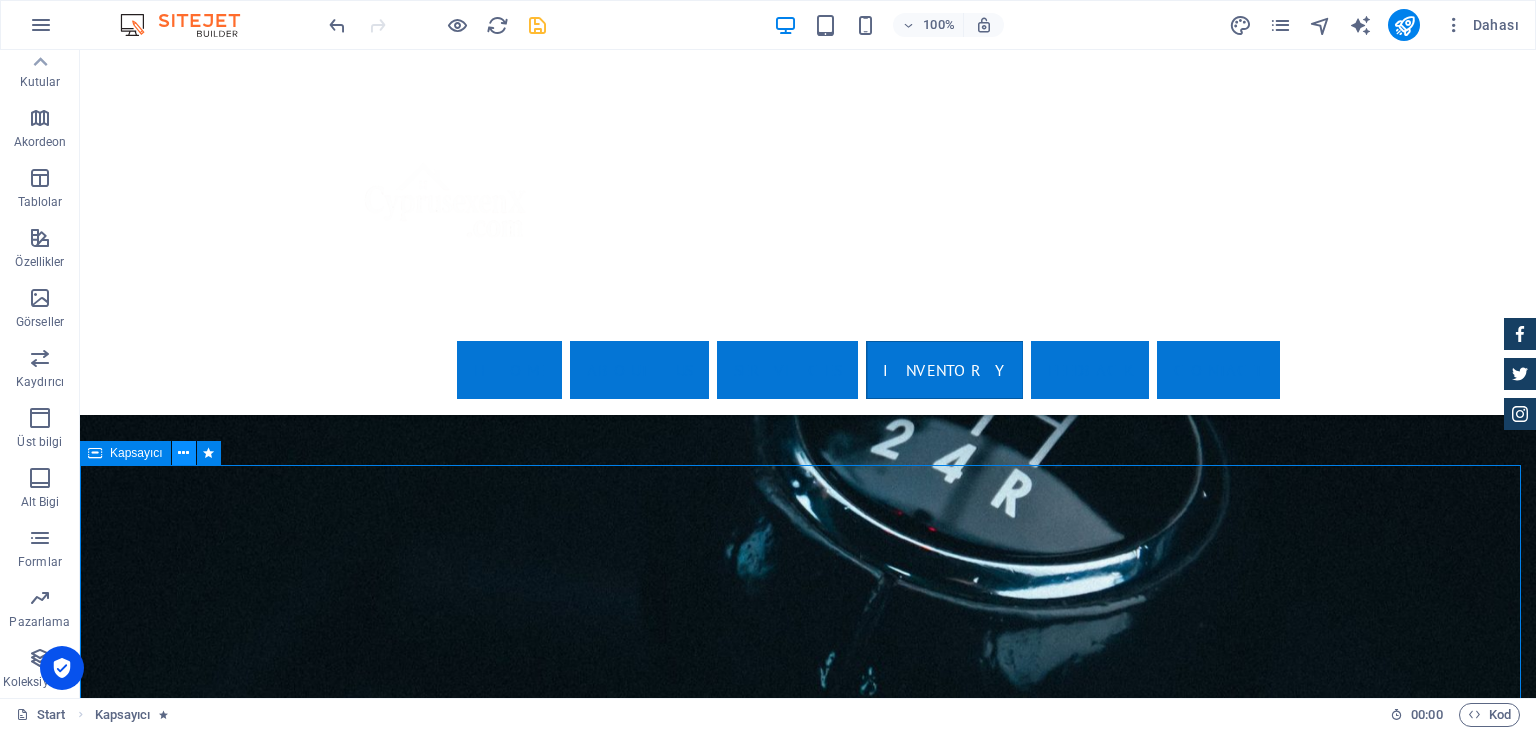 click at bounding box center (183, 453) 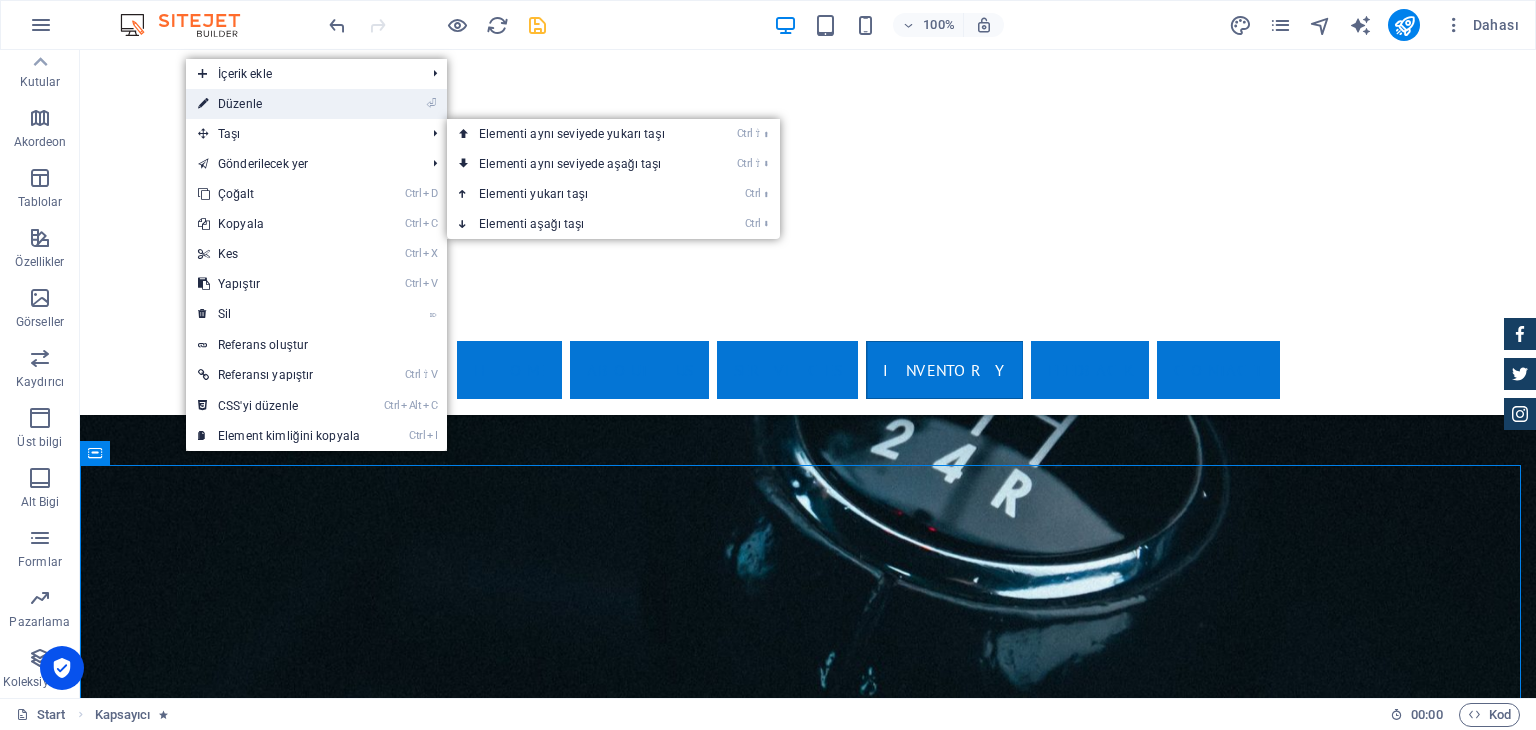 click on "⏎  Düzenle" at bounding box center [279, 104] 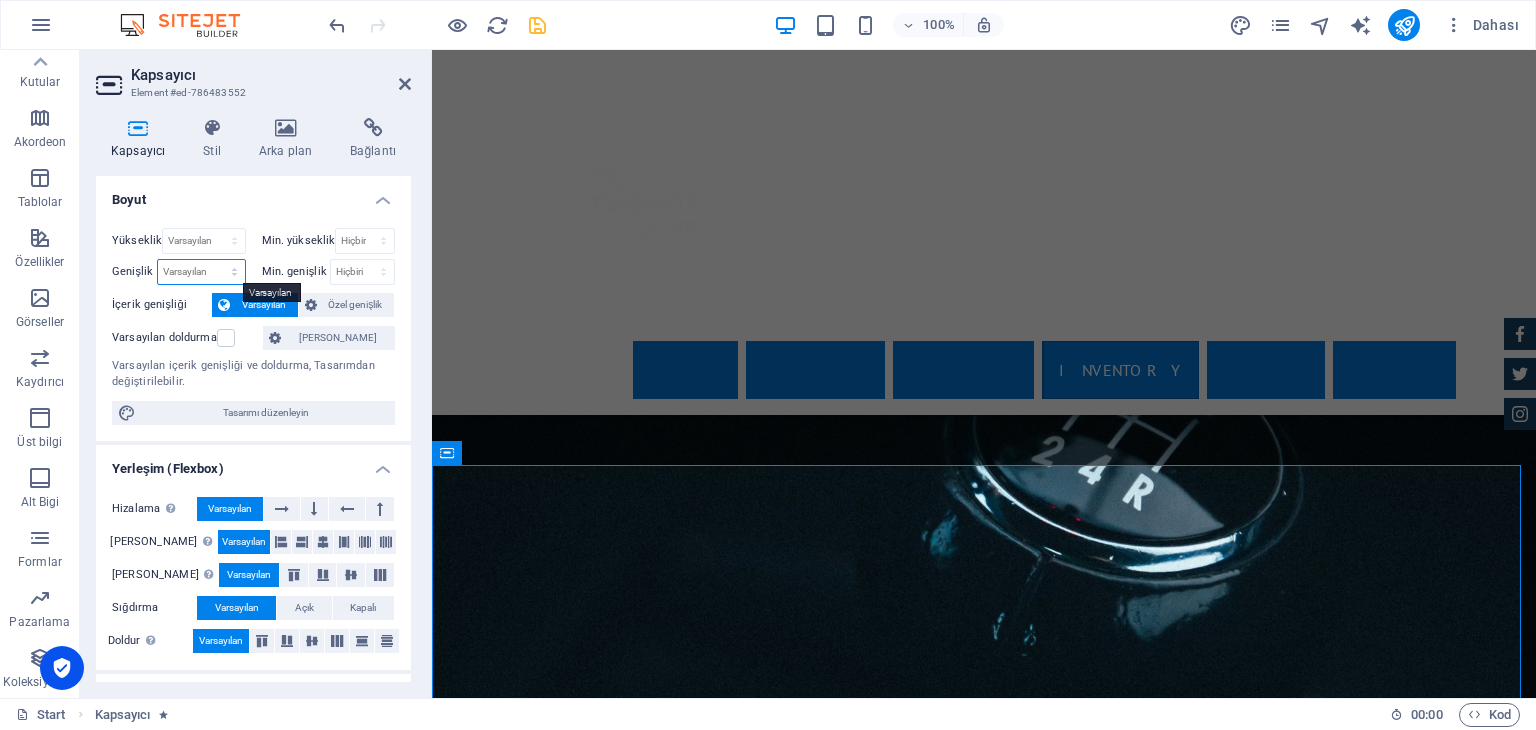 click on "Varsayılan px rem % em vh vw" at bounding box center [201, 272] 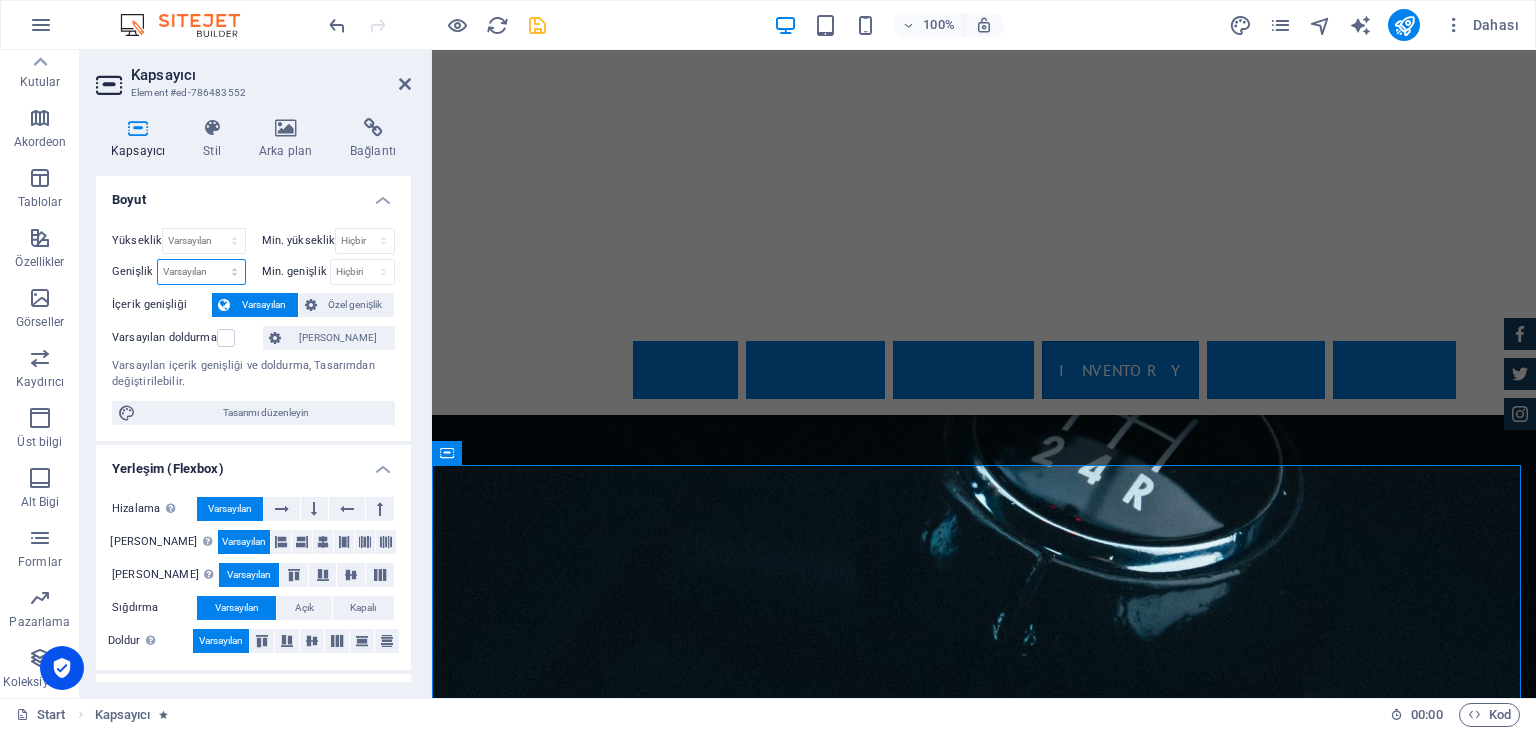 select on "px" 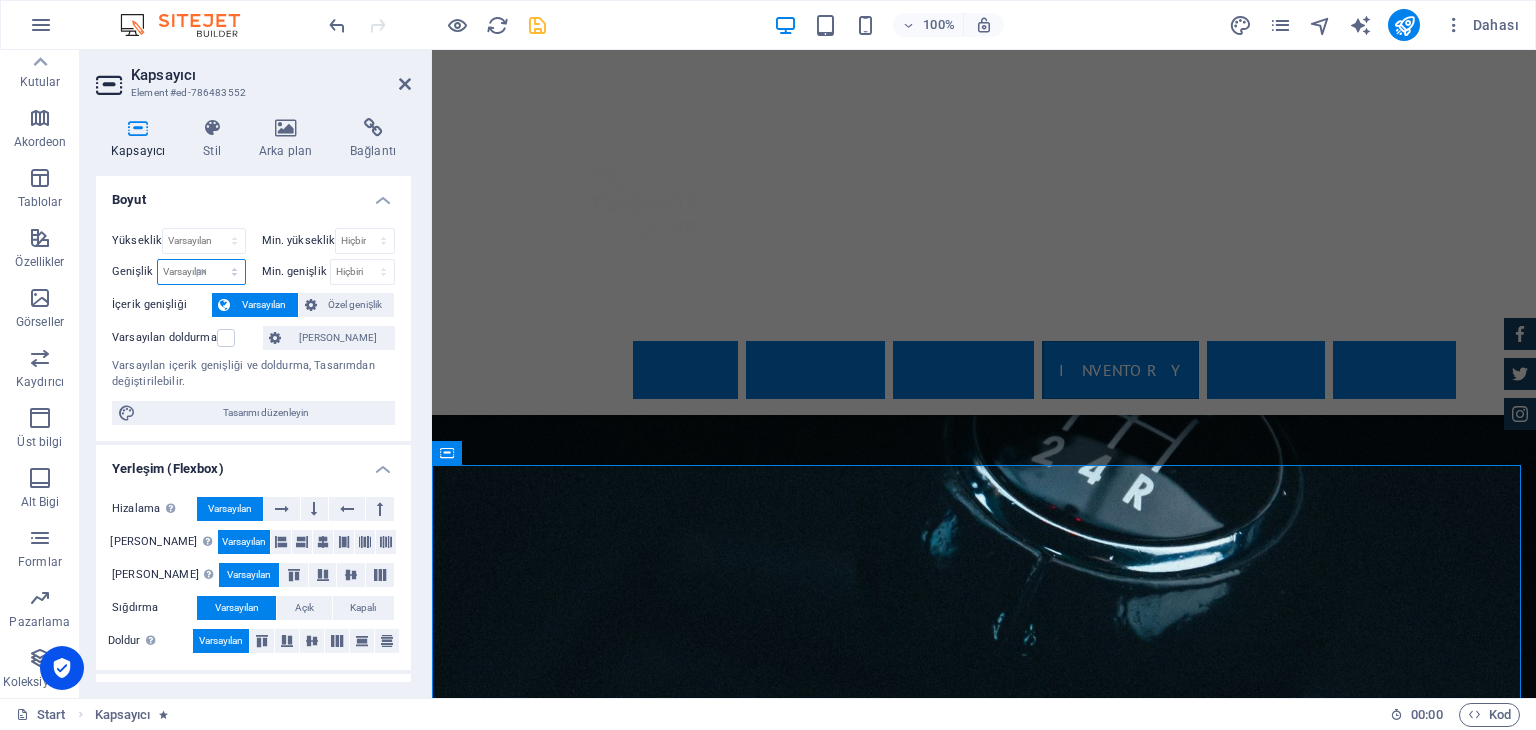click on "Varsayılan px rem % em vh vw" at bounding box center [201, 272] 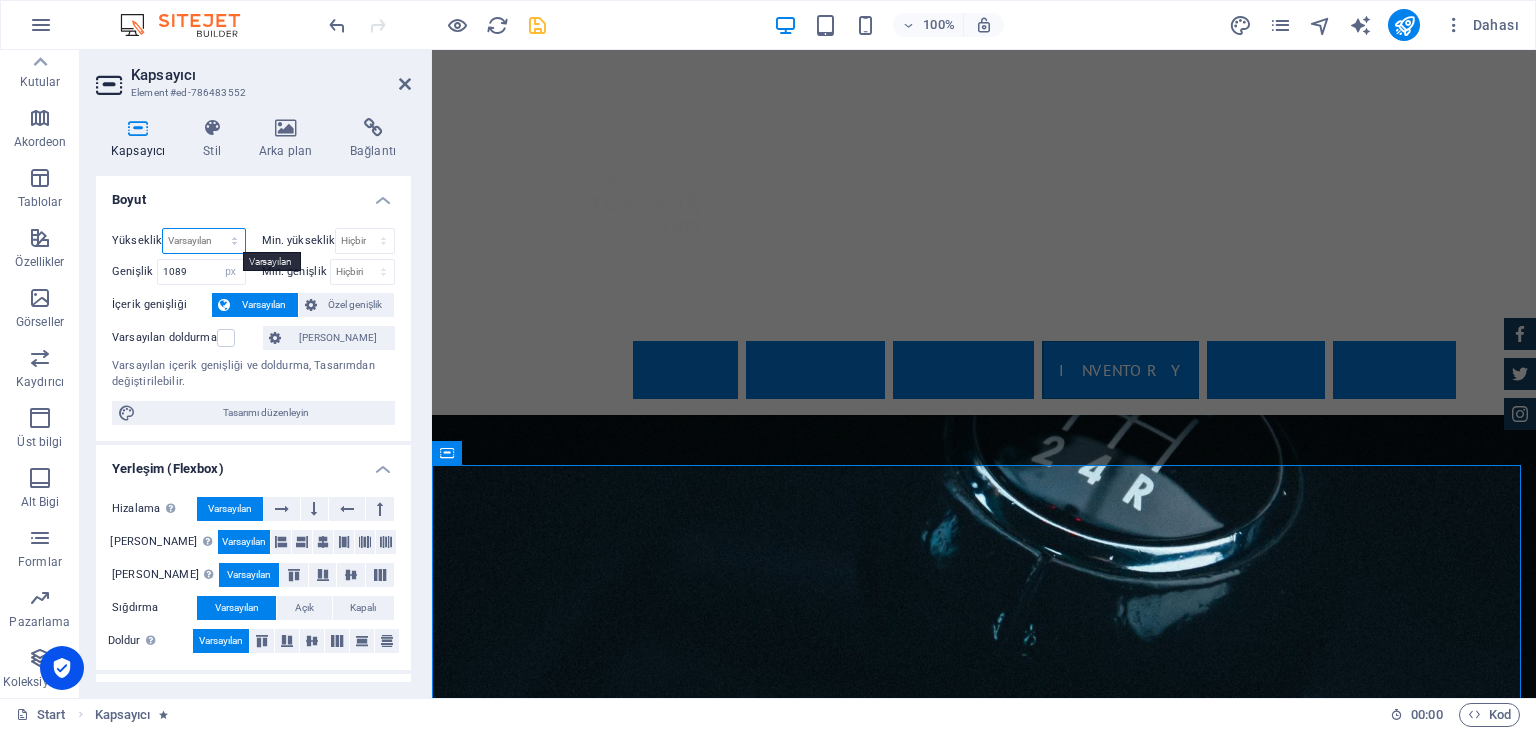 click on "Varsayılan px rem % vh vw" at bounding box center [203, 241] 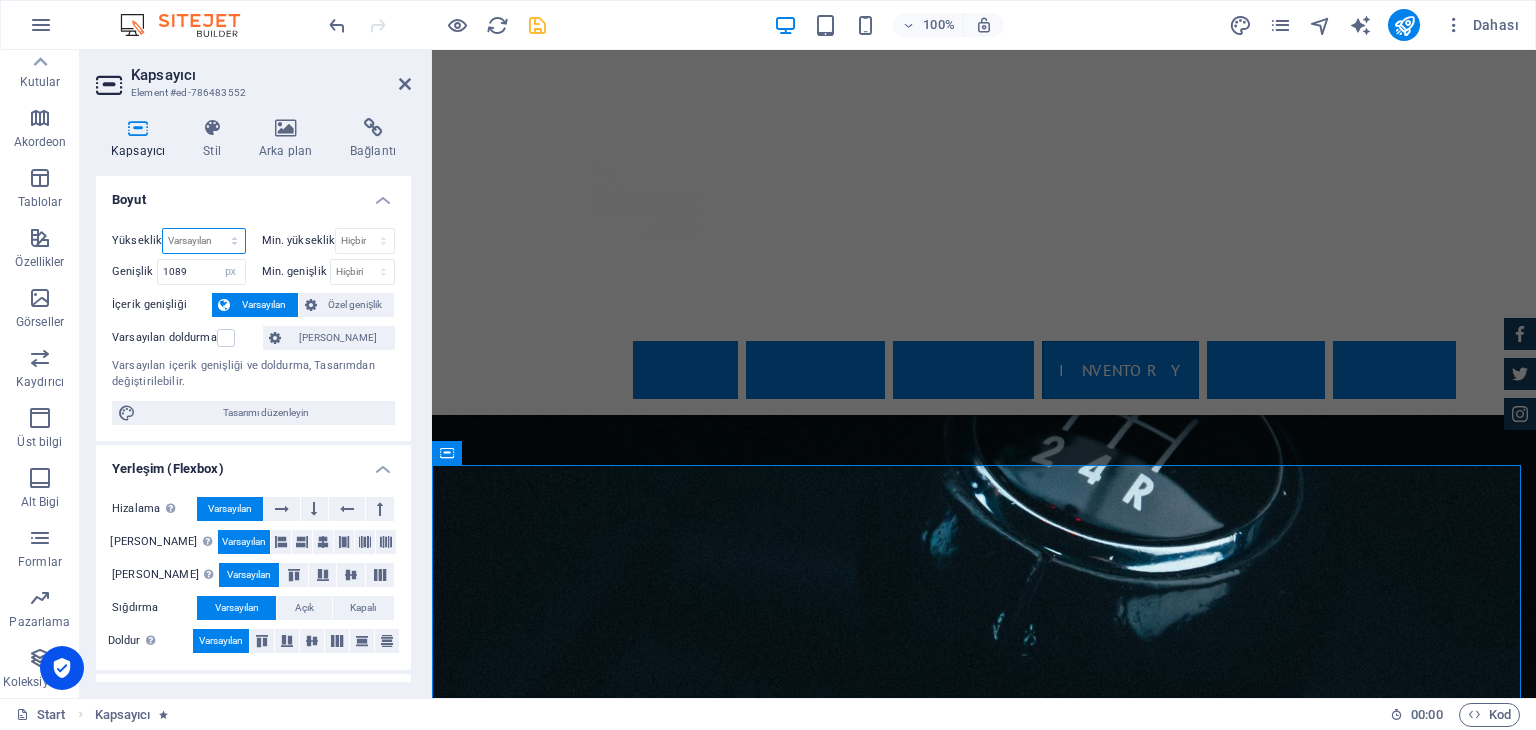 select on "%" 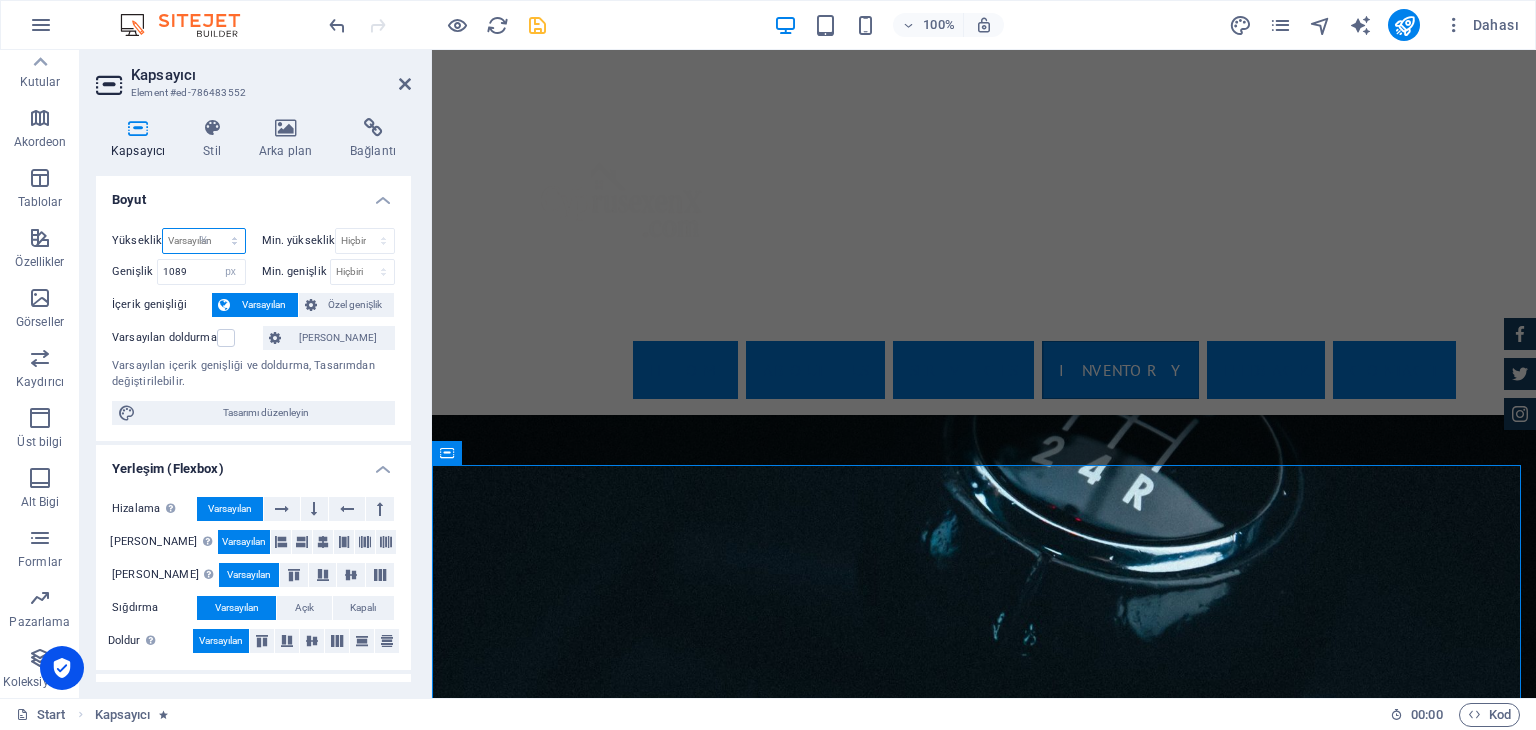 click on "Varsayılan px rem % vh vw" at bounding box center (203, 241) 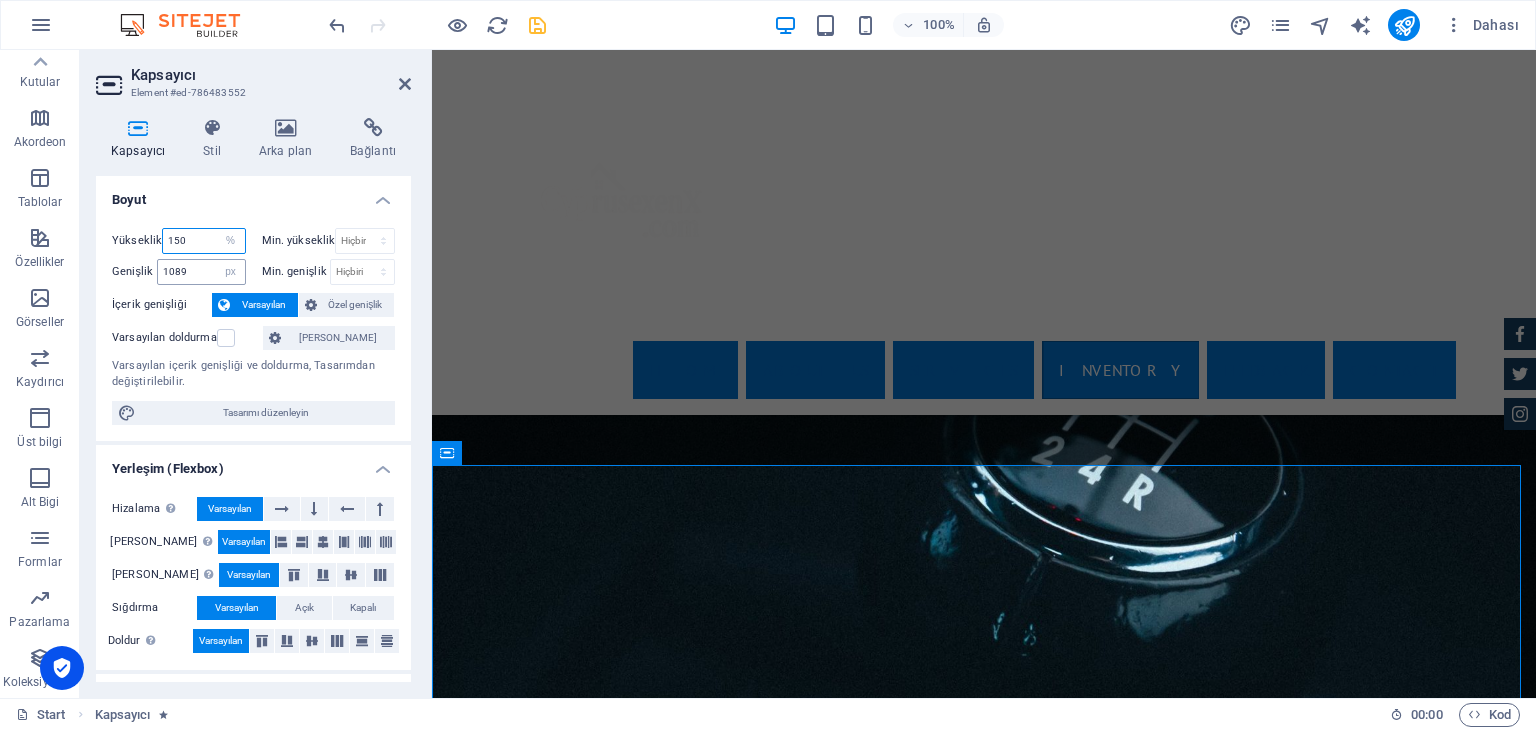 type on "150" 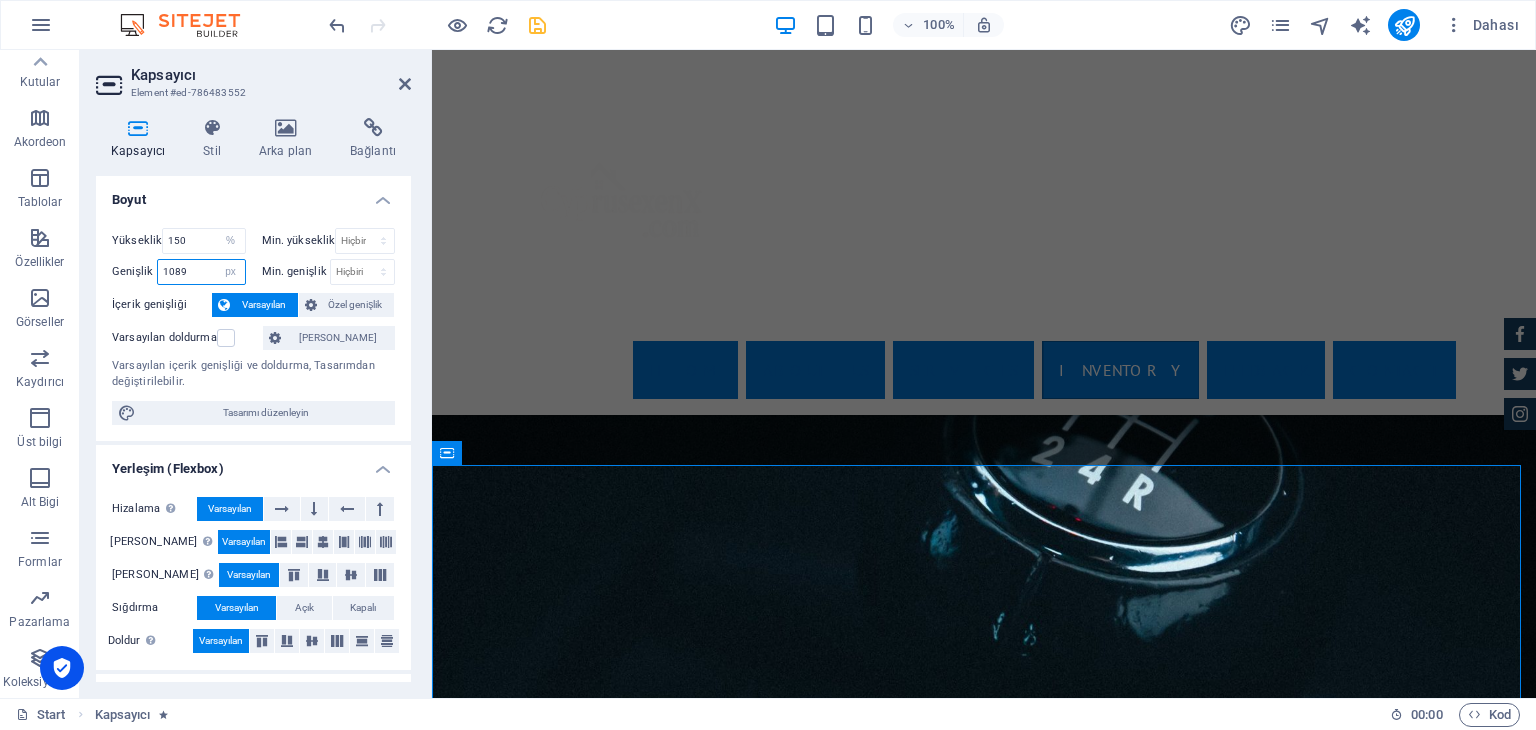 click on "1089" at bounding box center [201, 272] 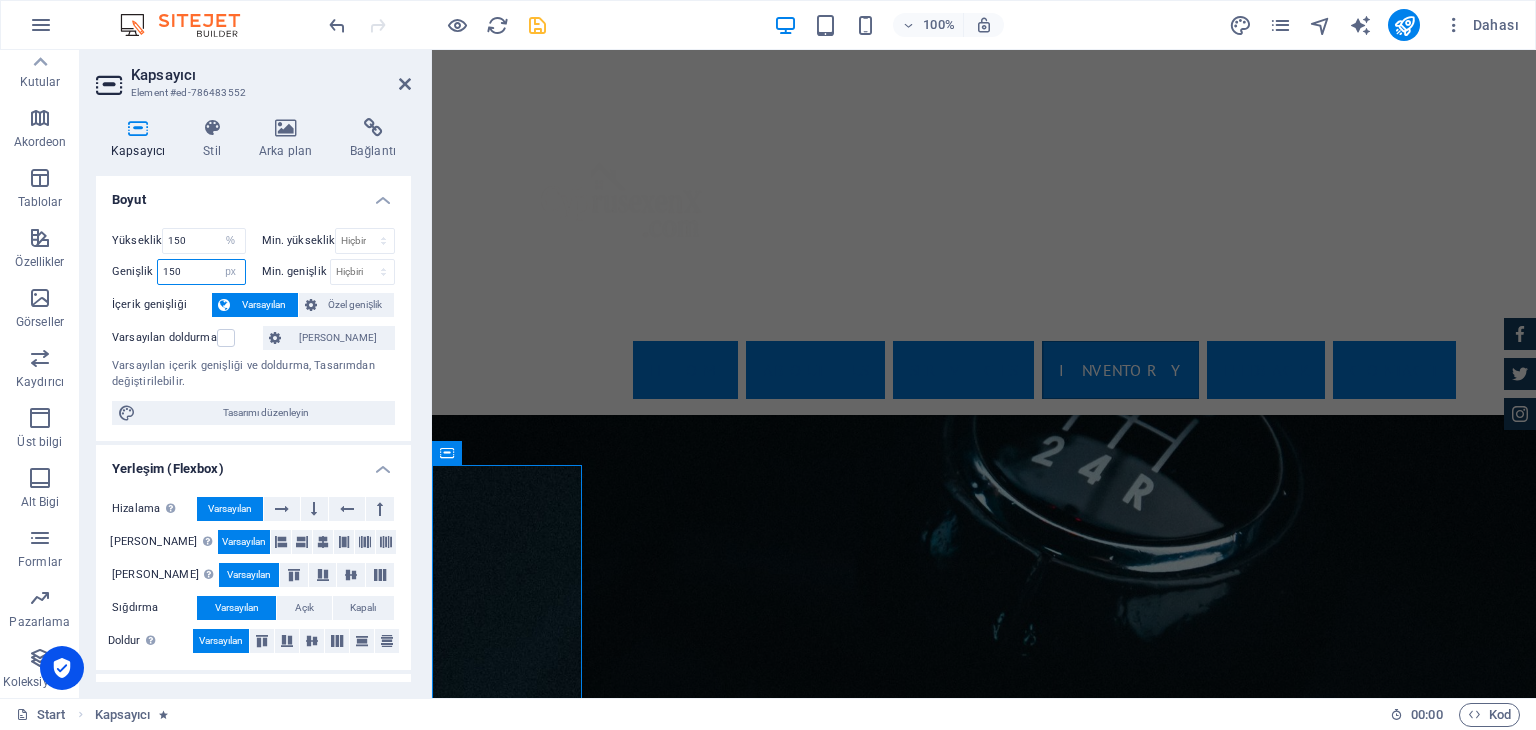 type on "150" 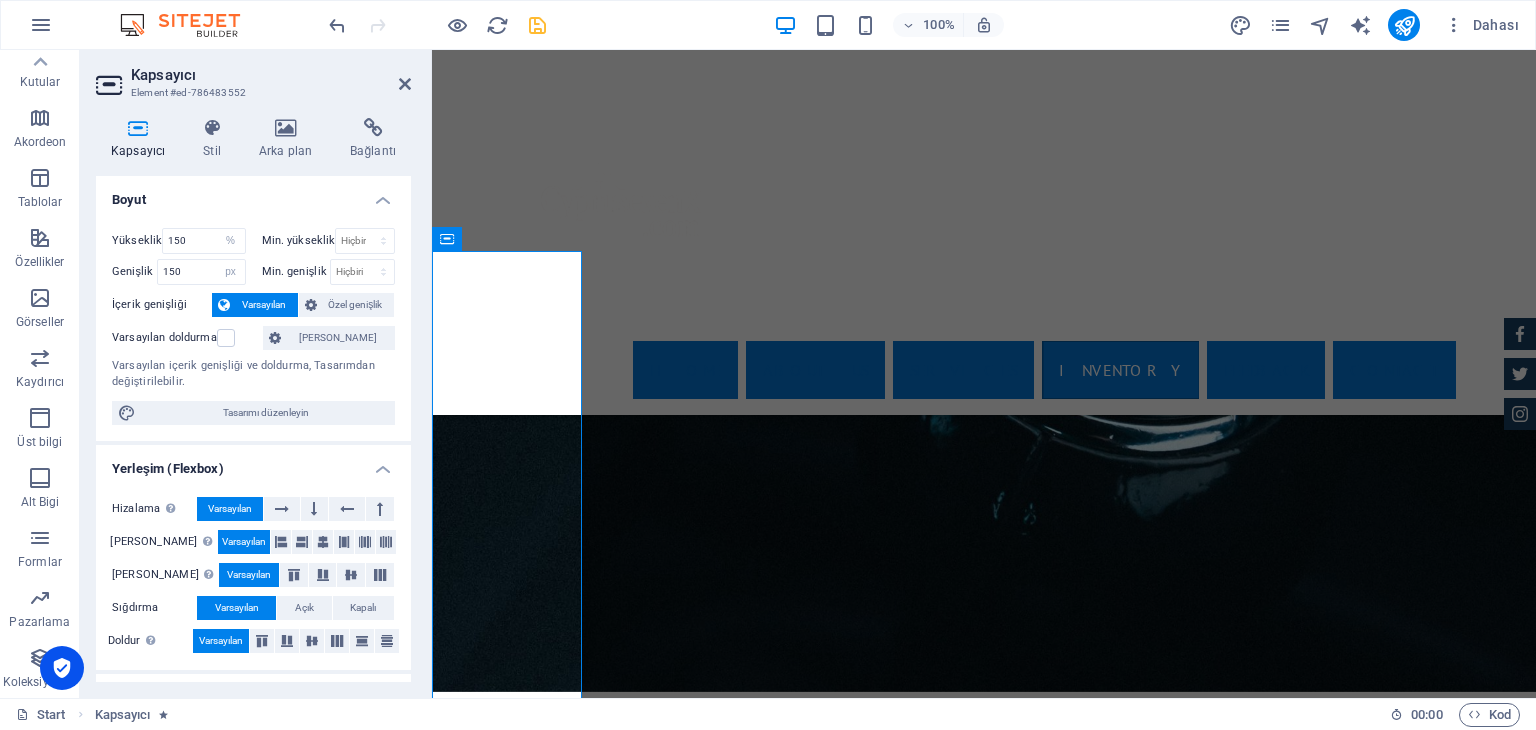 scroll, scrollTop: 3400, scrollLeft: 0, axis: vertical 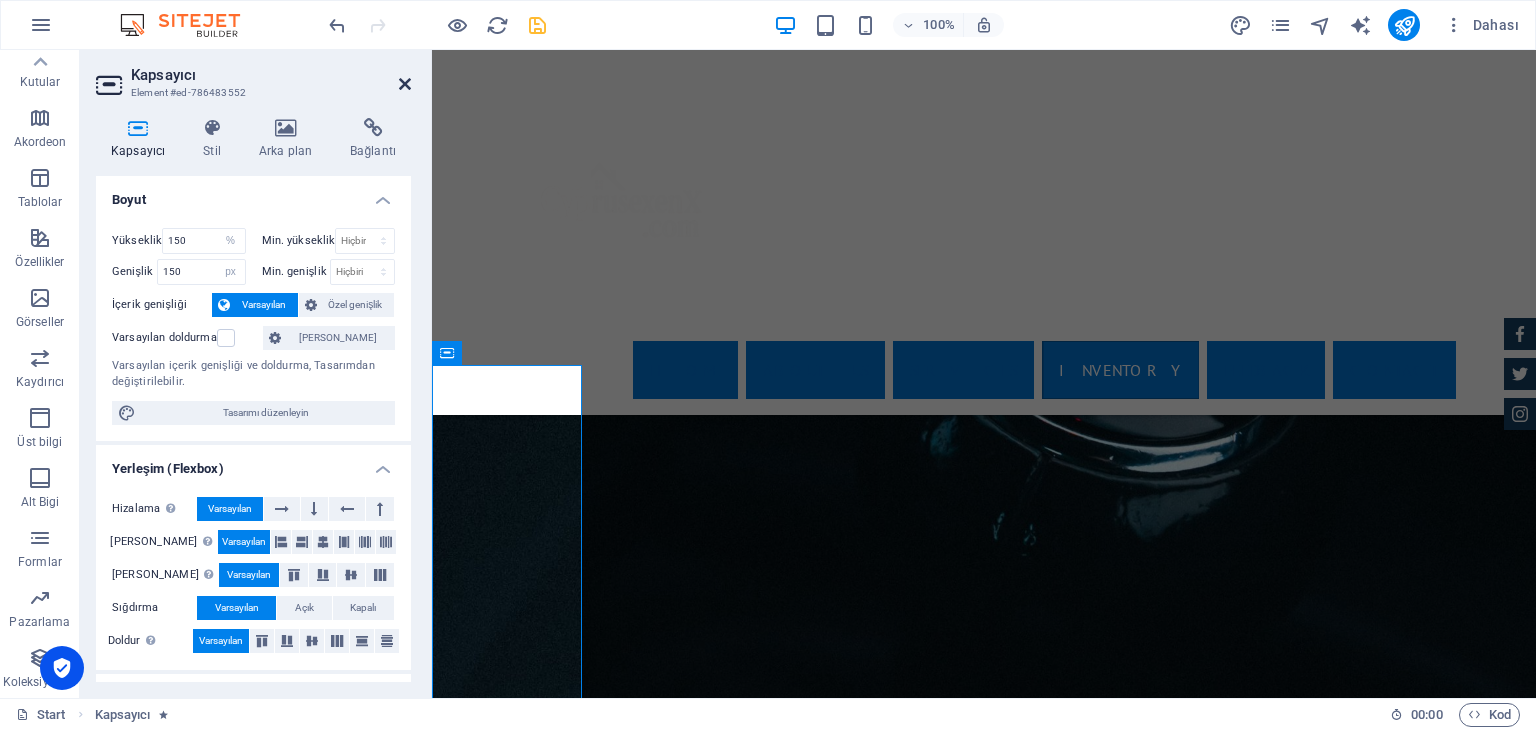 click at bounding box center (405, 84) 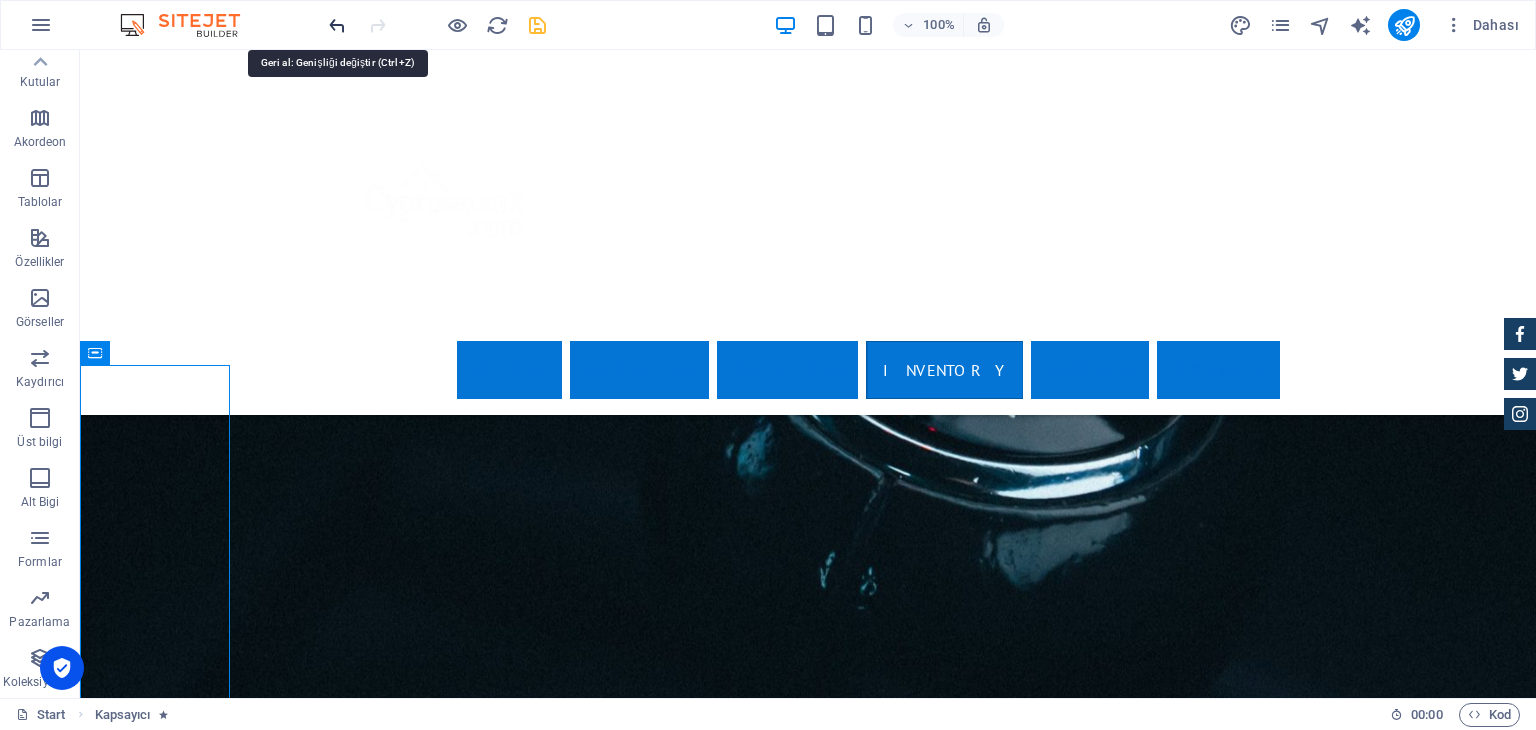 click at bounding box center (337, 25) 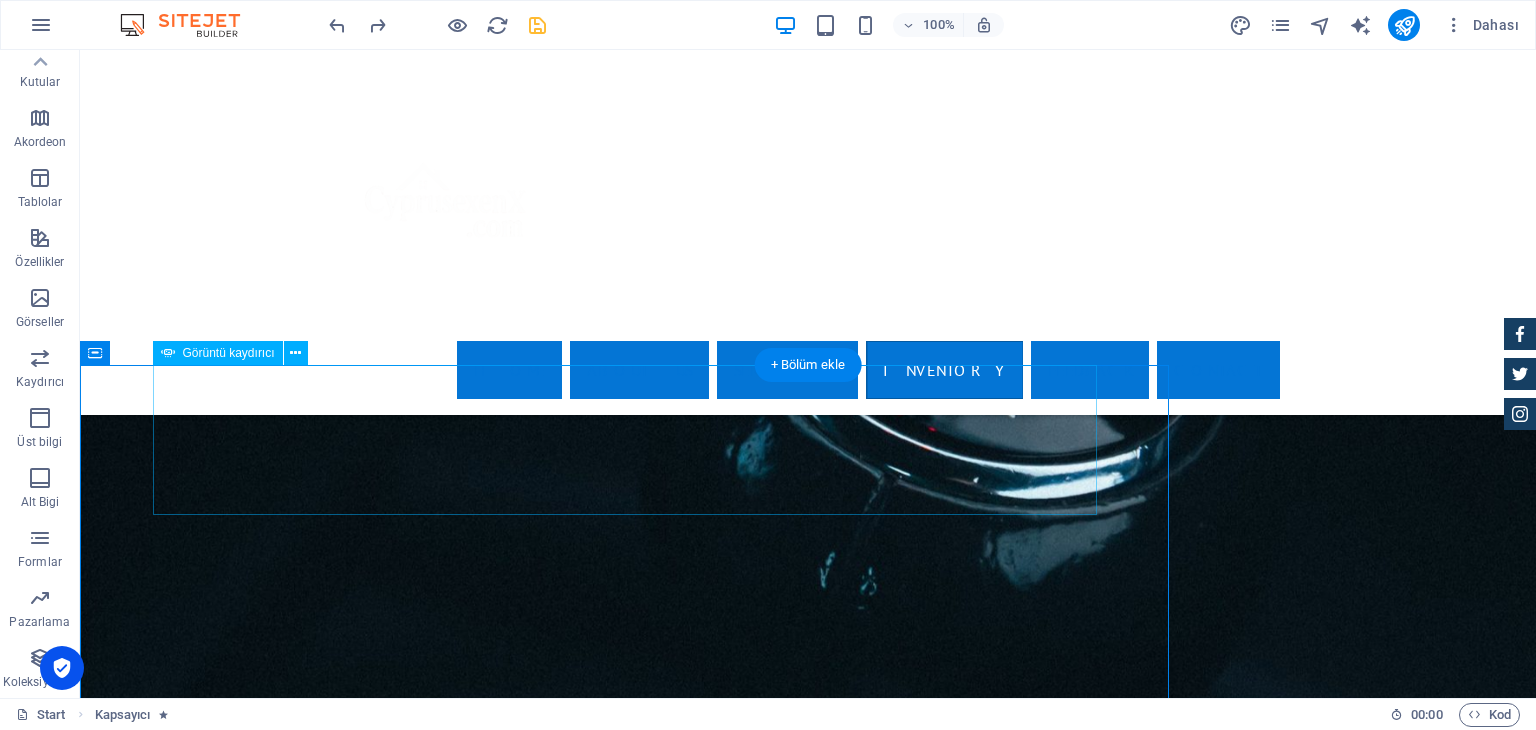 scroll, scrollTop: 3300, scrollLeft: 0, axis: vertical 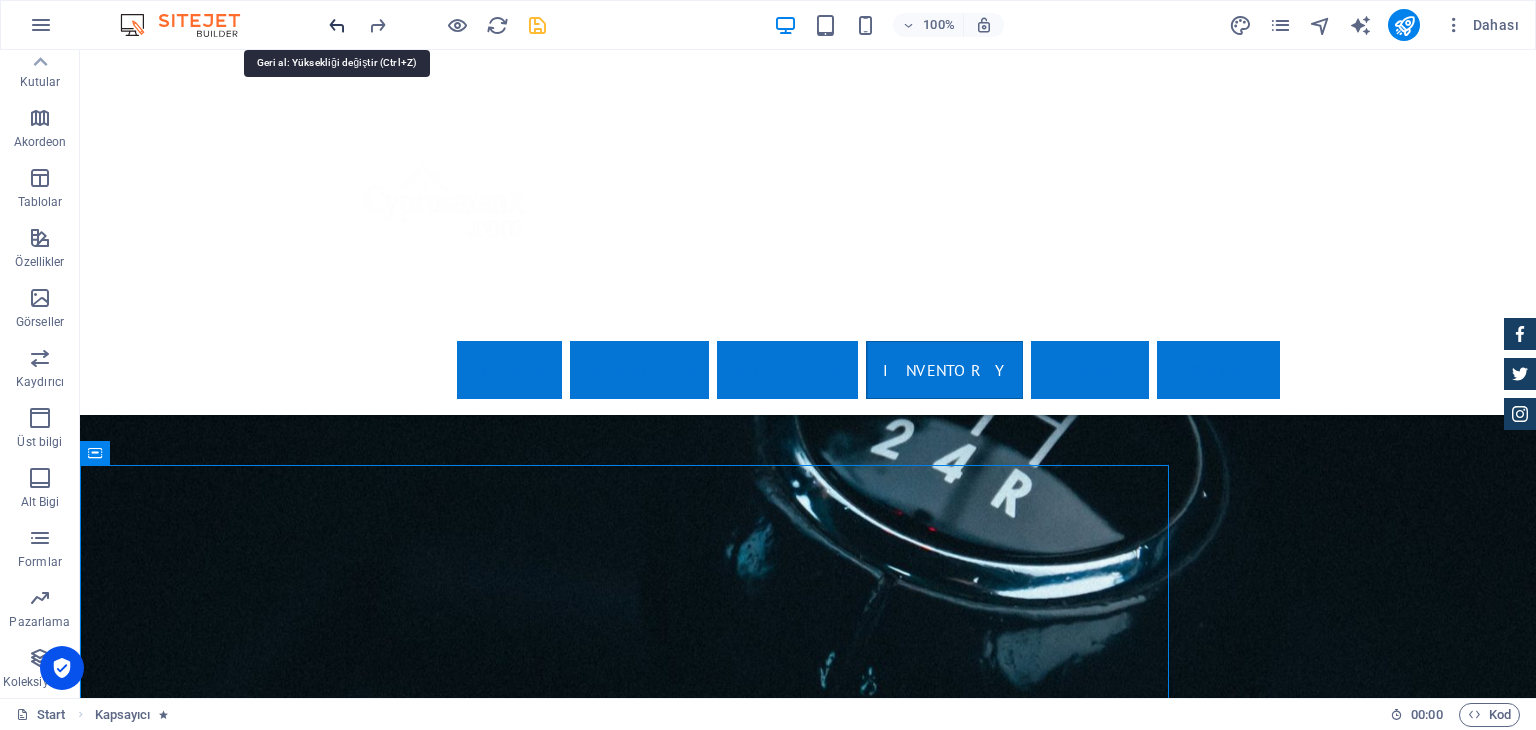 click at bounding box center [337, 25] 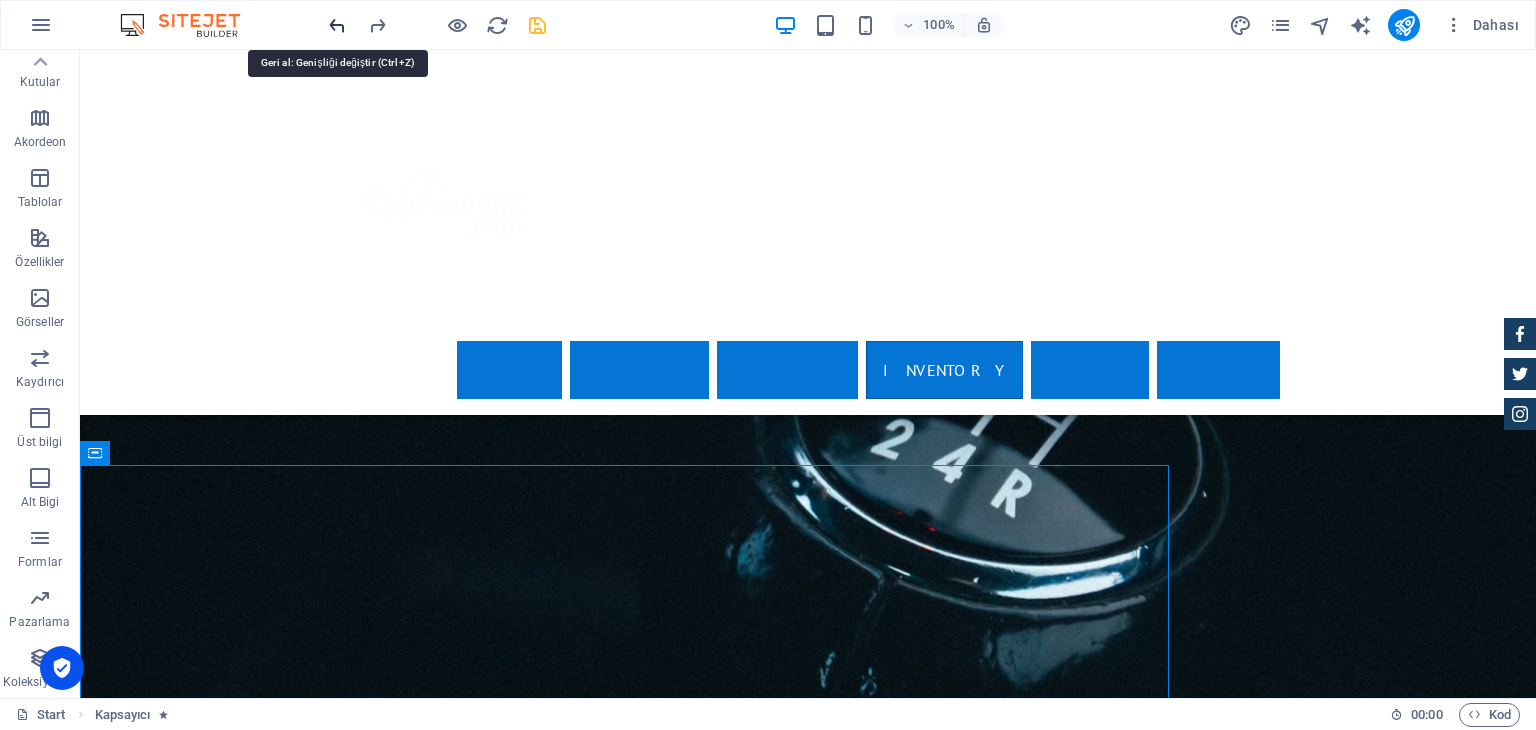 click at bounding box center (337, 25) 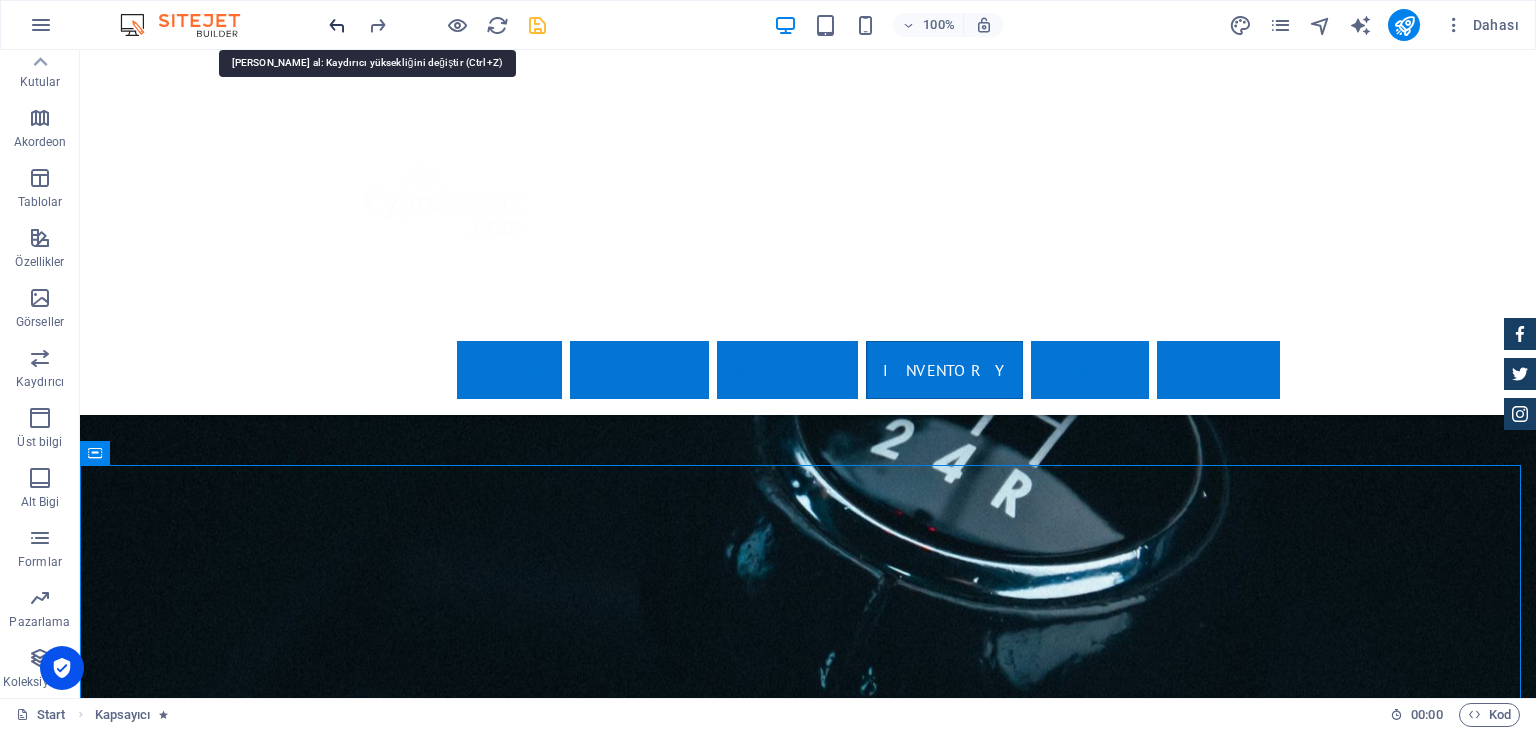 click at bounding box center (337, 25) 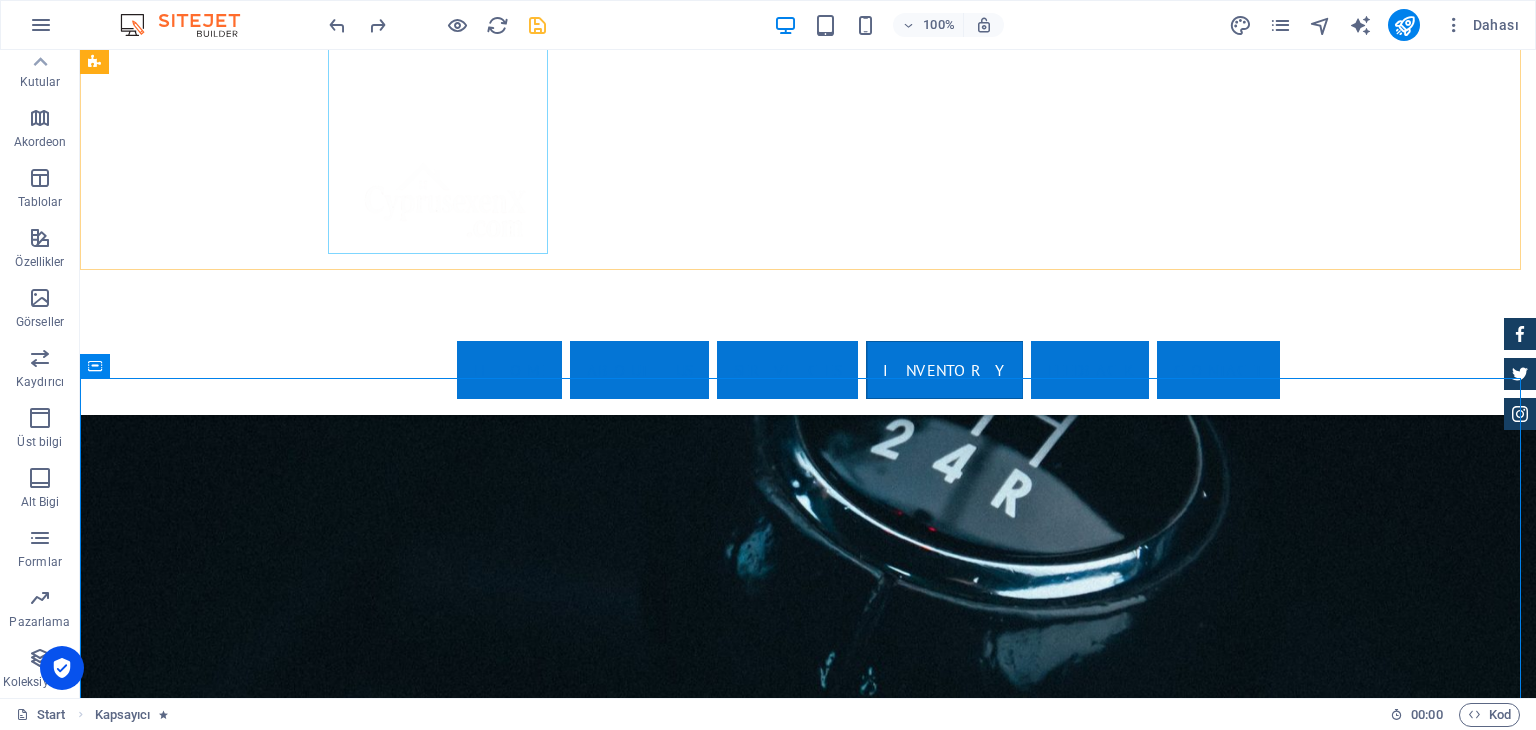 scroll, scrollTop: 3500, scrollLeft: 0, axis: vertical 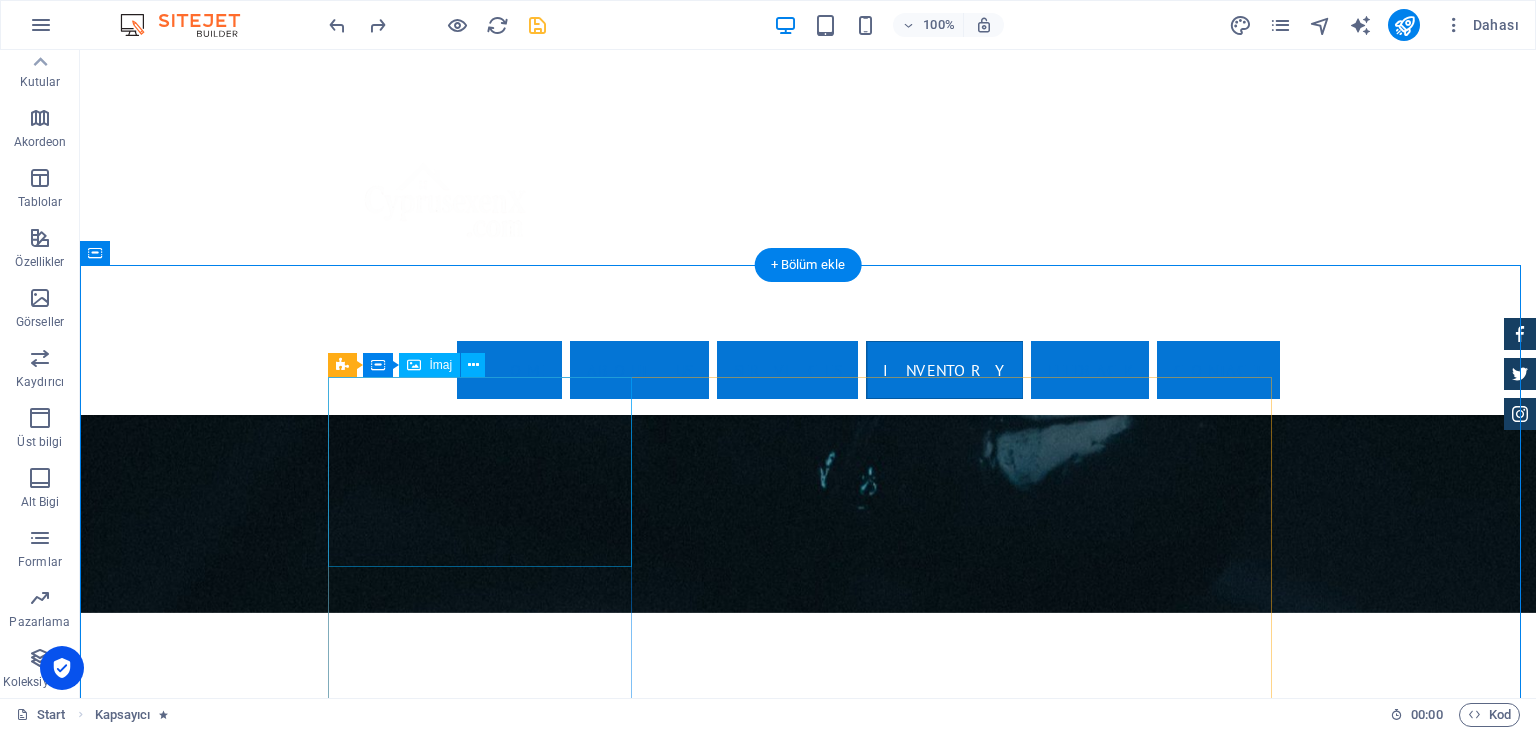 click at bounding box center [808, 3934] 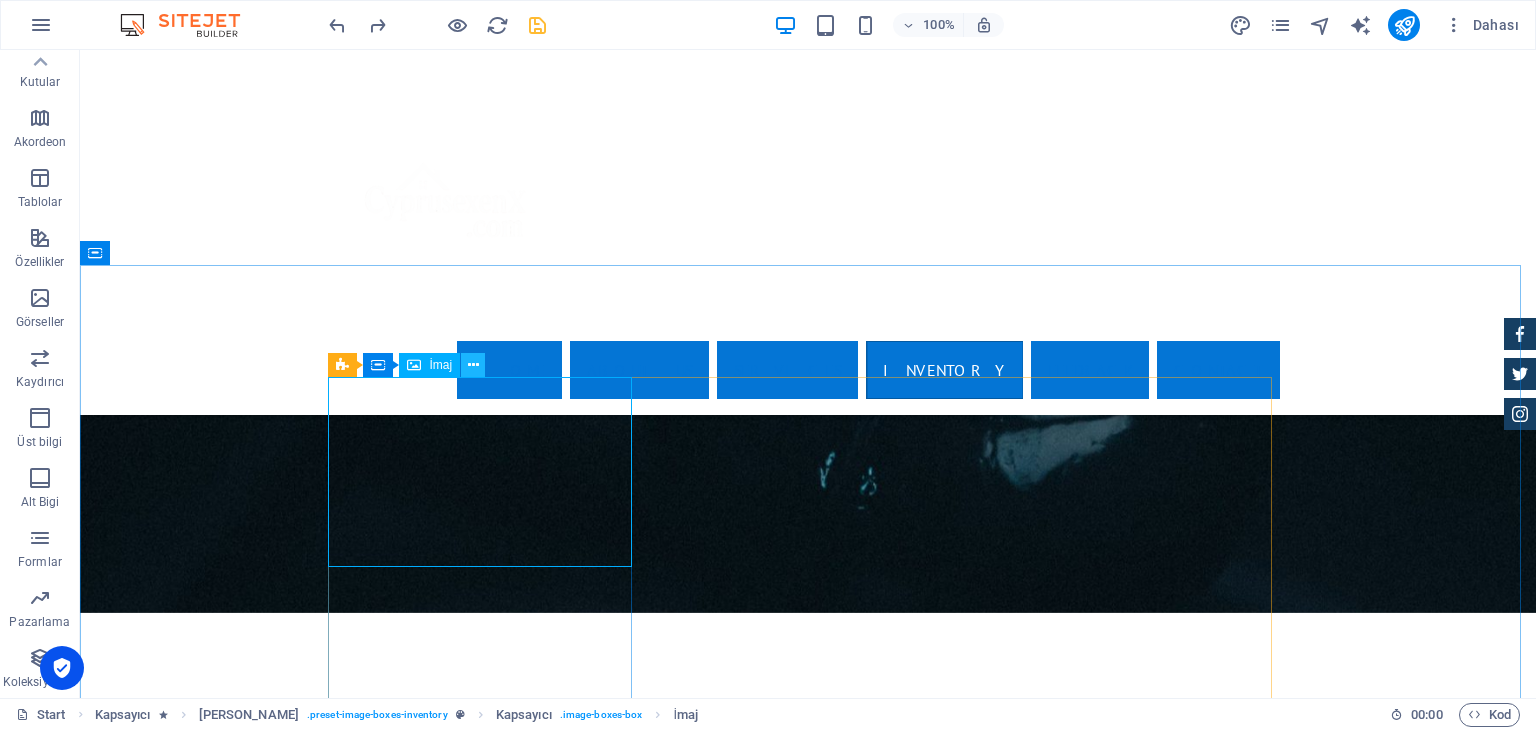 click at bounding box center [473, 365] 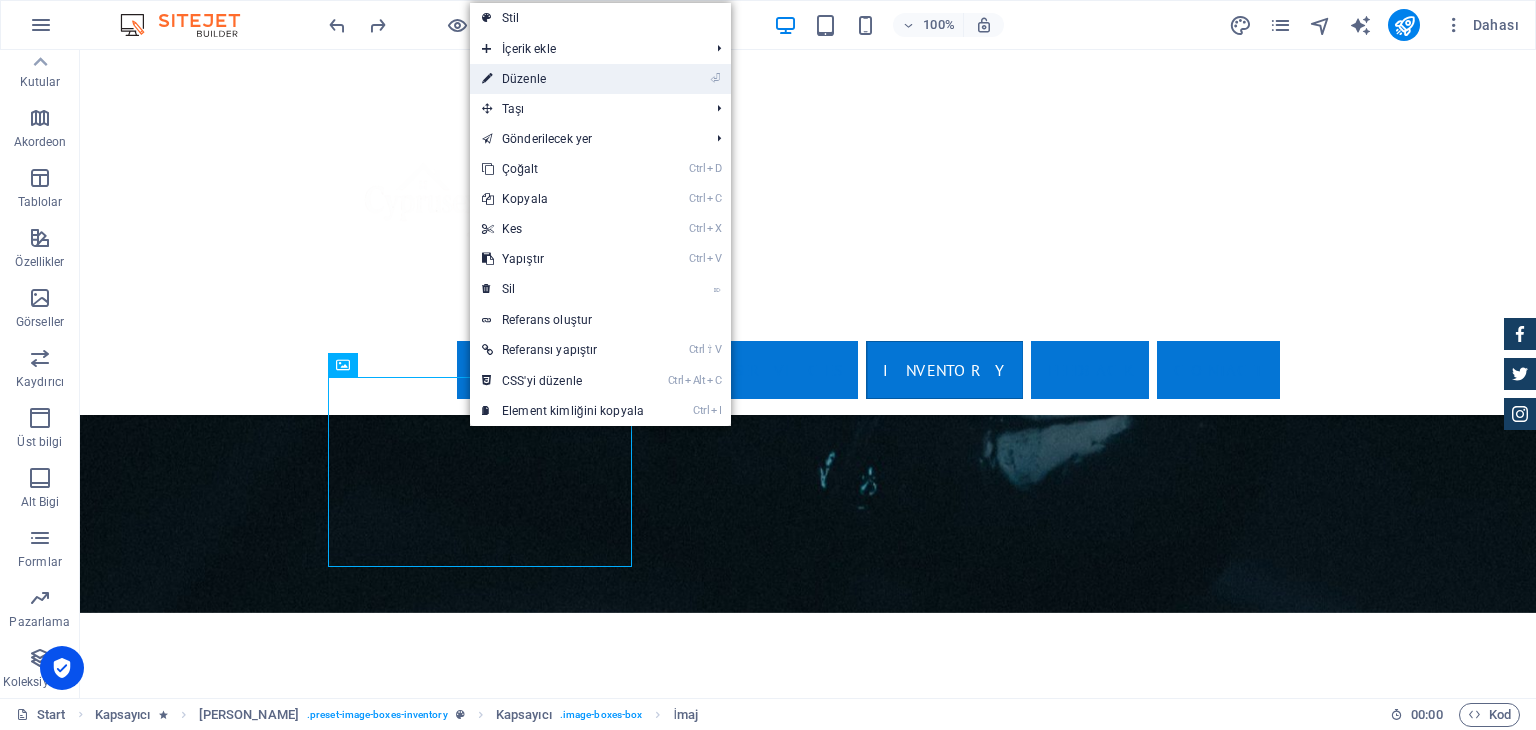 click on "⏎  Düzenle" at bounding box center [563, 79] 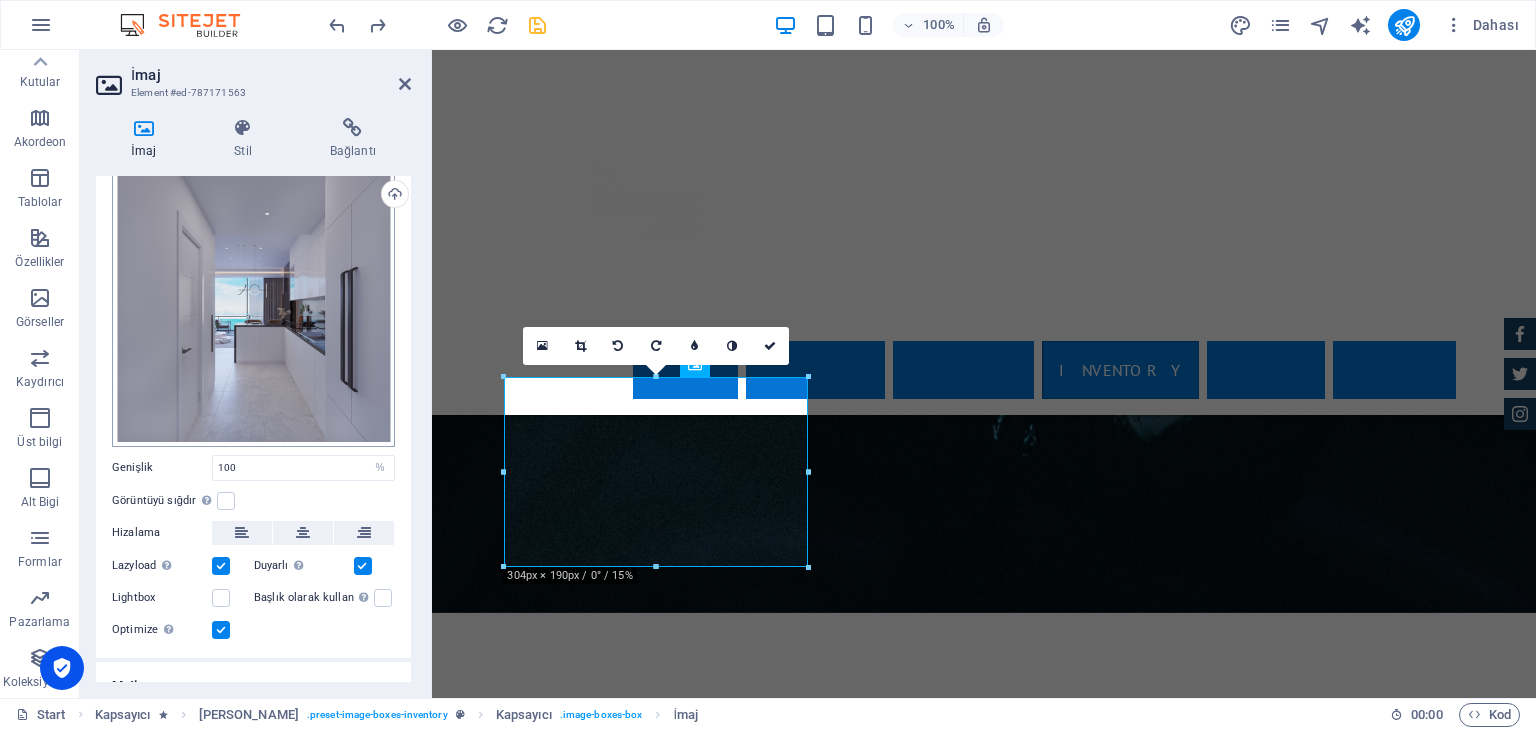 scroll, scrollTop: 87, scrollLeft: 0, axis: vertical 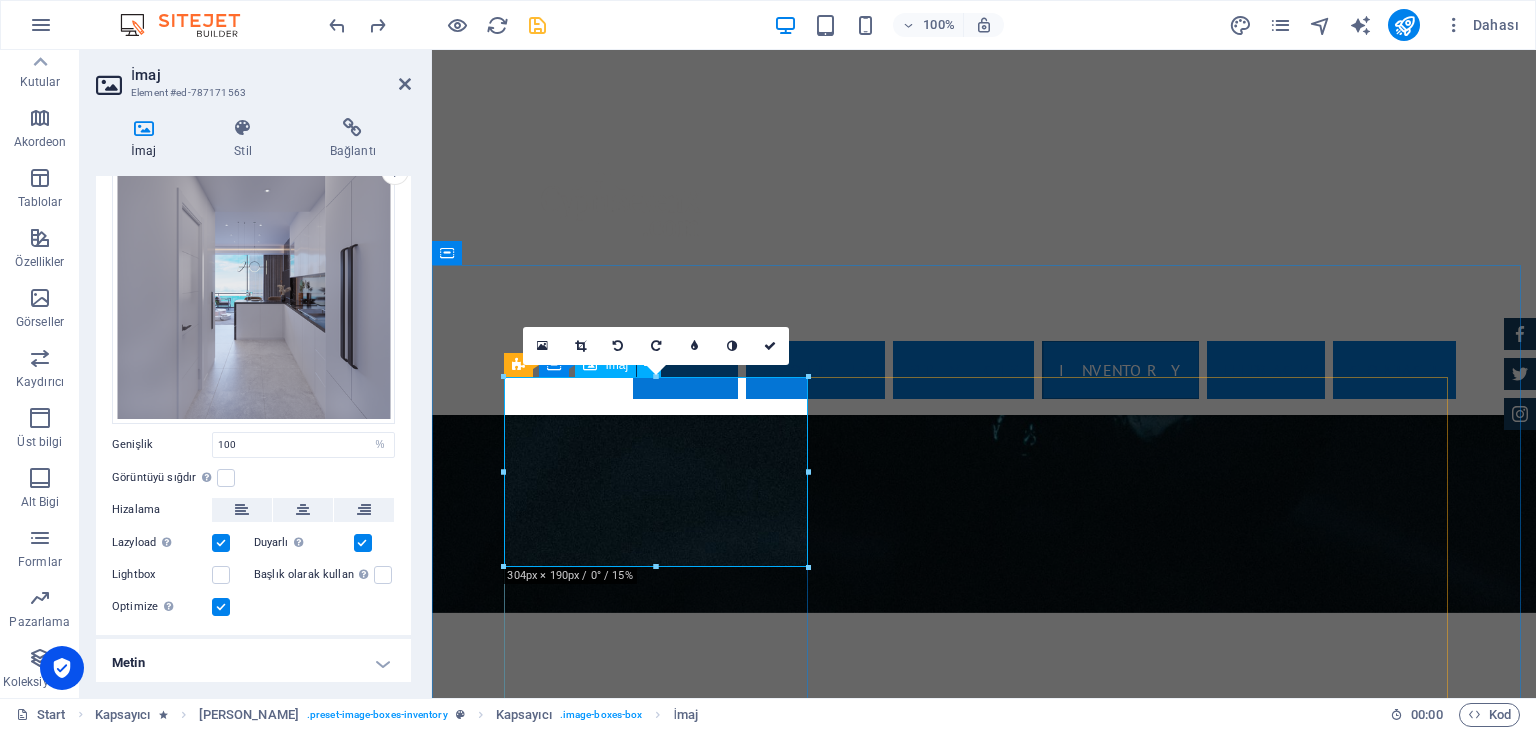 drag, startPoint x: 720, startPoint y: 363, endPoint x: 740, endPoint y: 438, distance: 77.62087 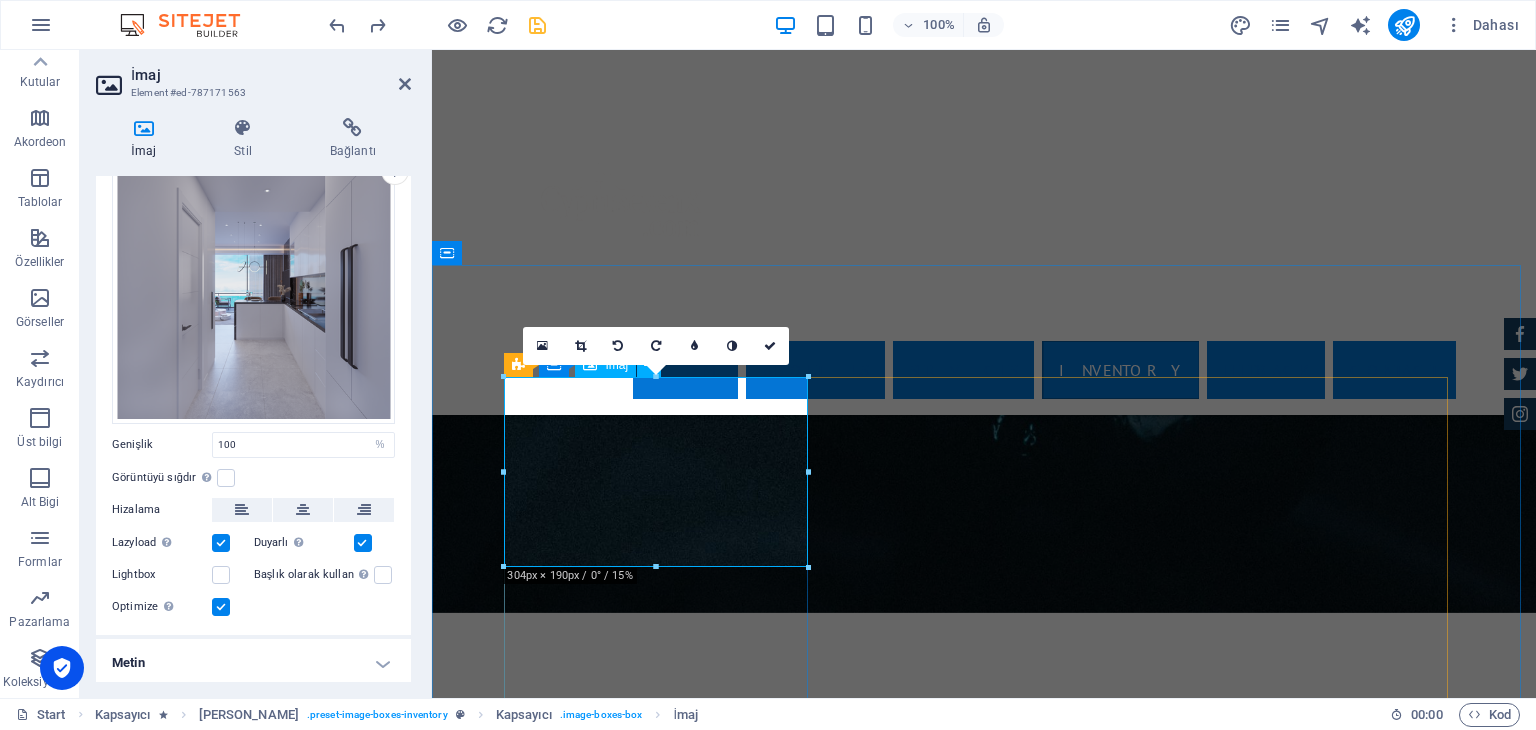 click at bounding box center [984, 3934] 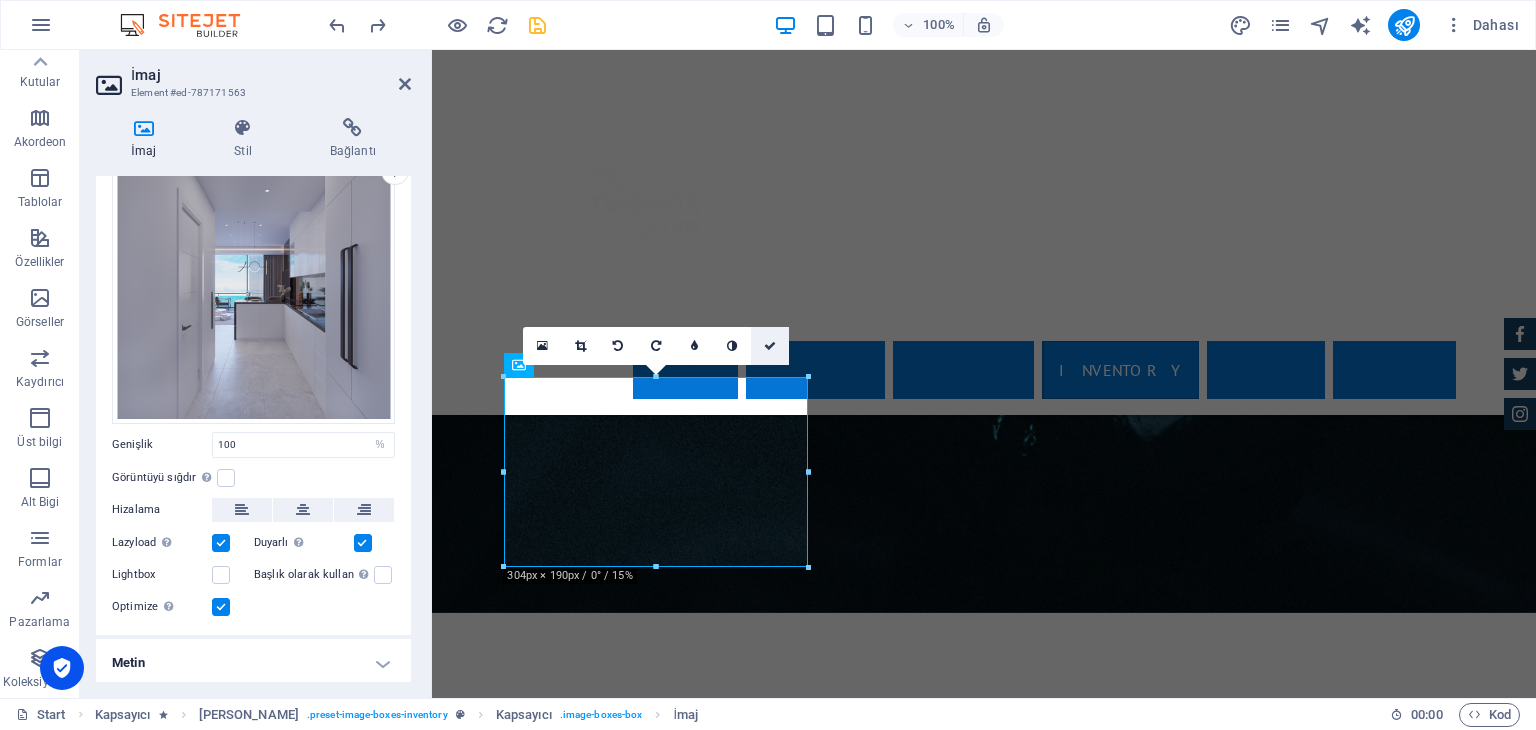 click at bounding box center [770, 346] 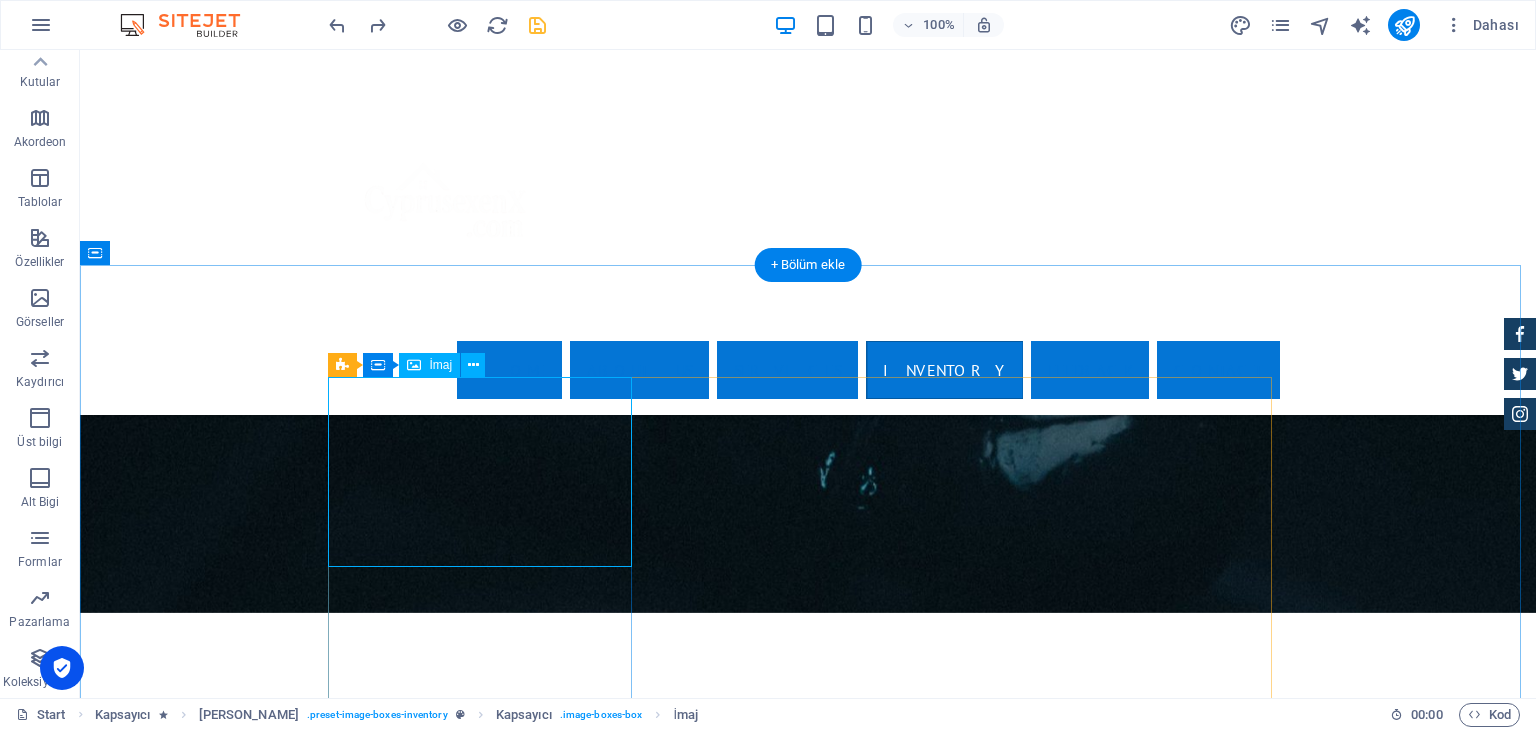 click at bounding box center (808, 3934) 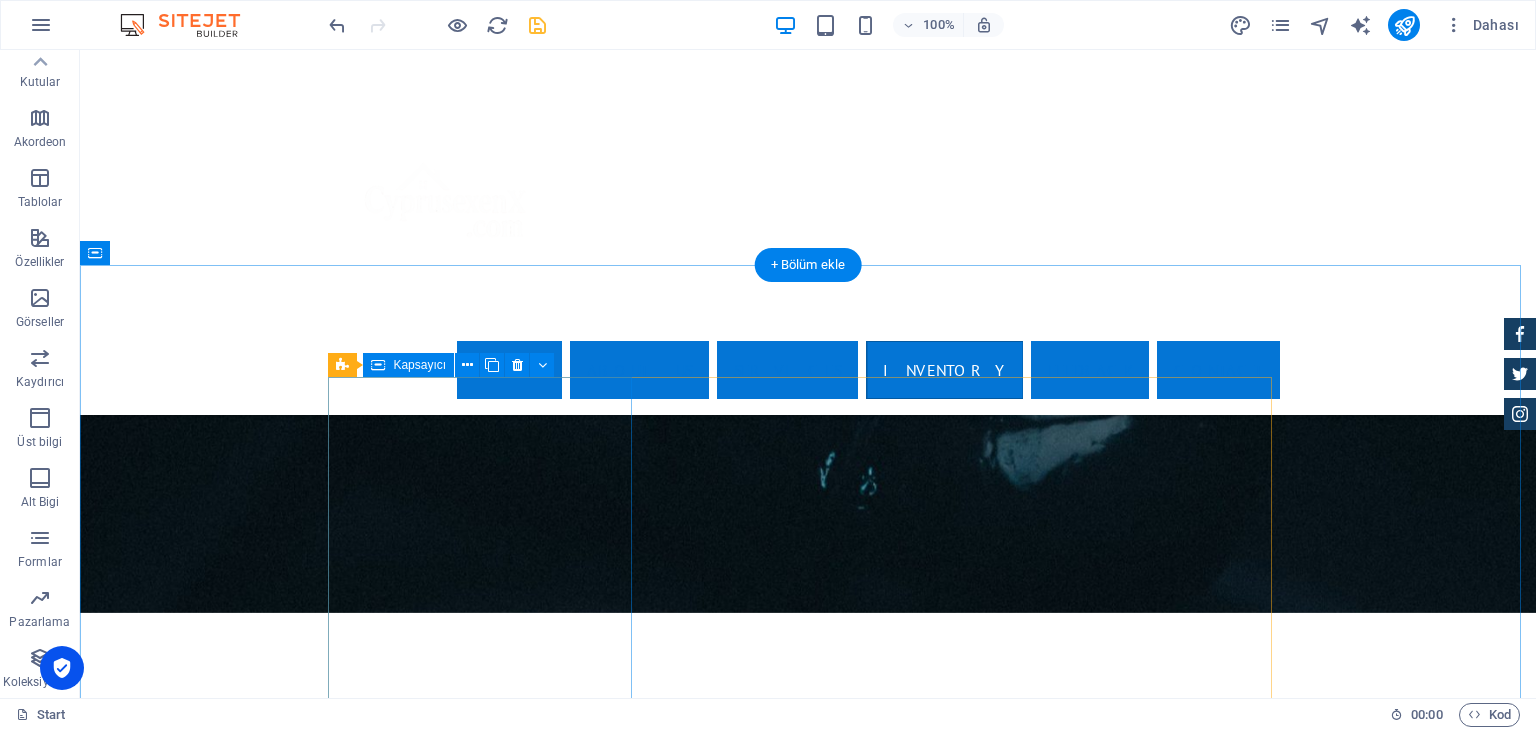 click on "stüdyo $ 49.999 Automatic  Transmission  | Vivid Blue More Details" at bounding box center [808, 3709] 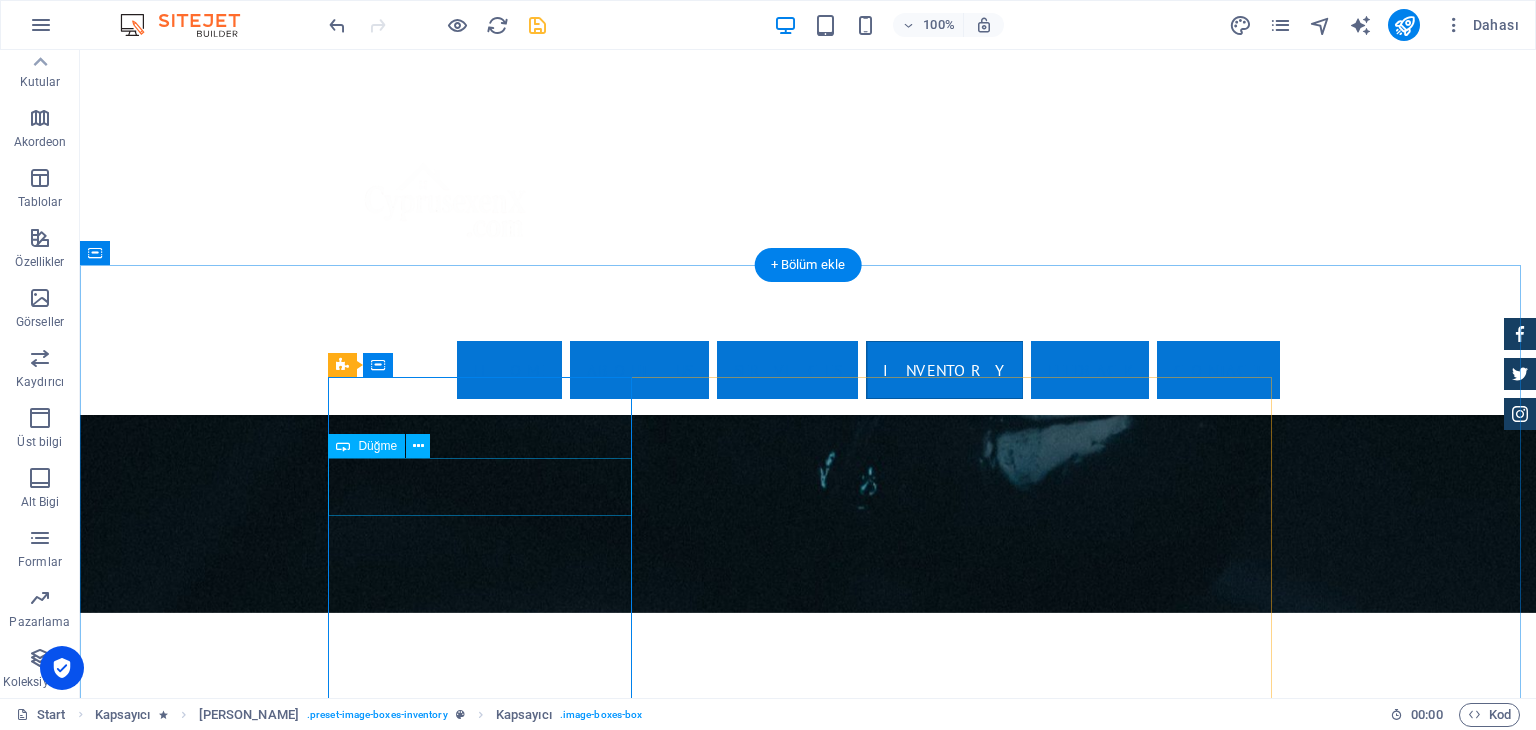 click on "More Details" at bounding box center [808, 3751] 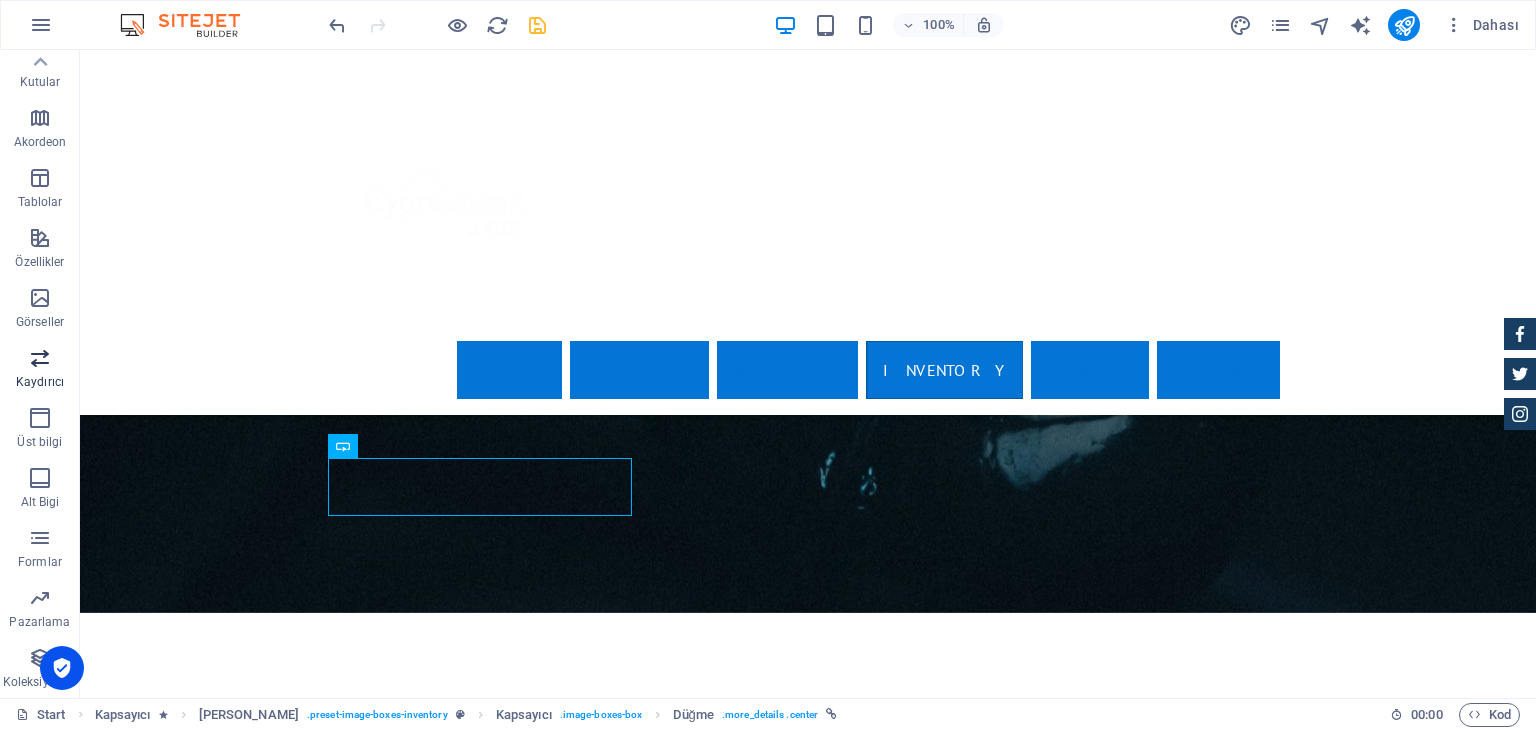 click at bounding box center [40, 358] 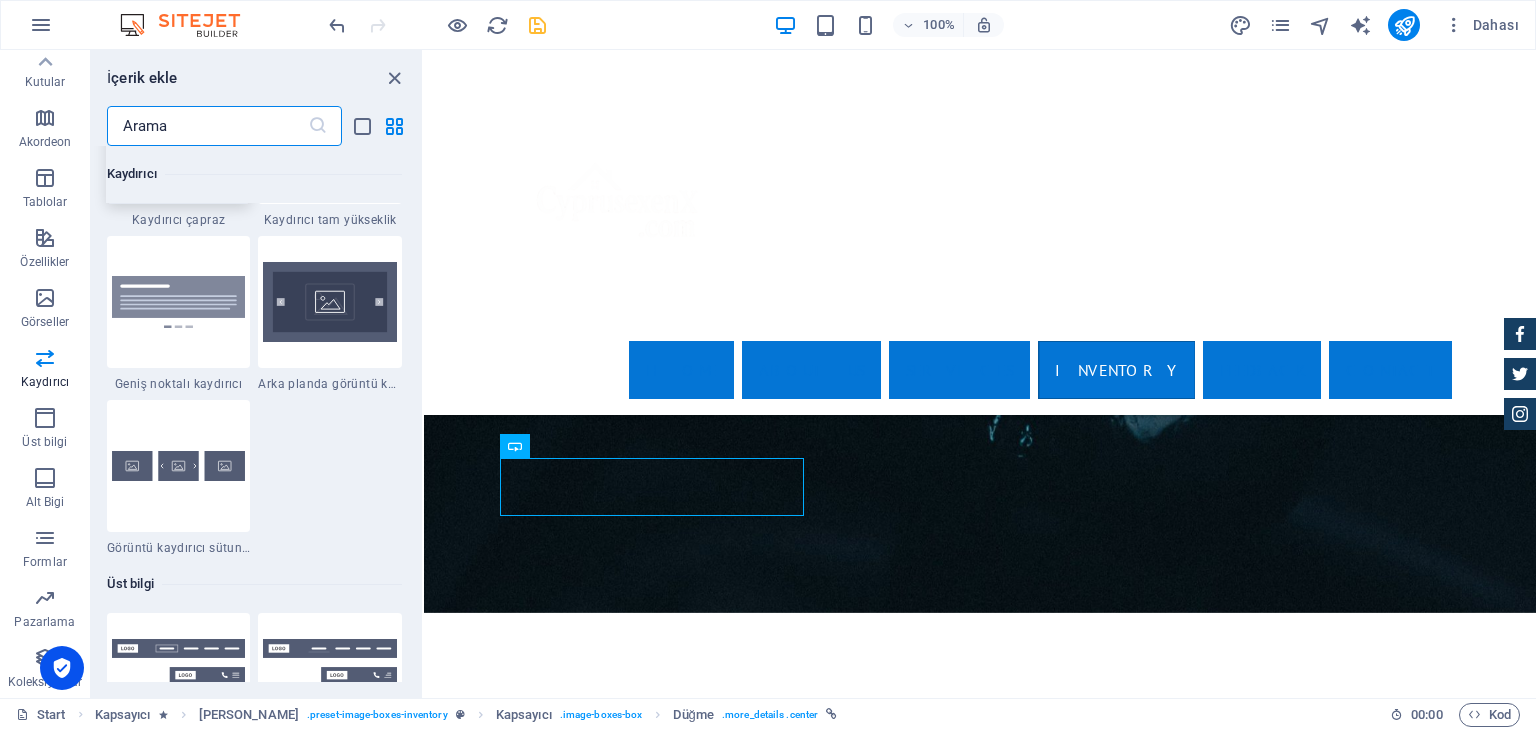 scroll, scrollTop: 11572, scrollLeft: 0, axis: vertical 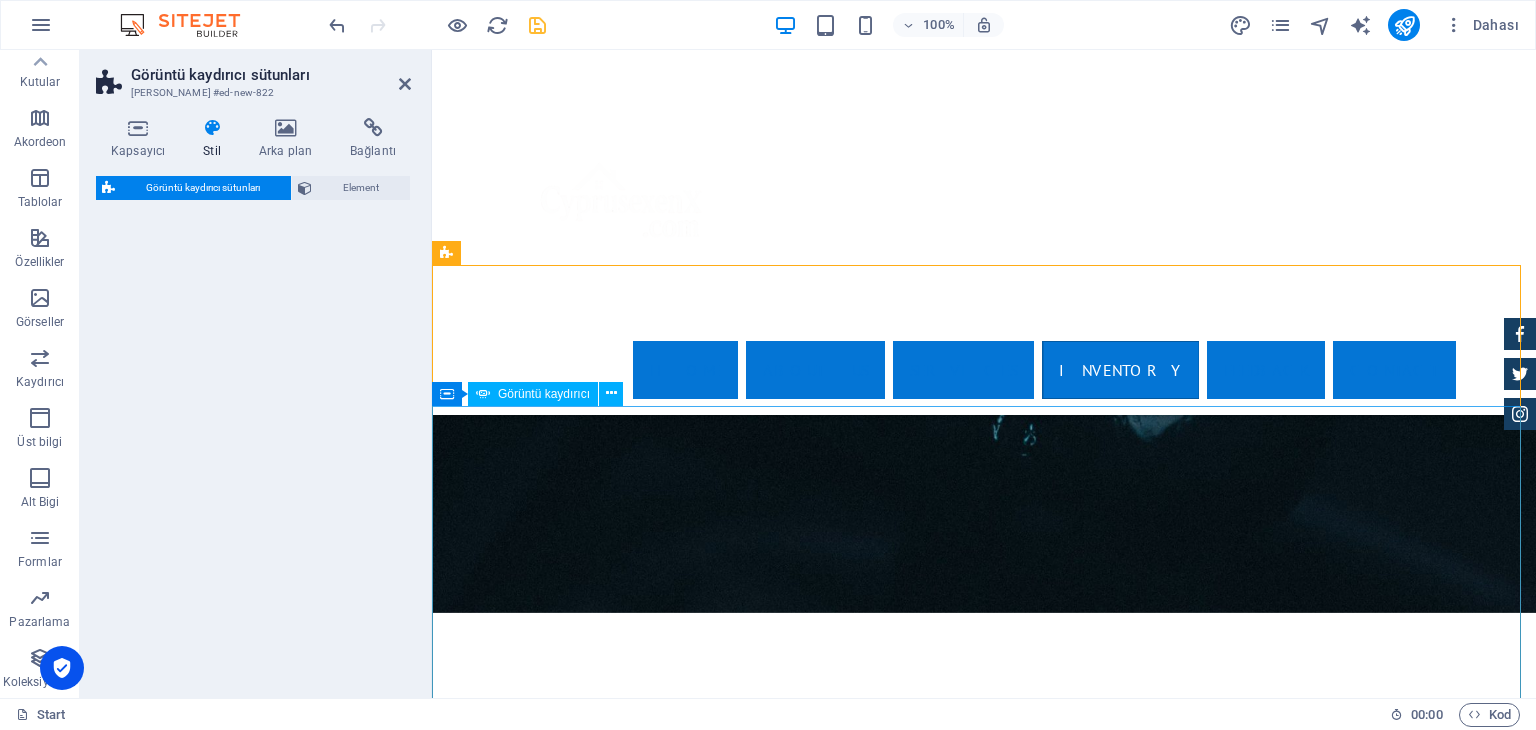 select on "rem" 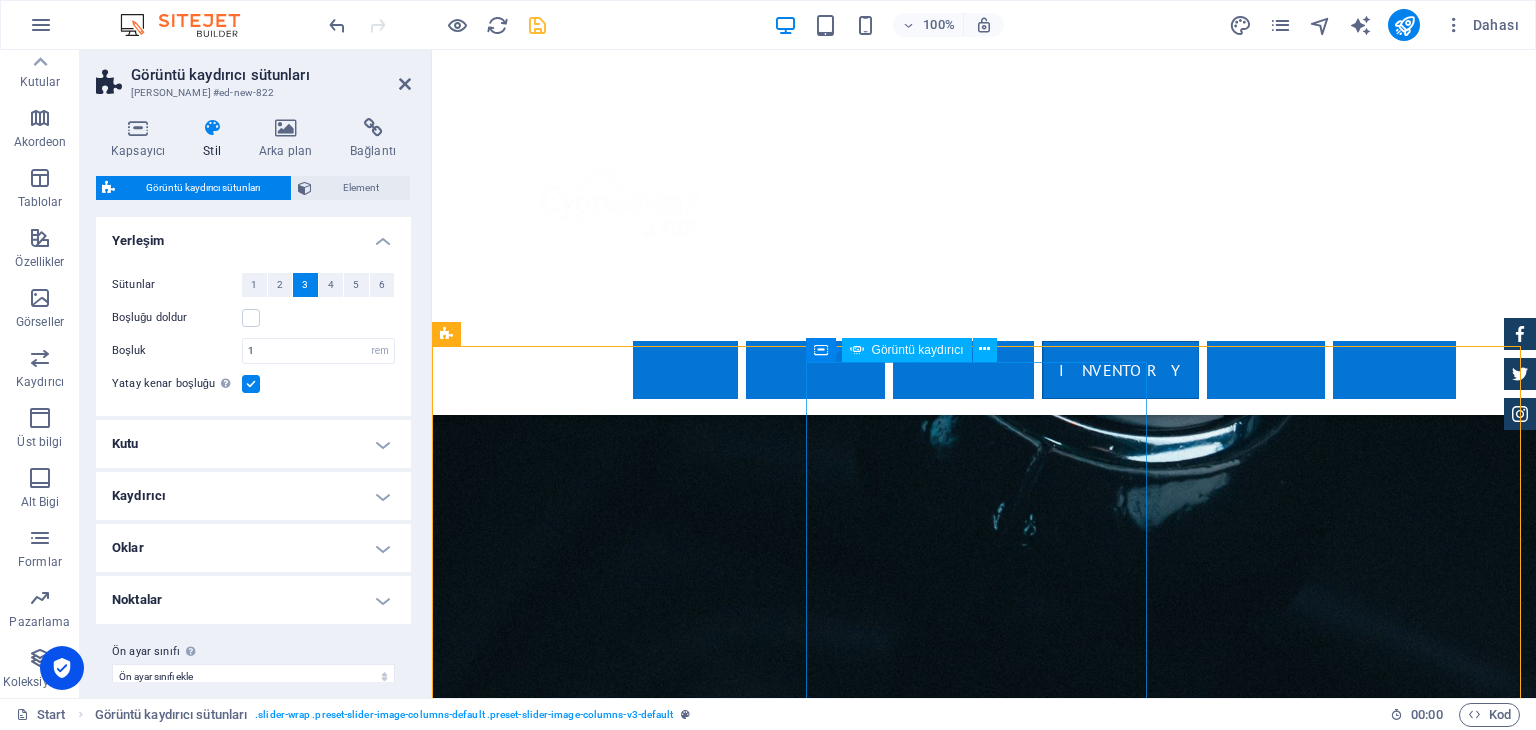 scroll, scrollTop: 3400, scrollLeft: 0, axis: vertical 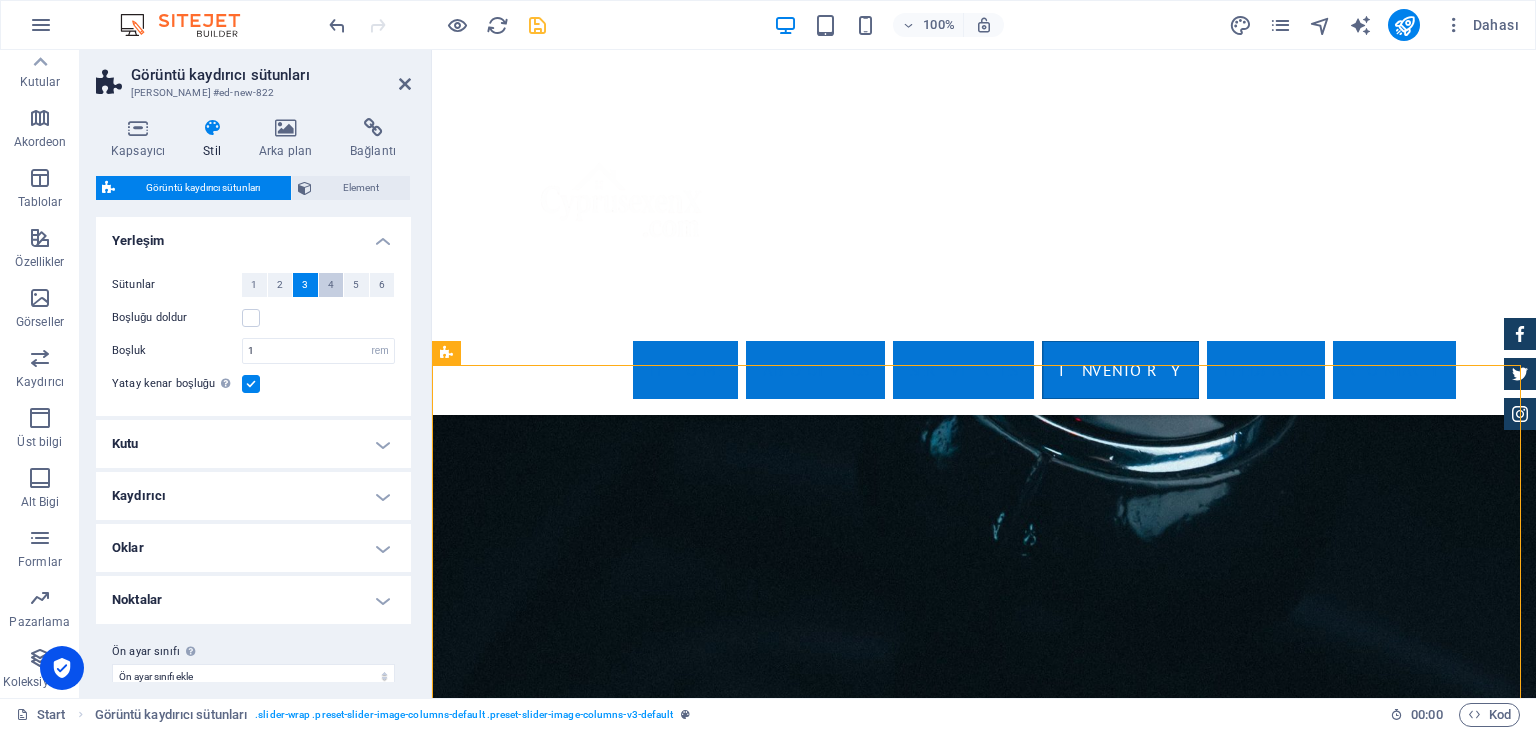 click on "4" at bounding box center (331, 285) 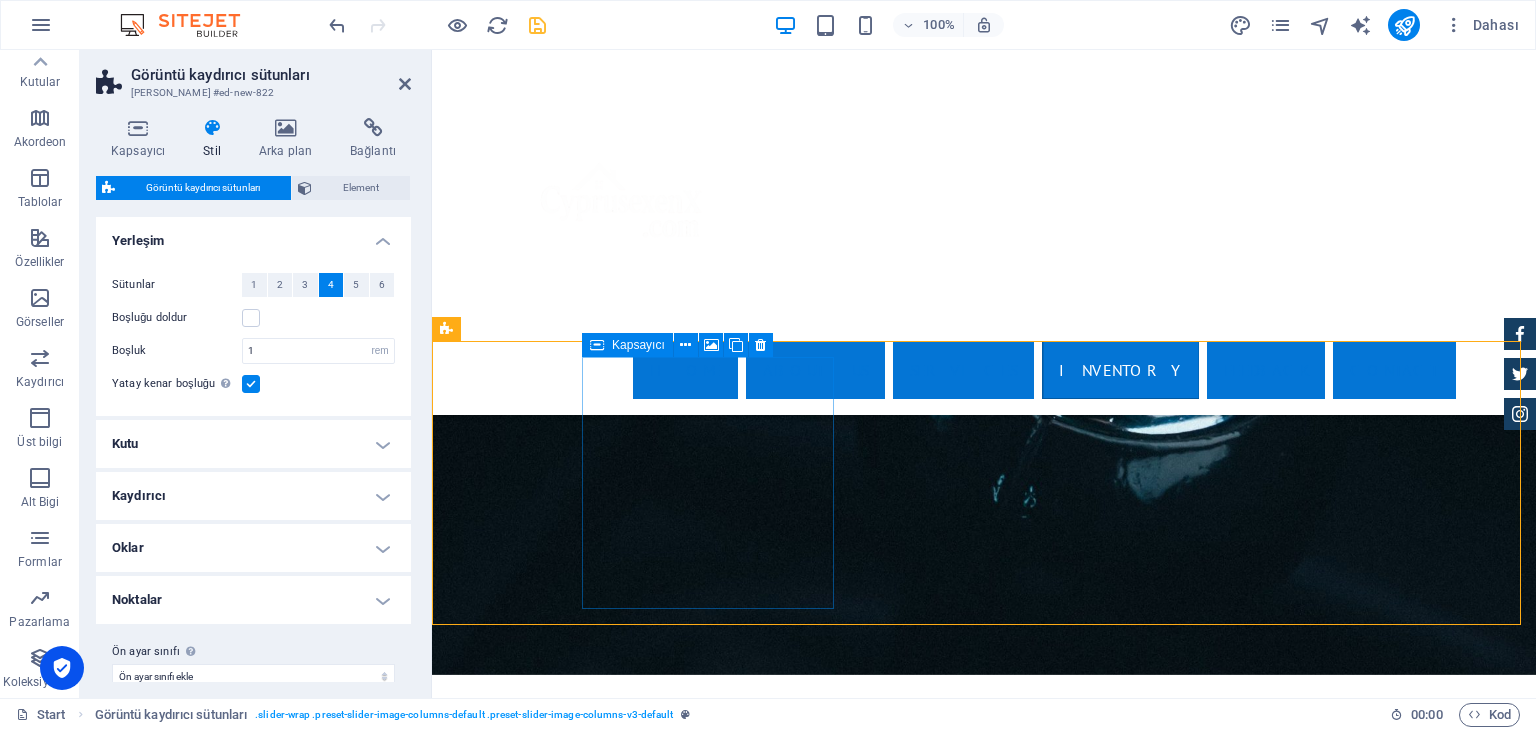 scroll, scrollTop: 3400, scrollLeft: 0, axis: vertical 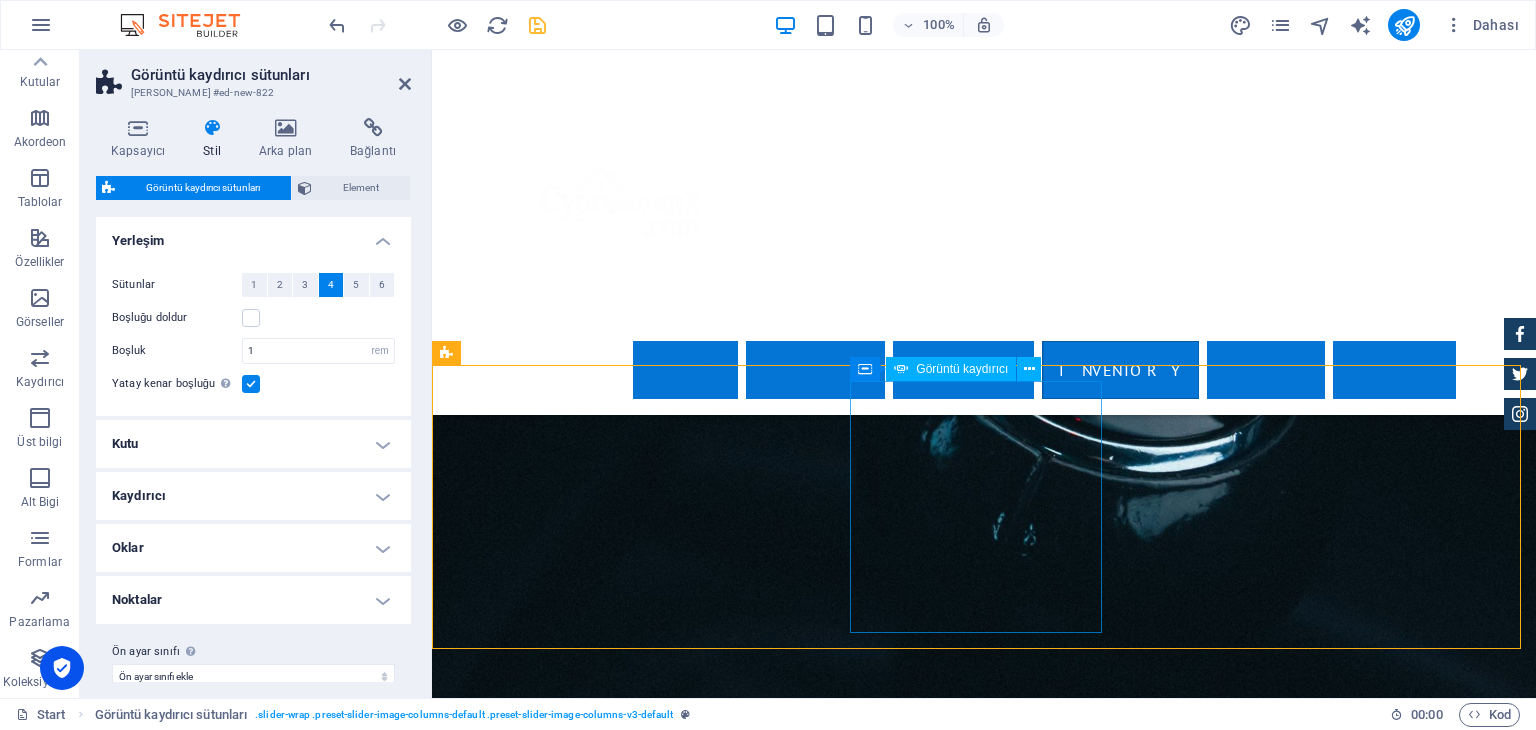 click at bounding box center [576, 4358] 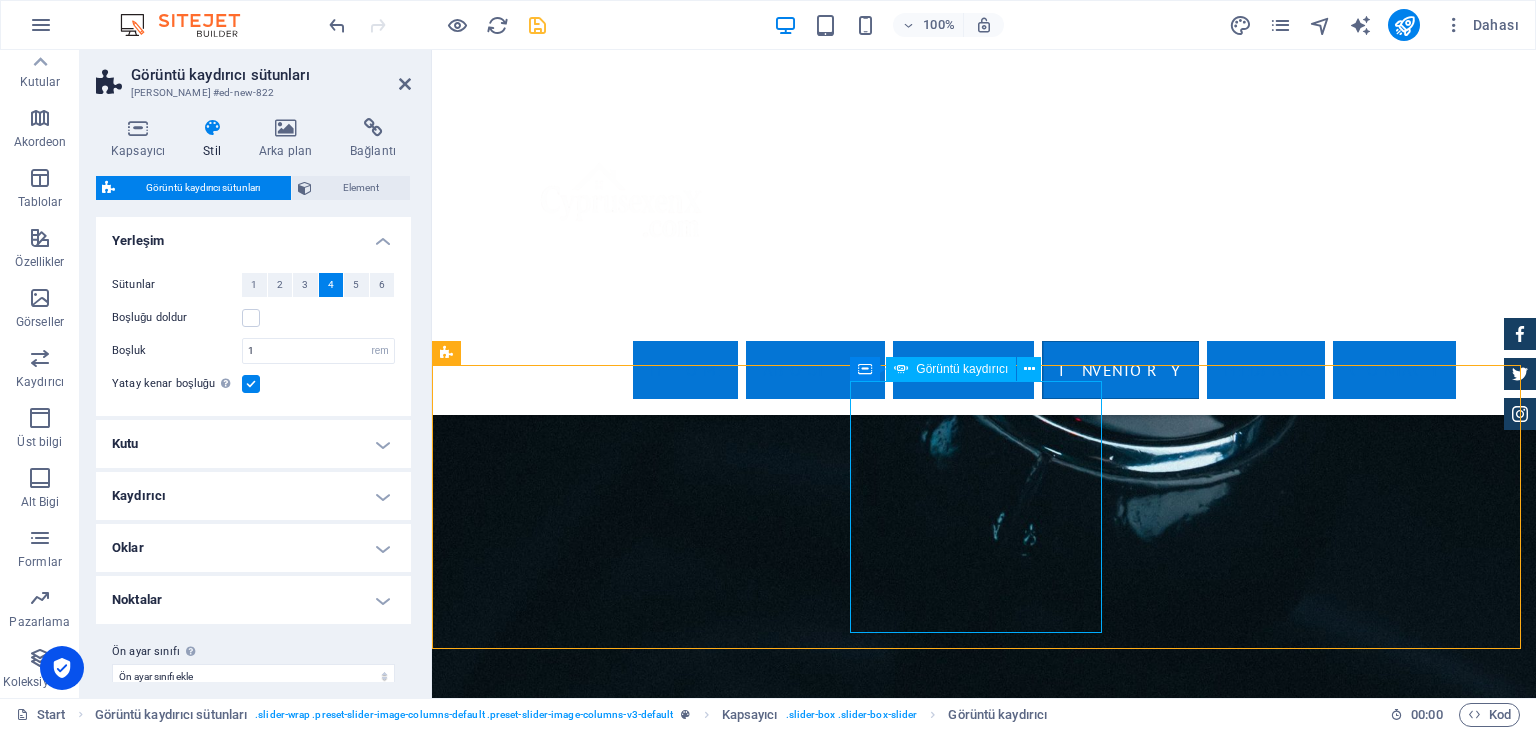 click at bounding box center [576, 4358] 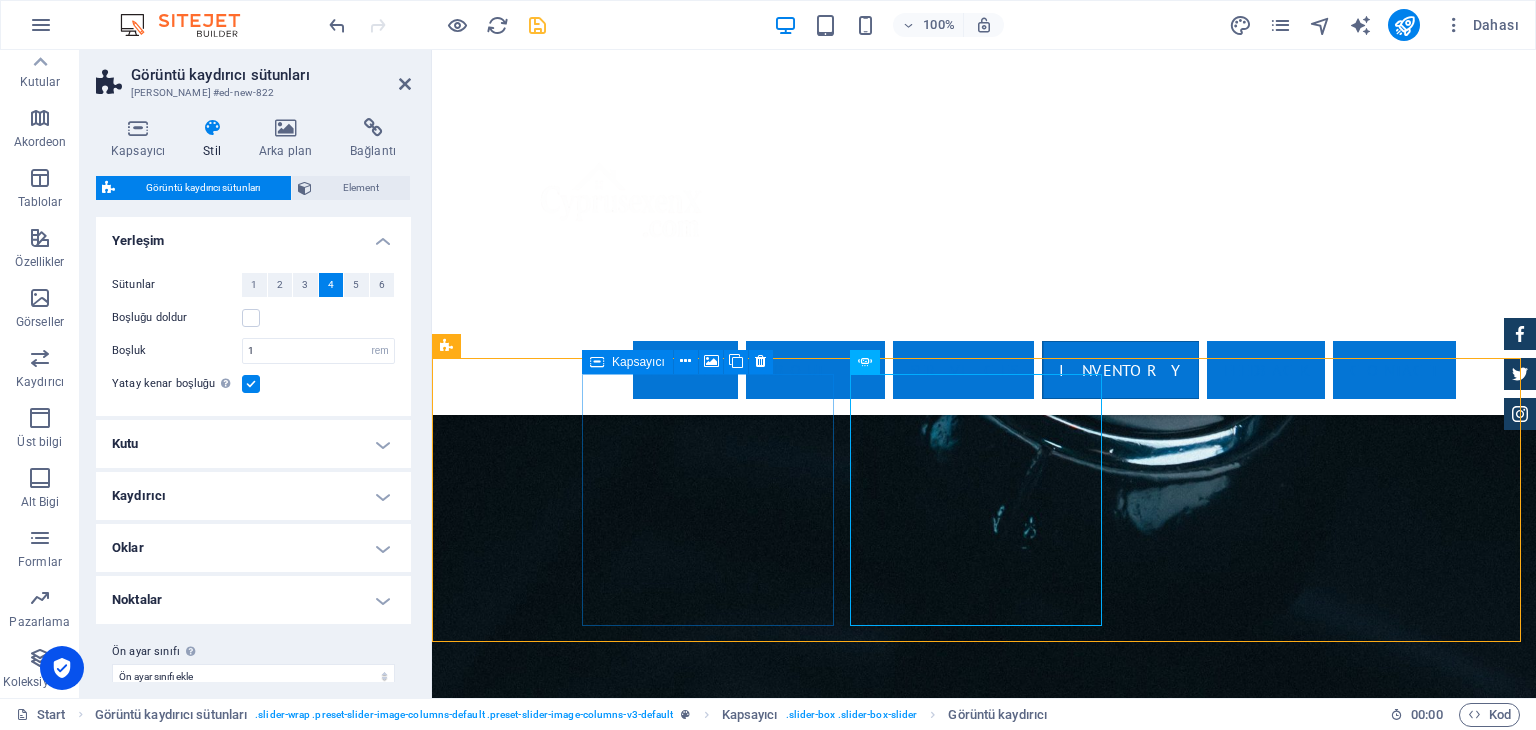scroll, scrollTop: 3400, scrollLeft: 0, axis: vertical 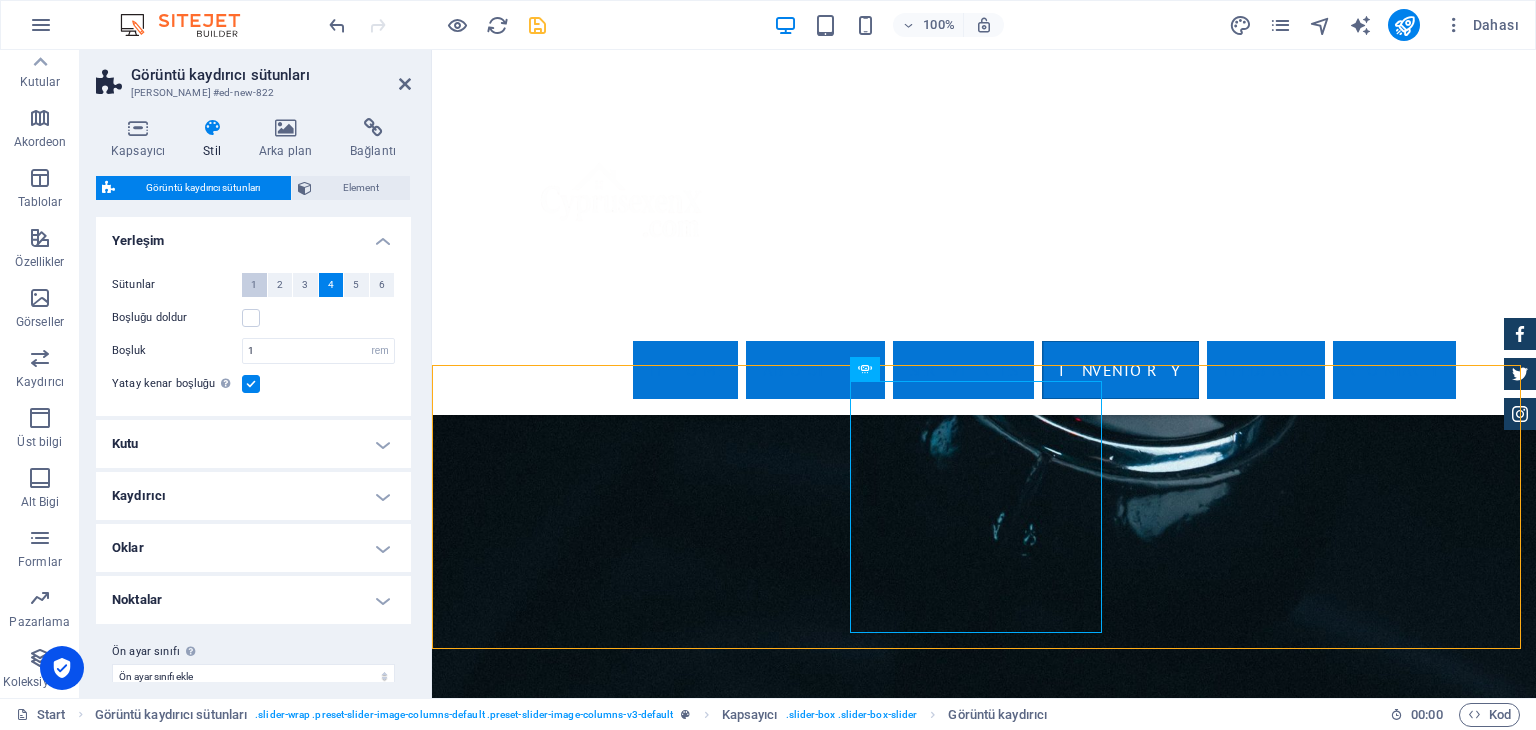 click on "1" at bounding box center (254, 285) 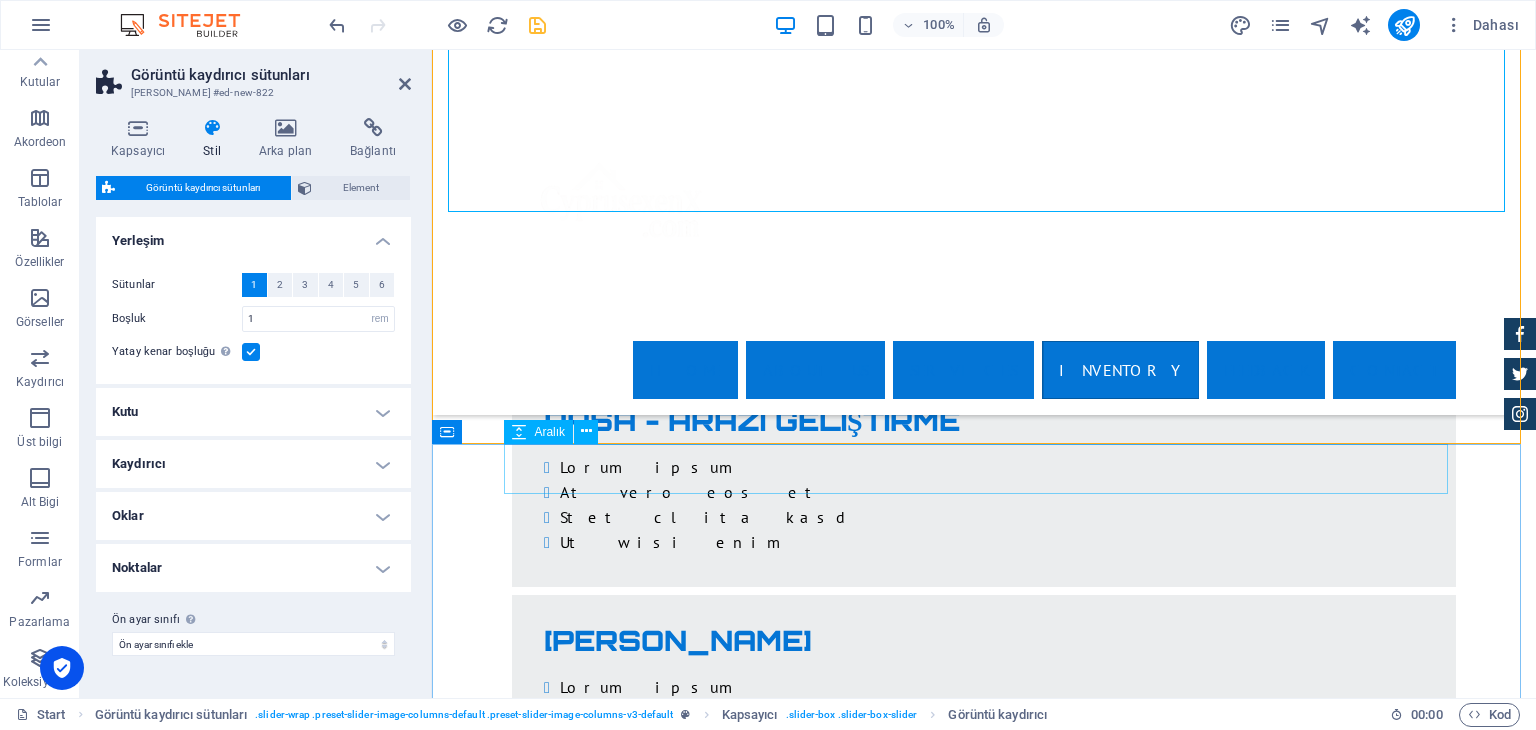 scroll, scrollTop: 4800, scrollLeft: 0, axis: vertical 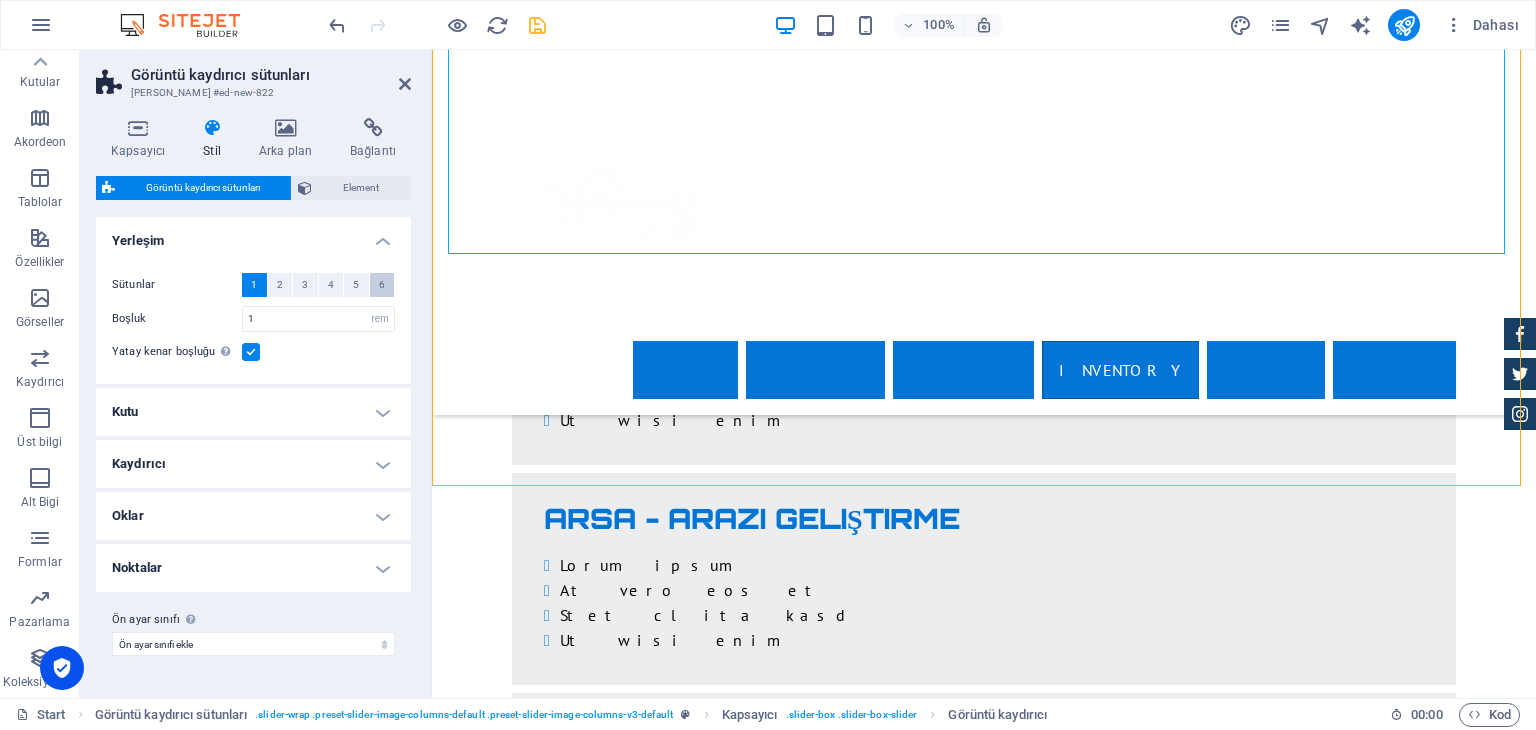click on "6" at bounding box center (382, 285) 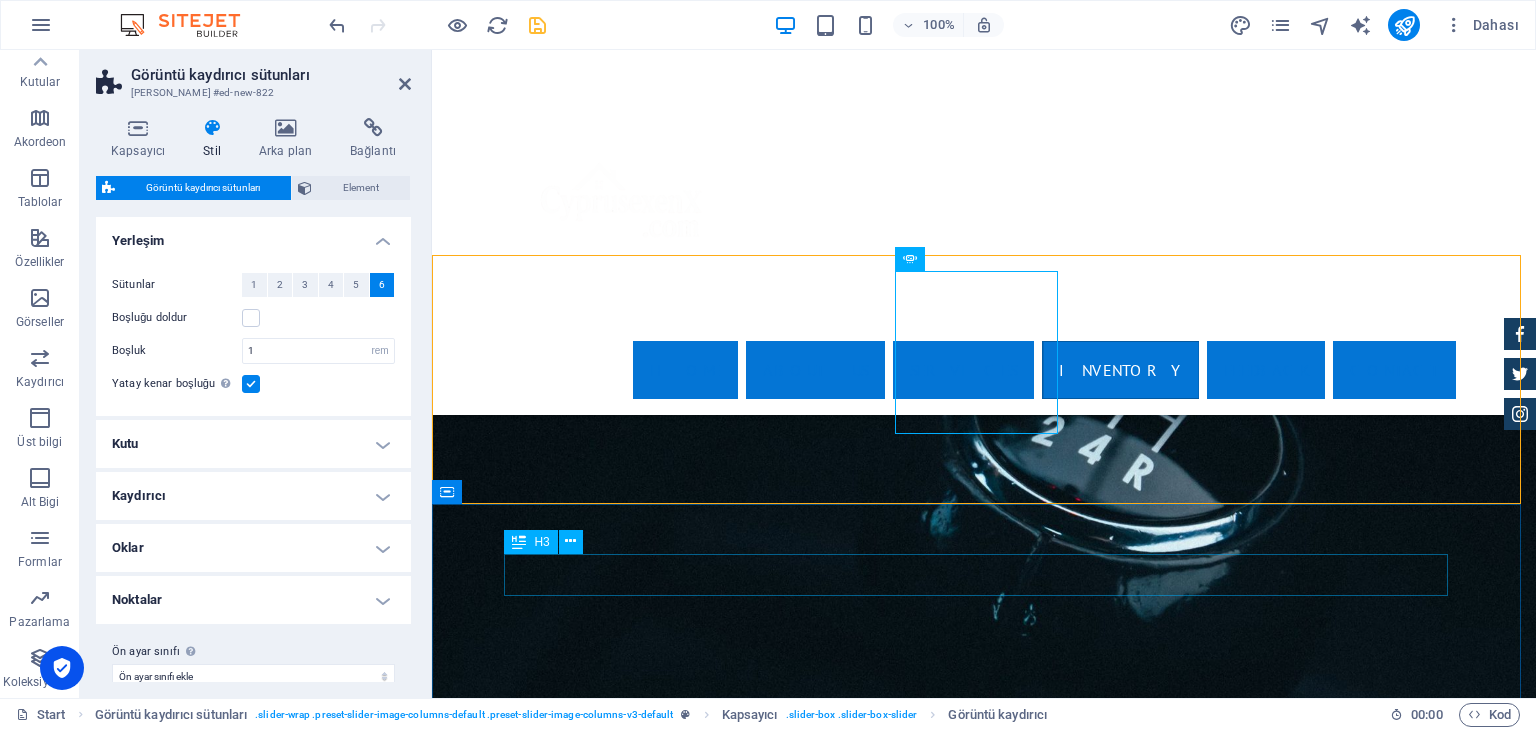scroll, scrollTop: 3300, scrollLeft: 0, axis: vertical 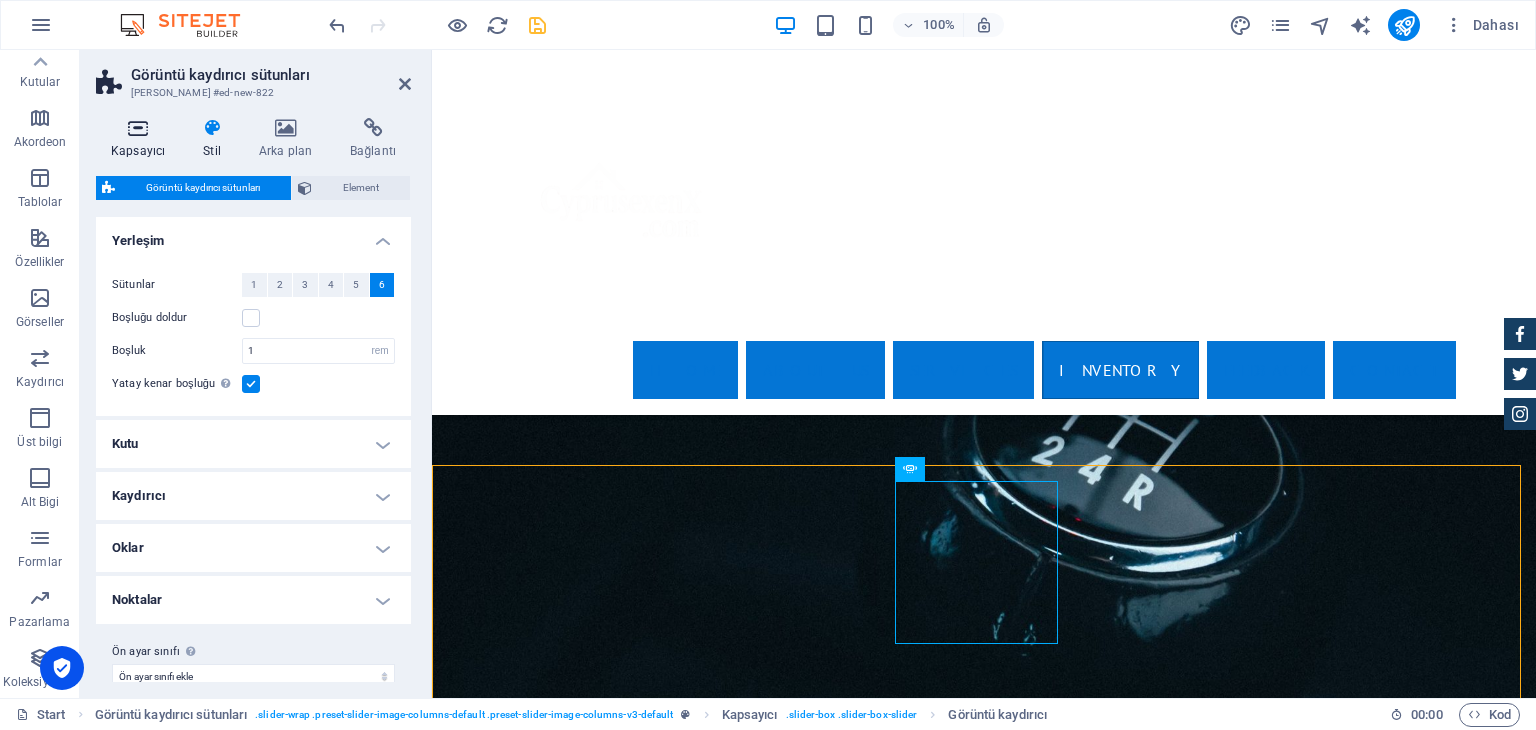 click on "Kapsayıcı" at bounding box center (142, 139) 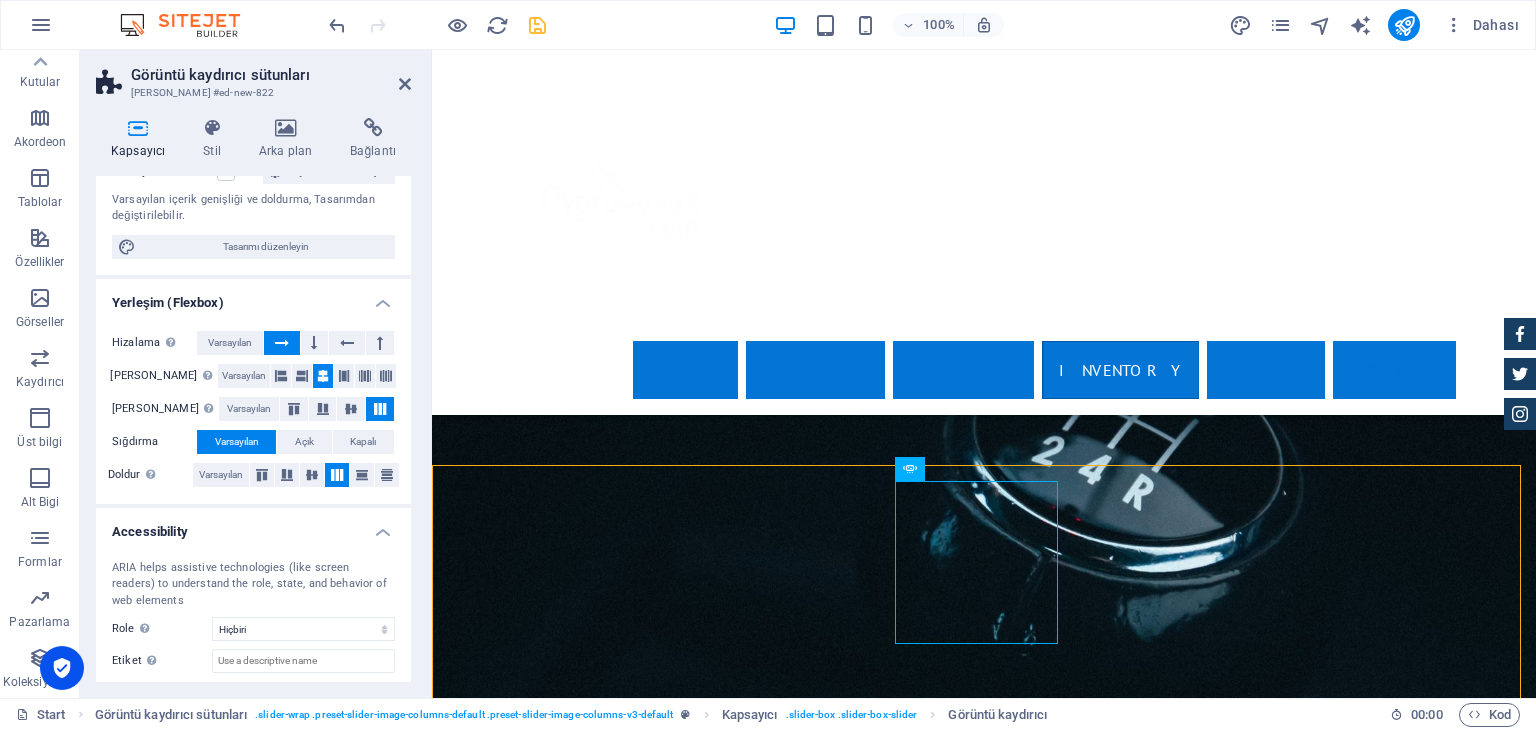 scroll, scrollTop: 301, scrollLeft: 0, axis: vertical 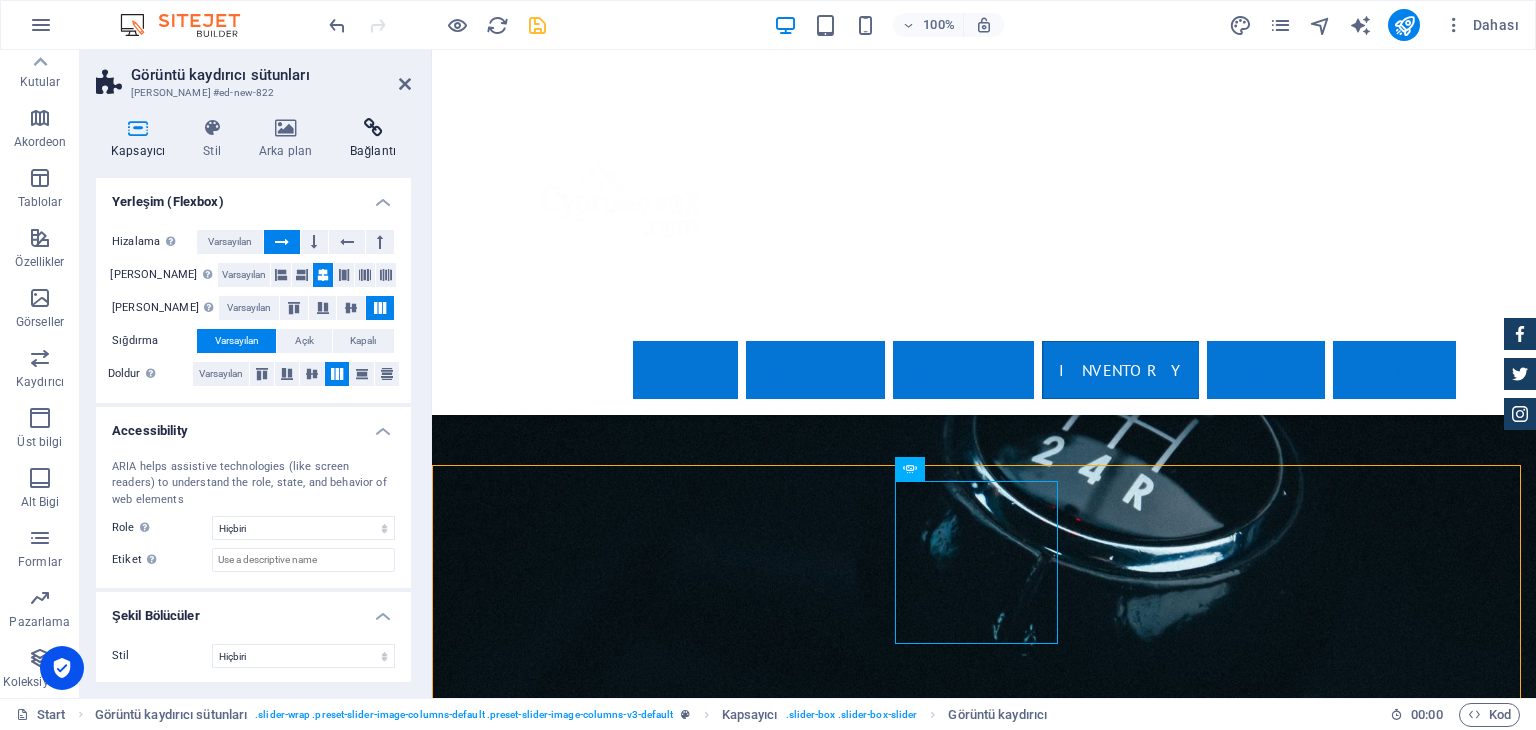 click on "Bağlantı" at bounding box center [373, 139] 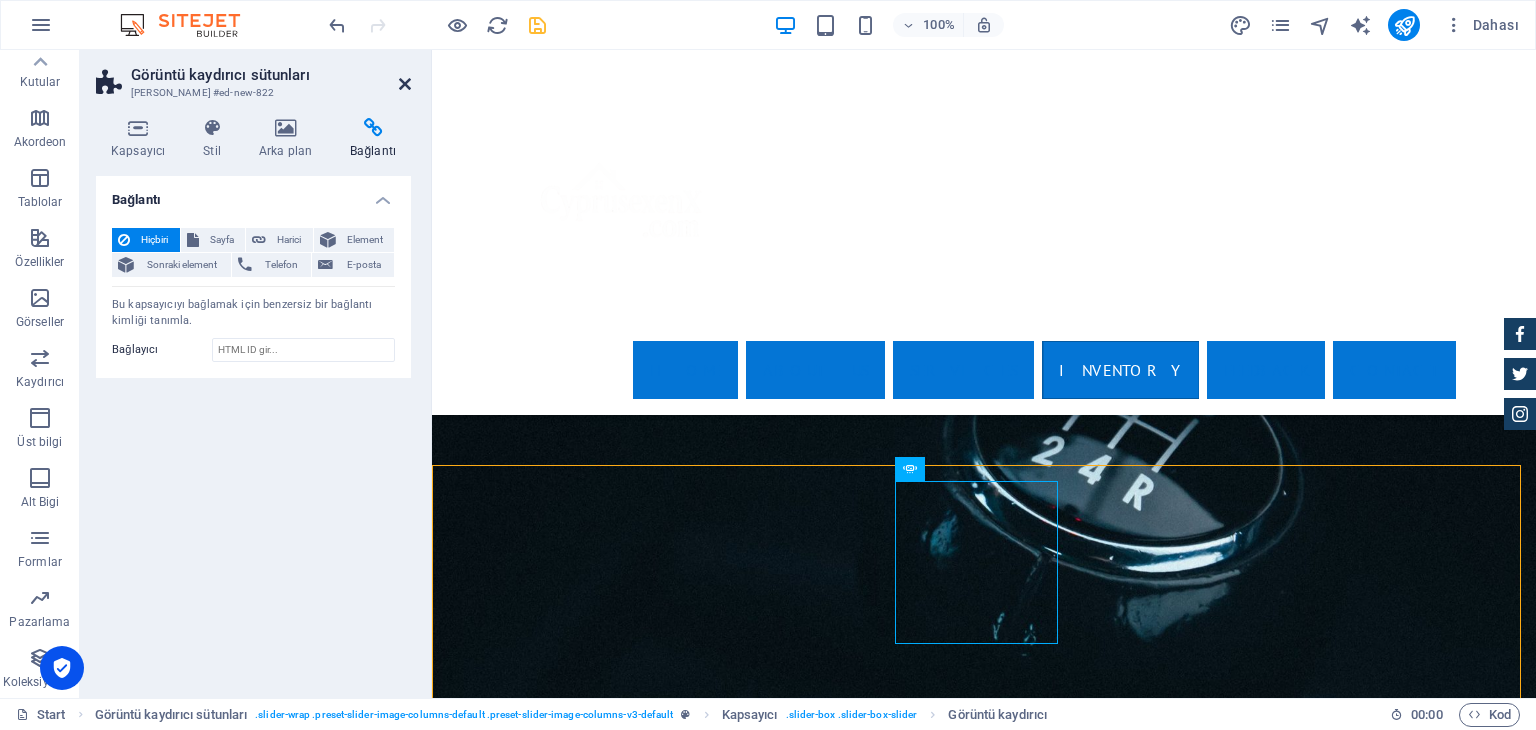 click at bounding box center [405, 84] 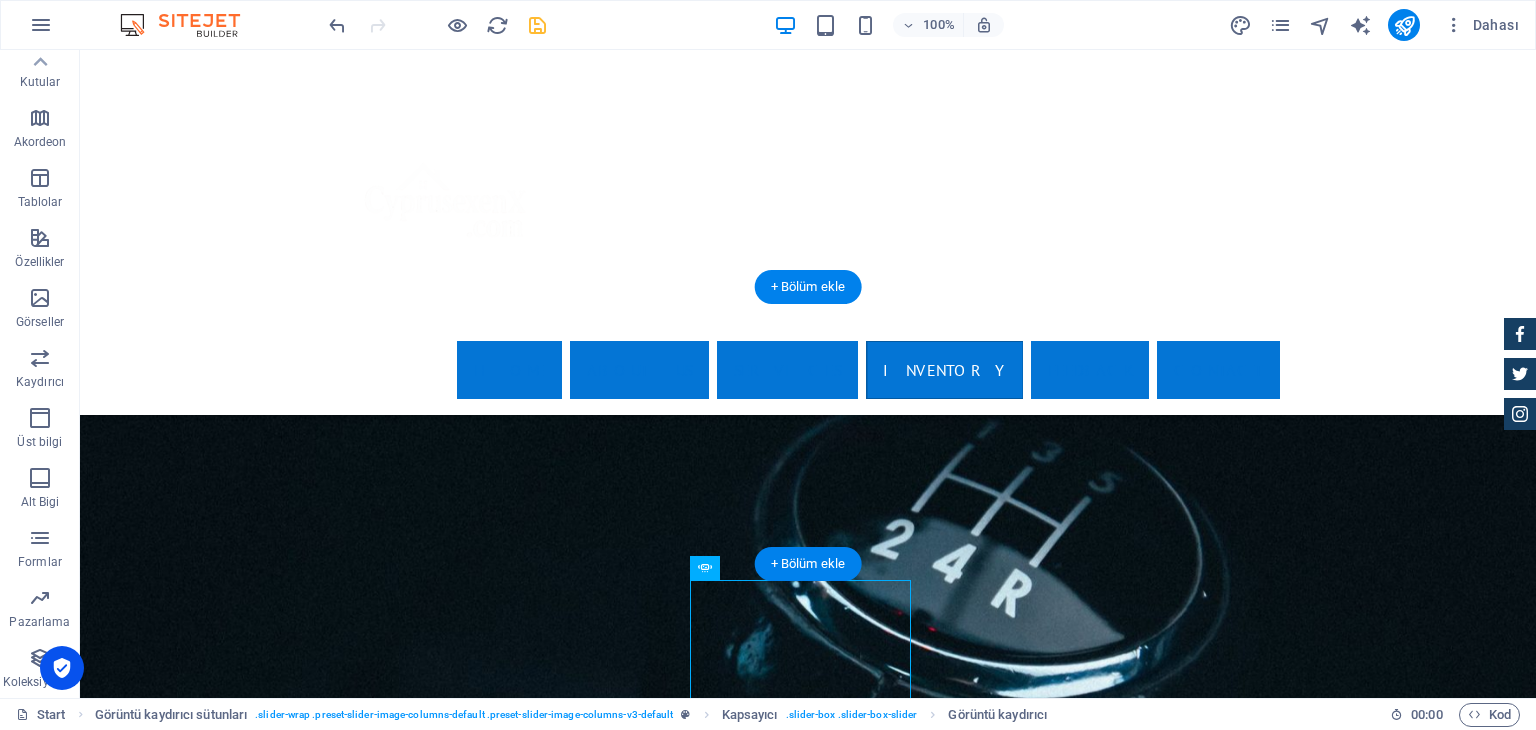 scroll, scrollTop: 3400, scrollLeft: 0, axis: vertical 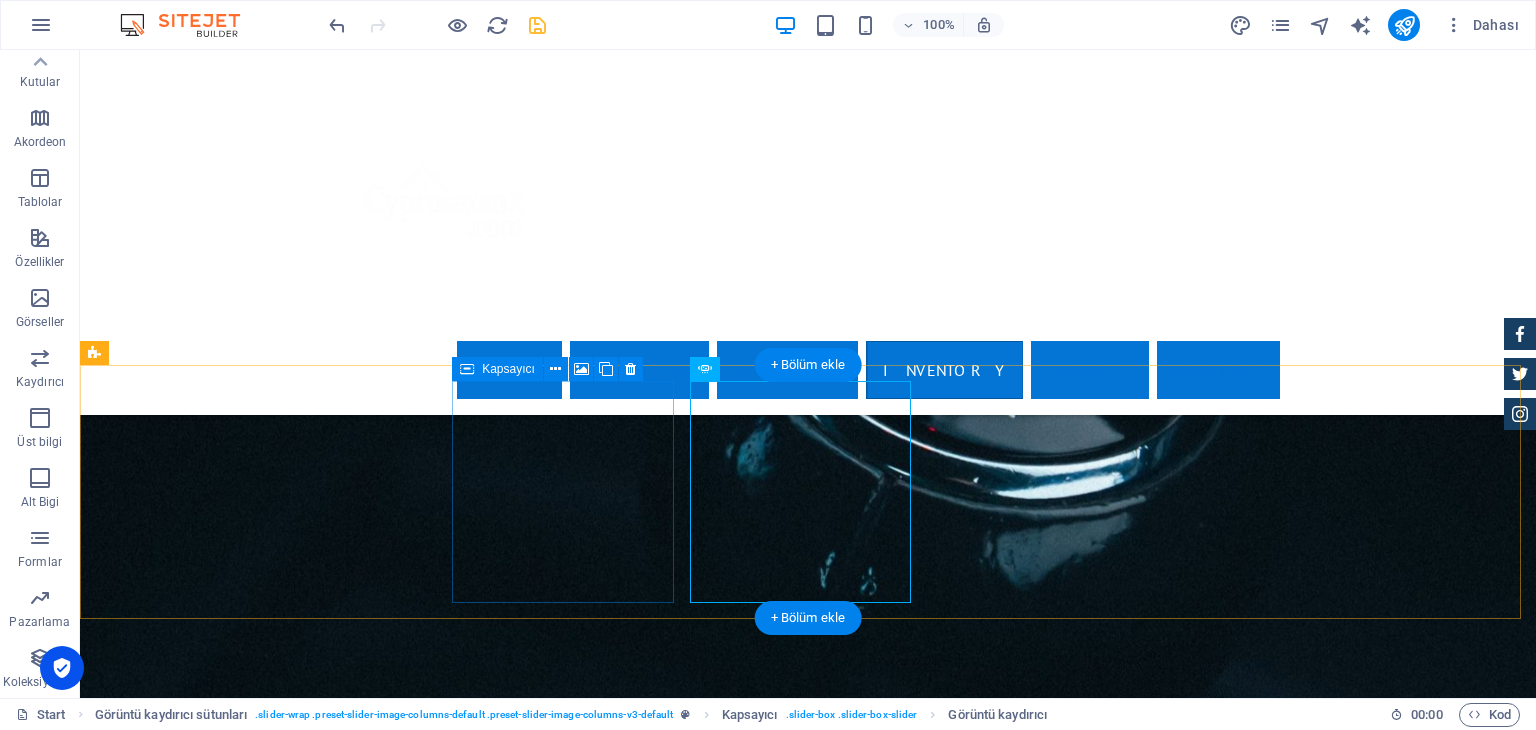 drag, startPoint x: 536, startPoint y: 383, endPoint x: 616, endPoint y: 431, distance: 93.29523 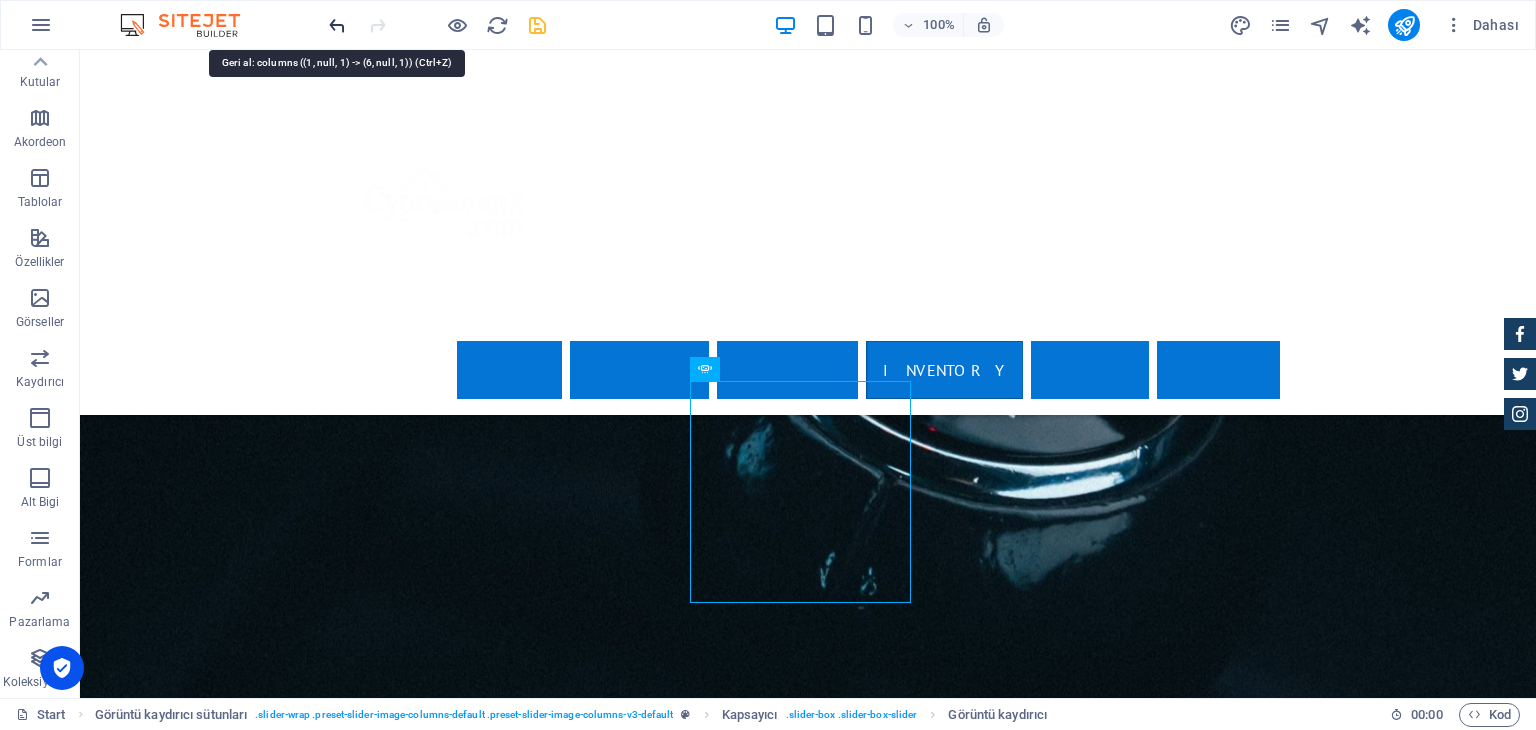 click at bounding box center [337, 25] 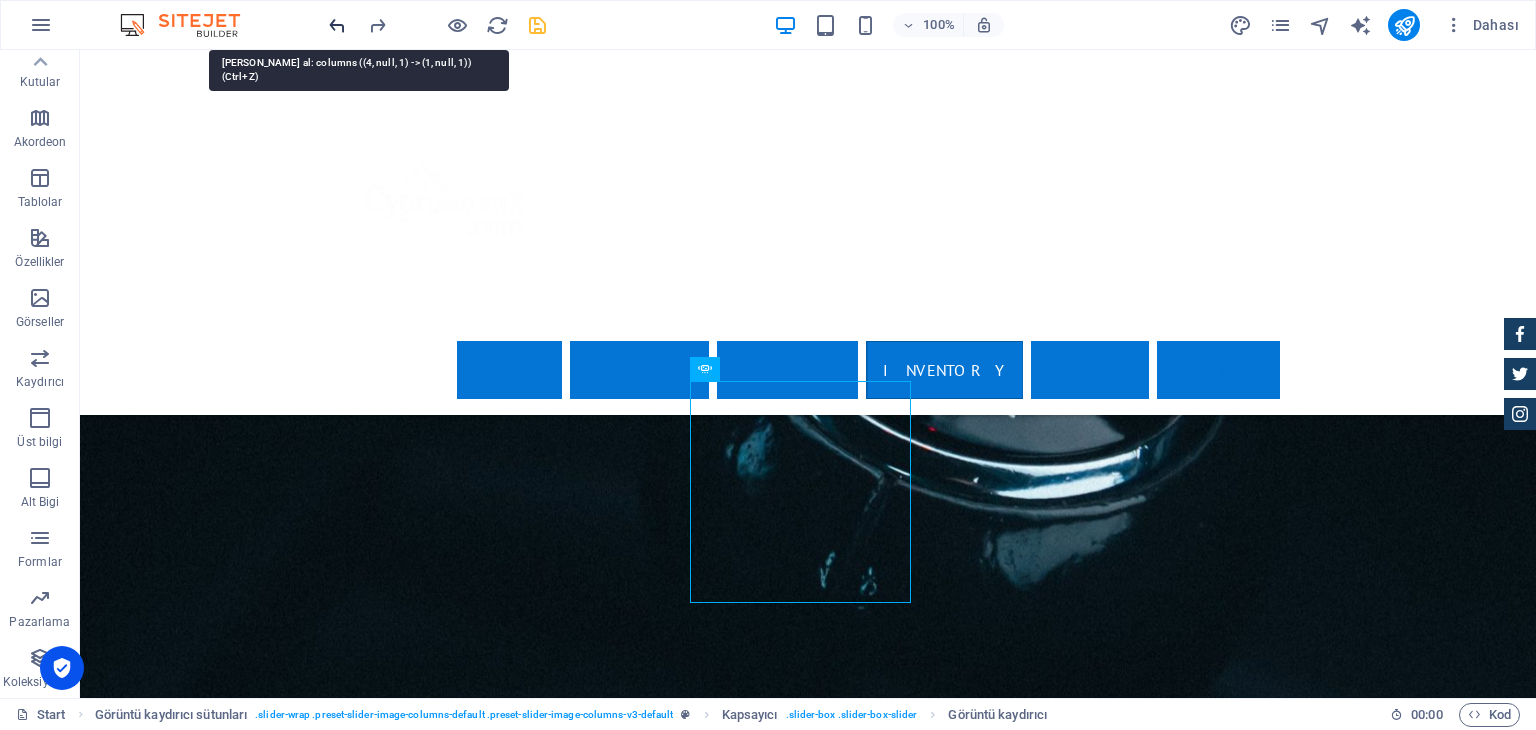 click at bounding box center [337, 25] 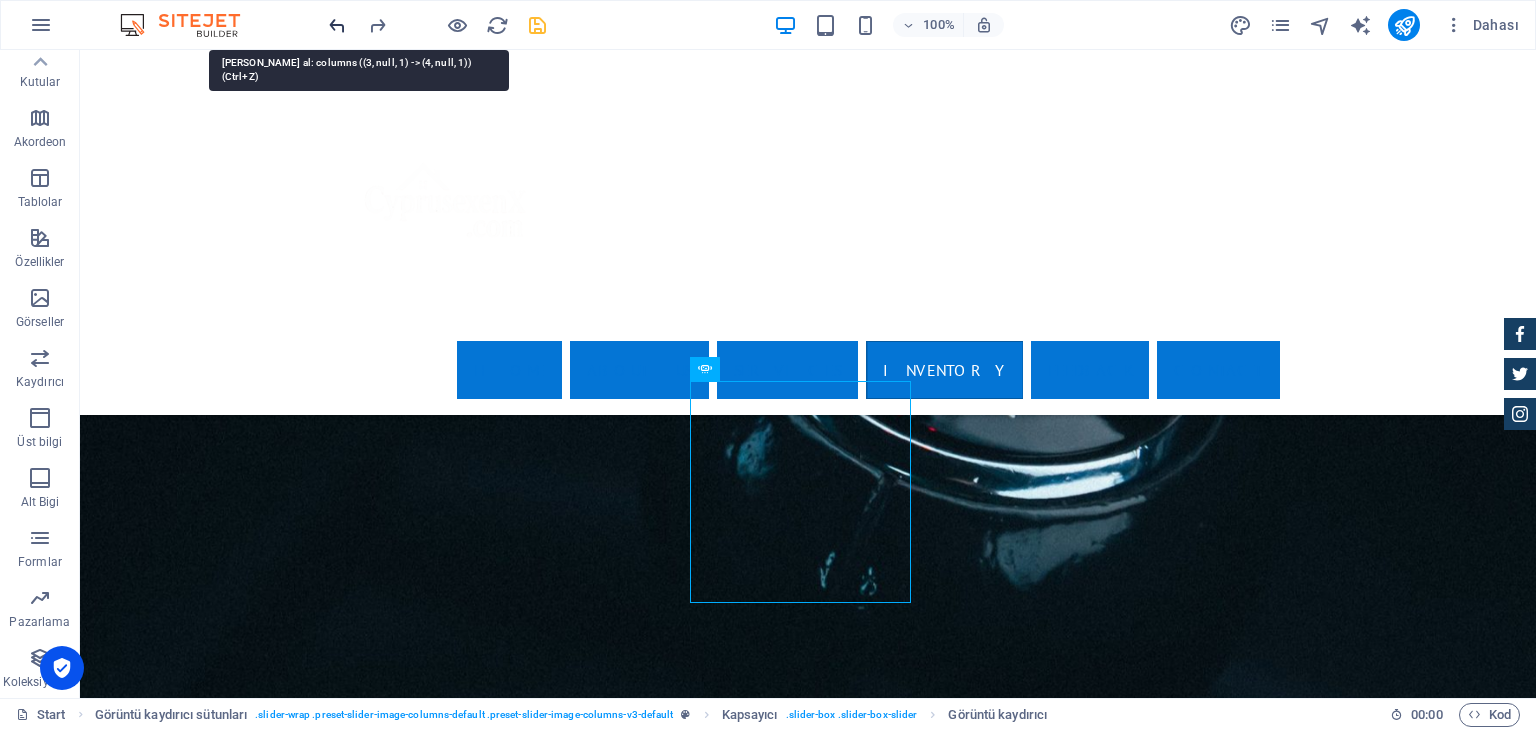 click at bounding box center [337, 25] 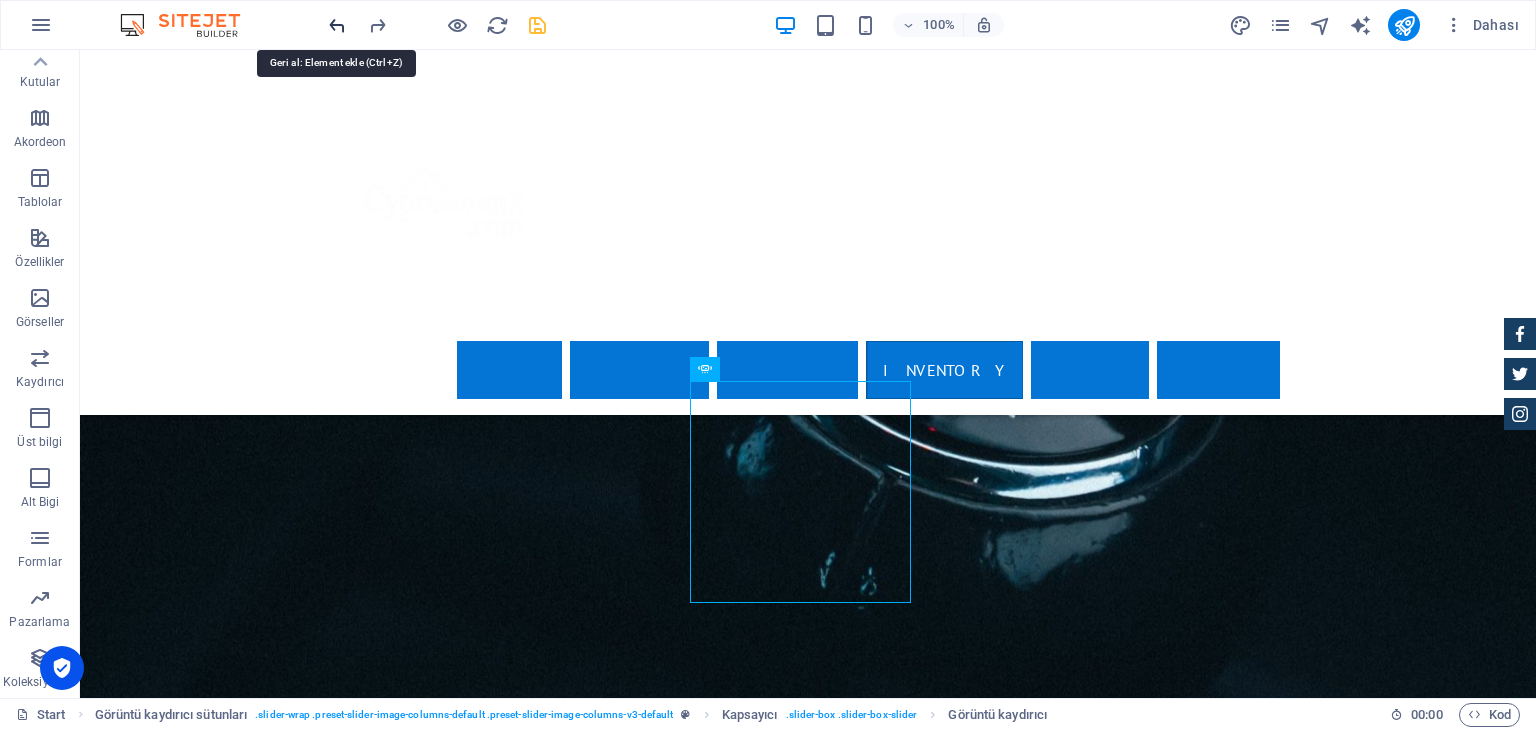 click at bounding box center (337, 25) 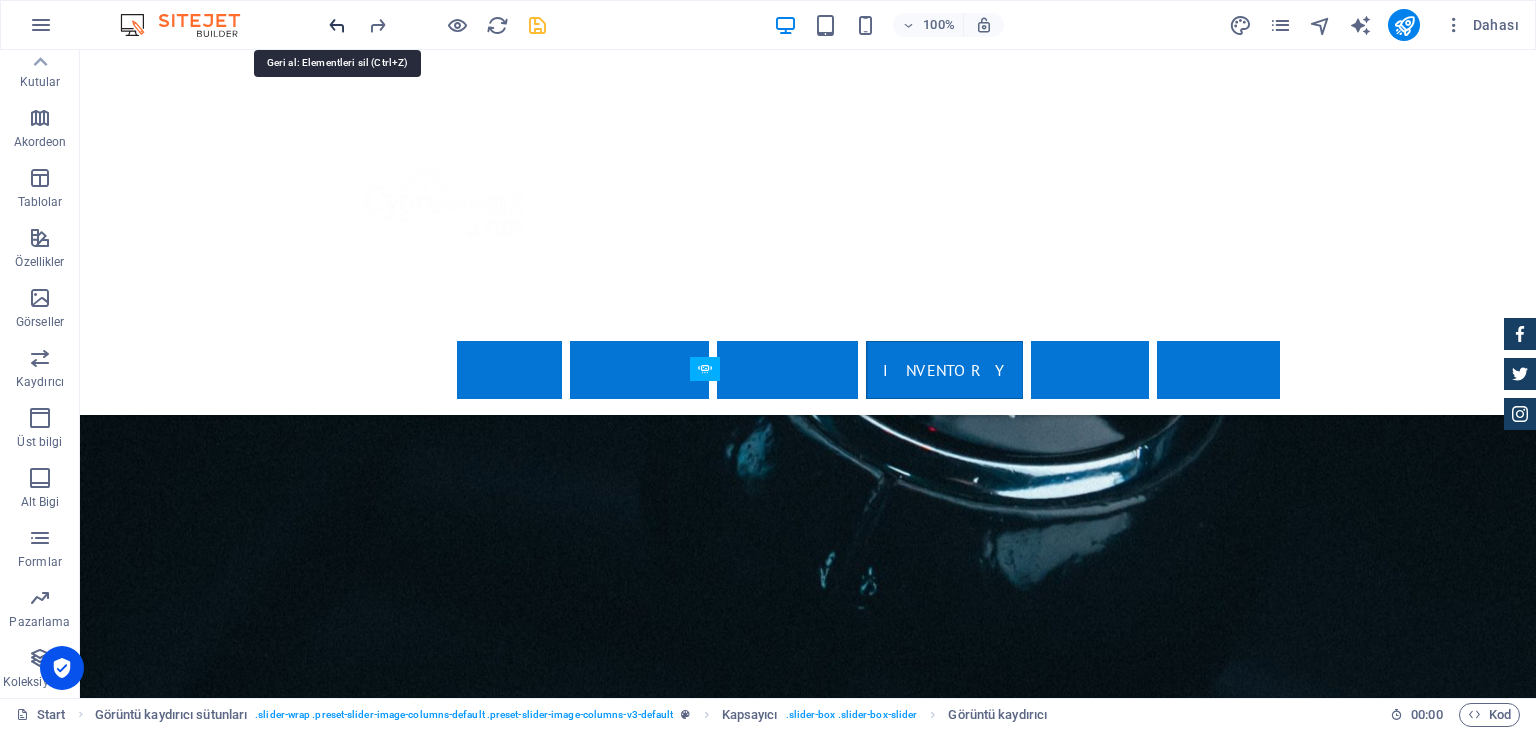 click at bounding box center [337, 25] 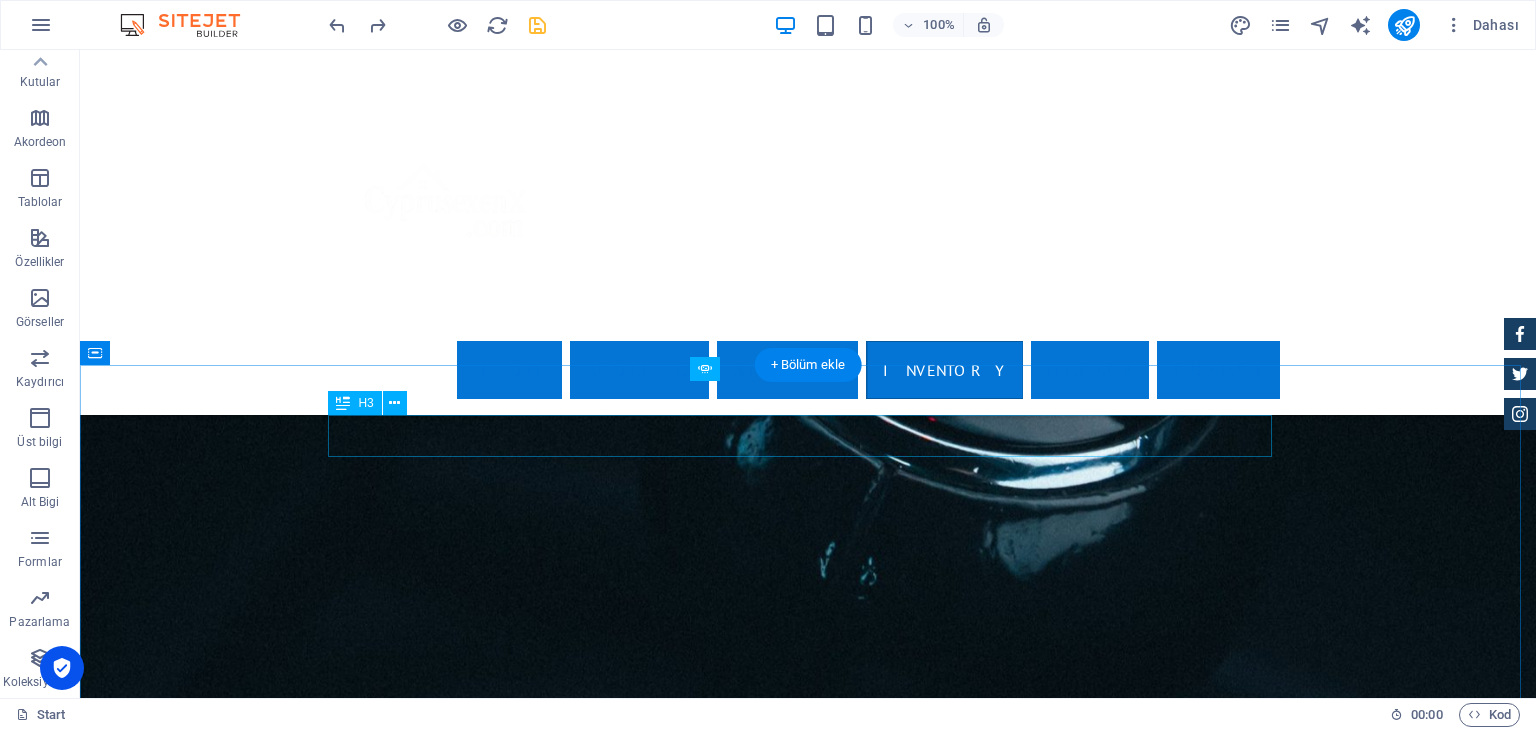 scroll, scrollTop: 3400, scrollLeft: 0, axis: vertical 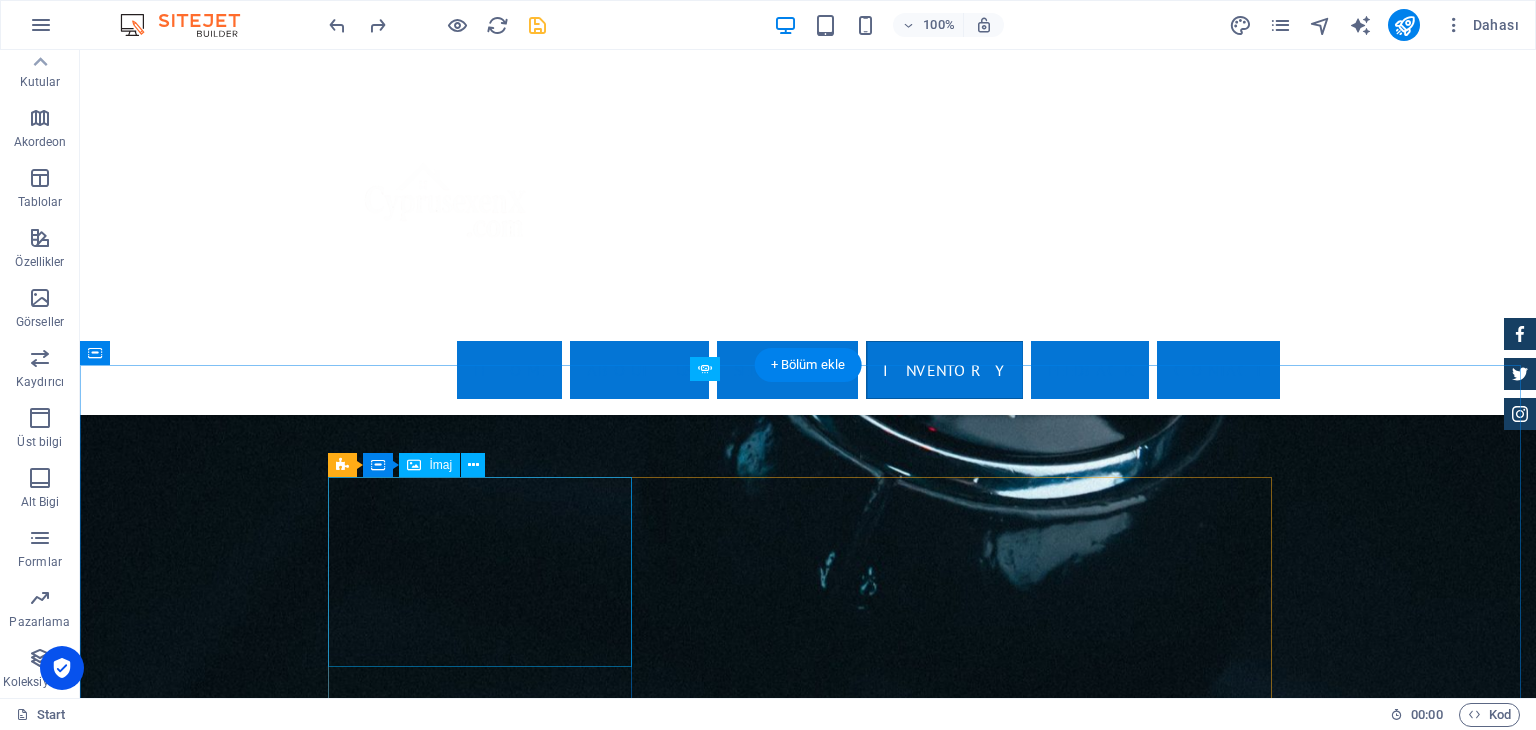 click at bounding box center [808, 4034] 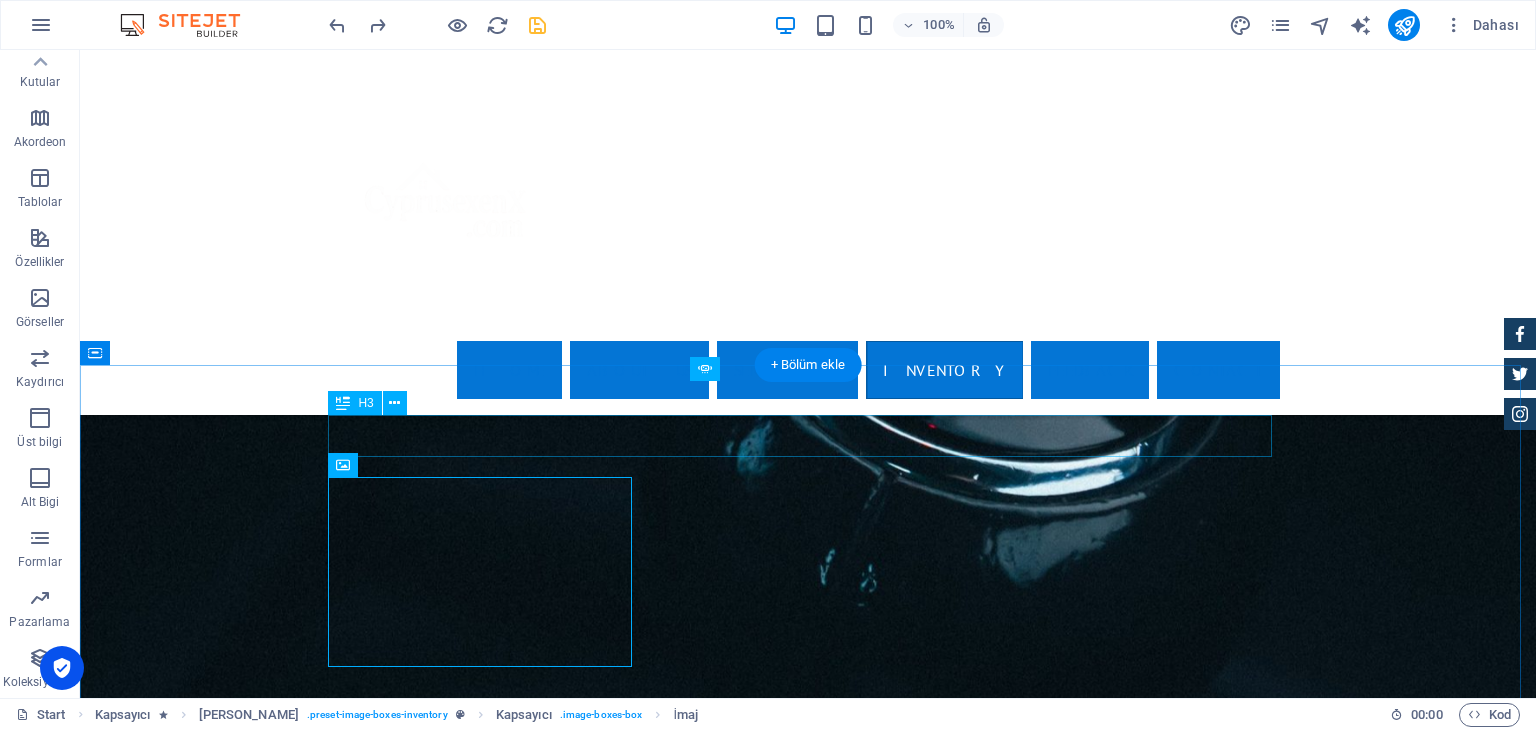 scroll, scrollTop: 3400, scrollLeft: 0, axis: vertical 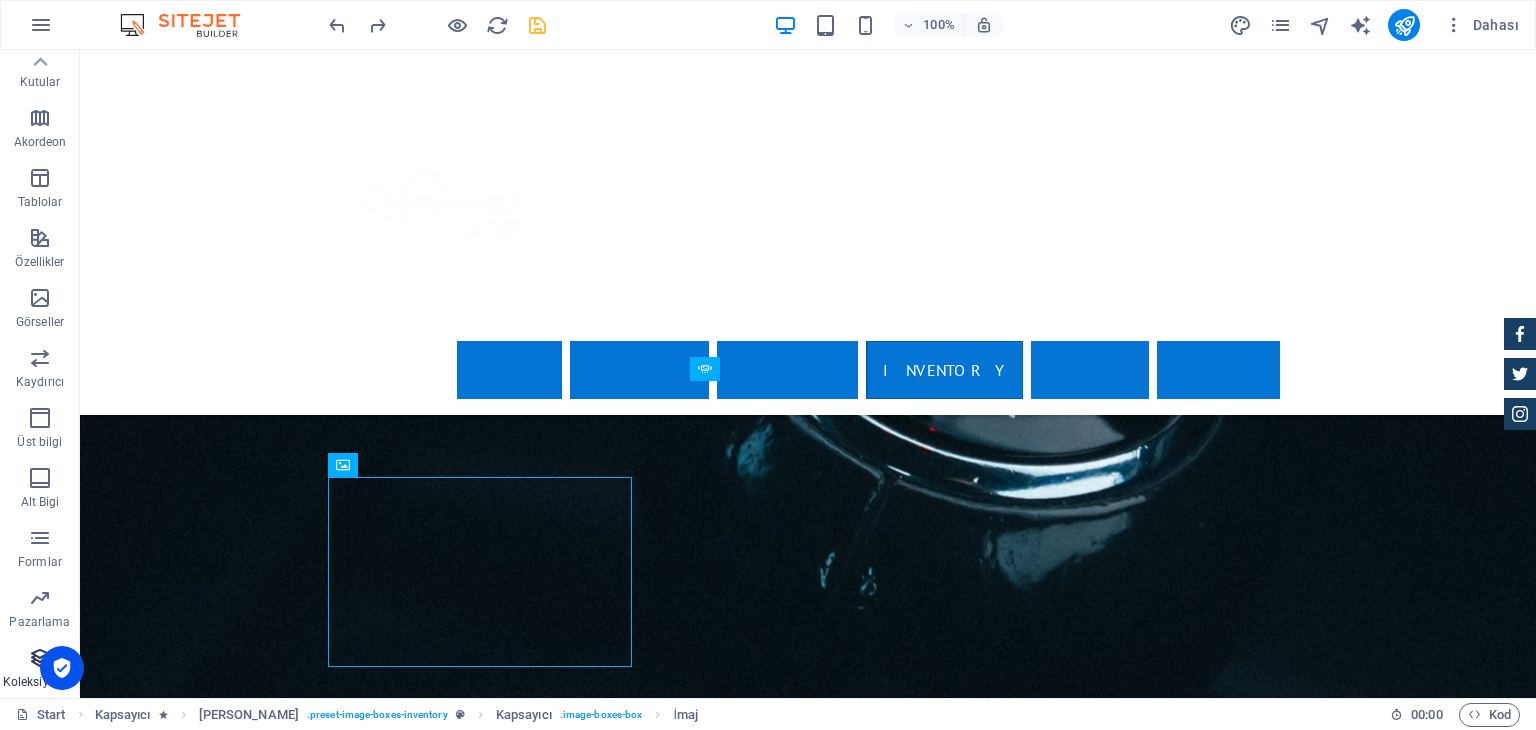 click on "Koleksiyonlar" at bounding box center (40, 670) 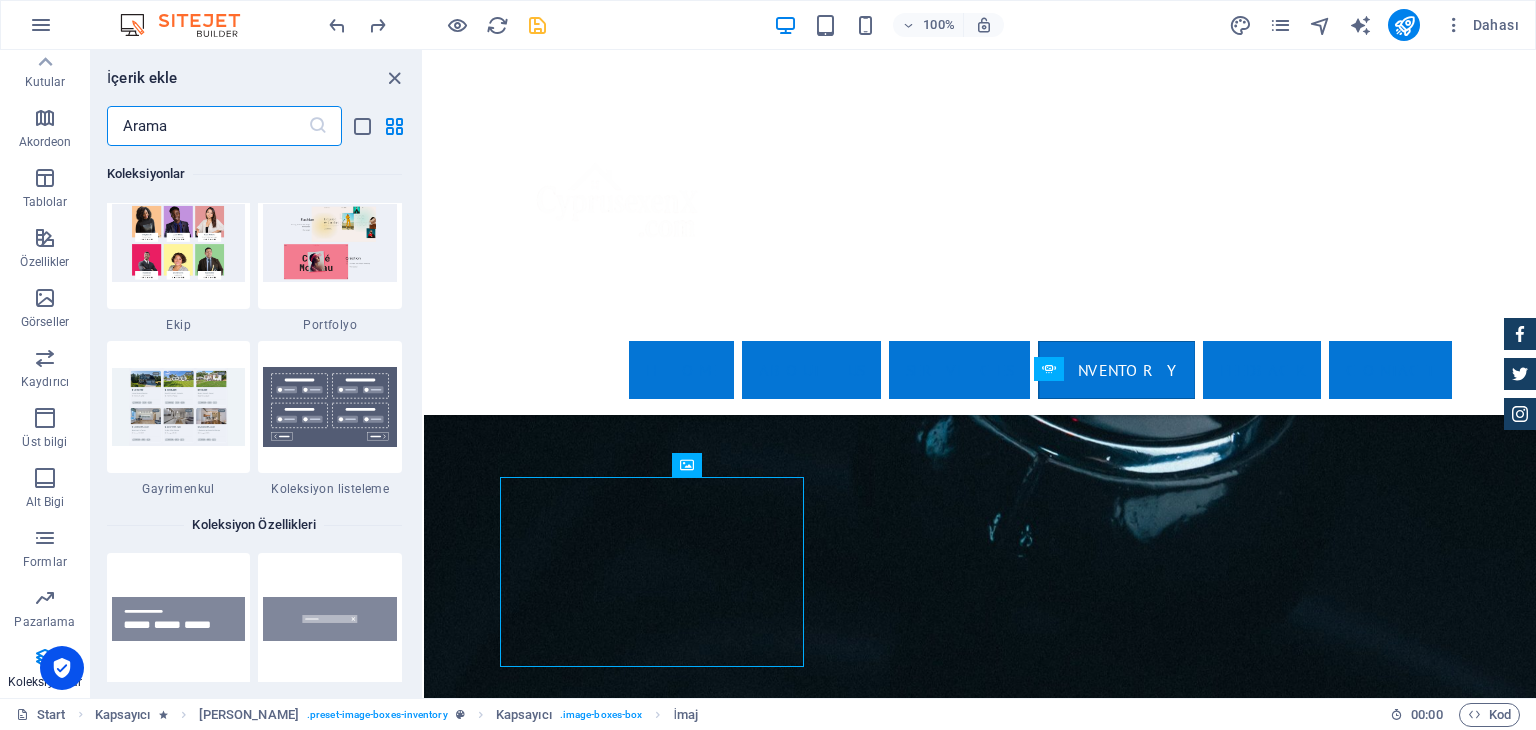 scroll, scrollTop: 18642, scrollLeft: 0, axis: vertical 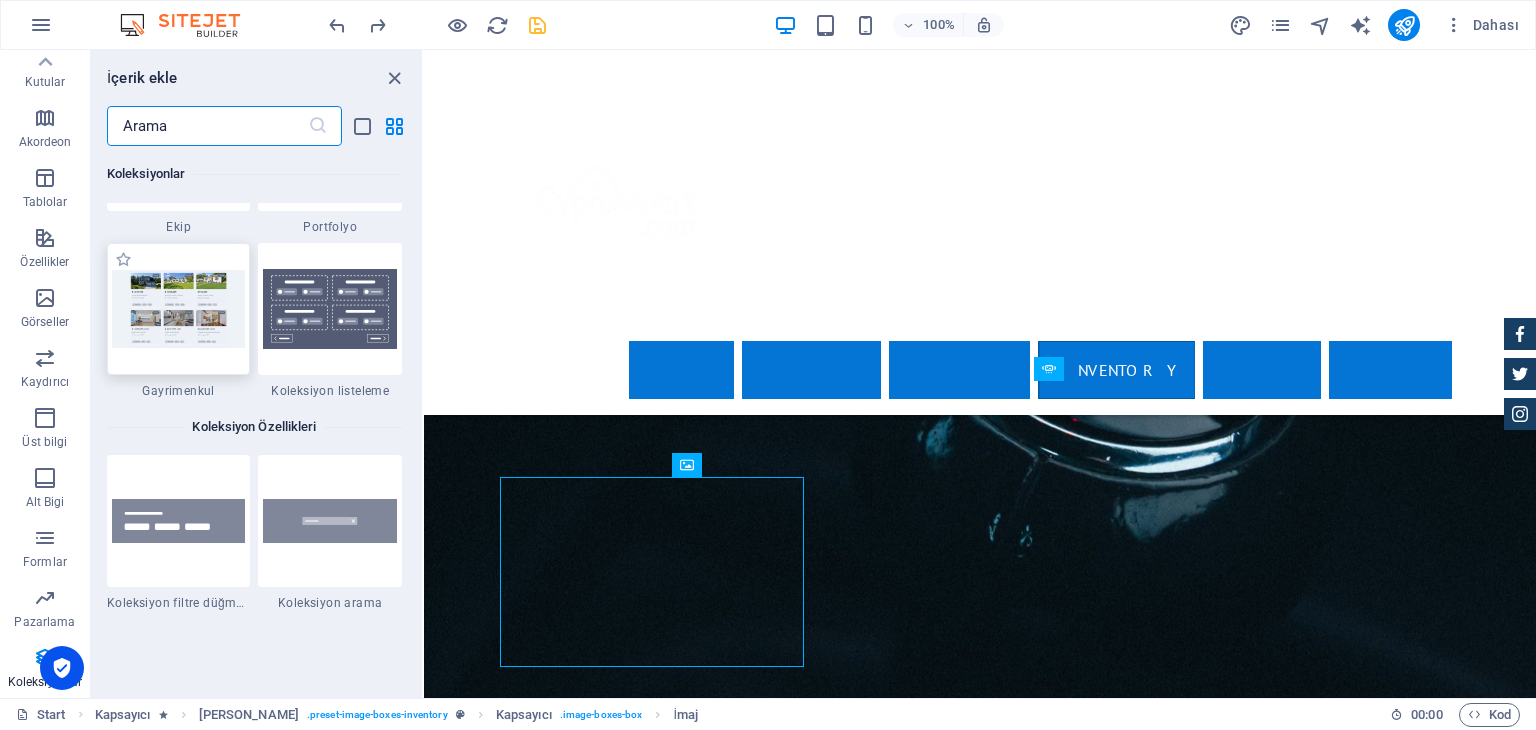 click at bounding box center (179, 309) 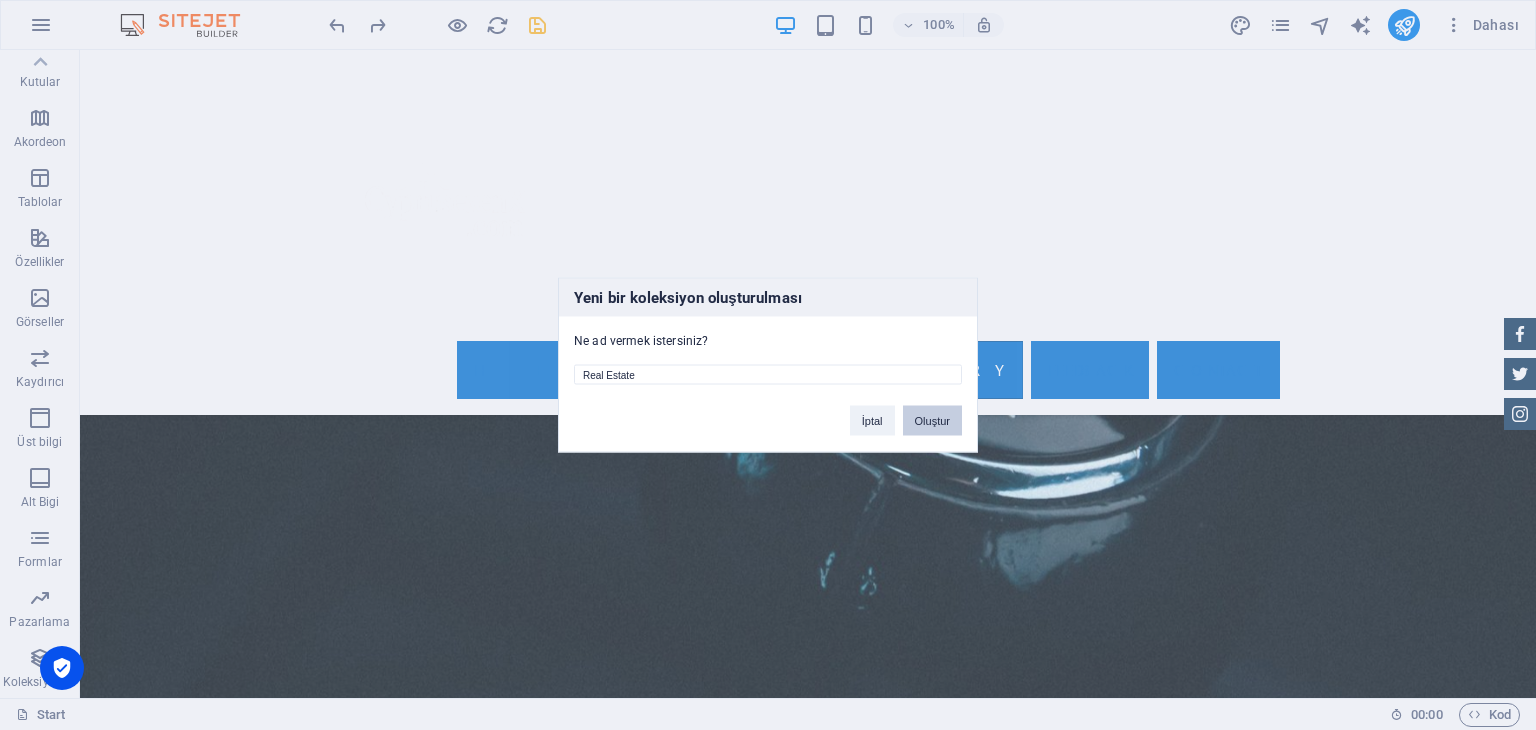click on "Oluştur" at bounding box center (932, 421) 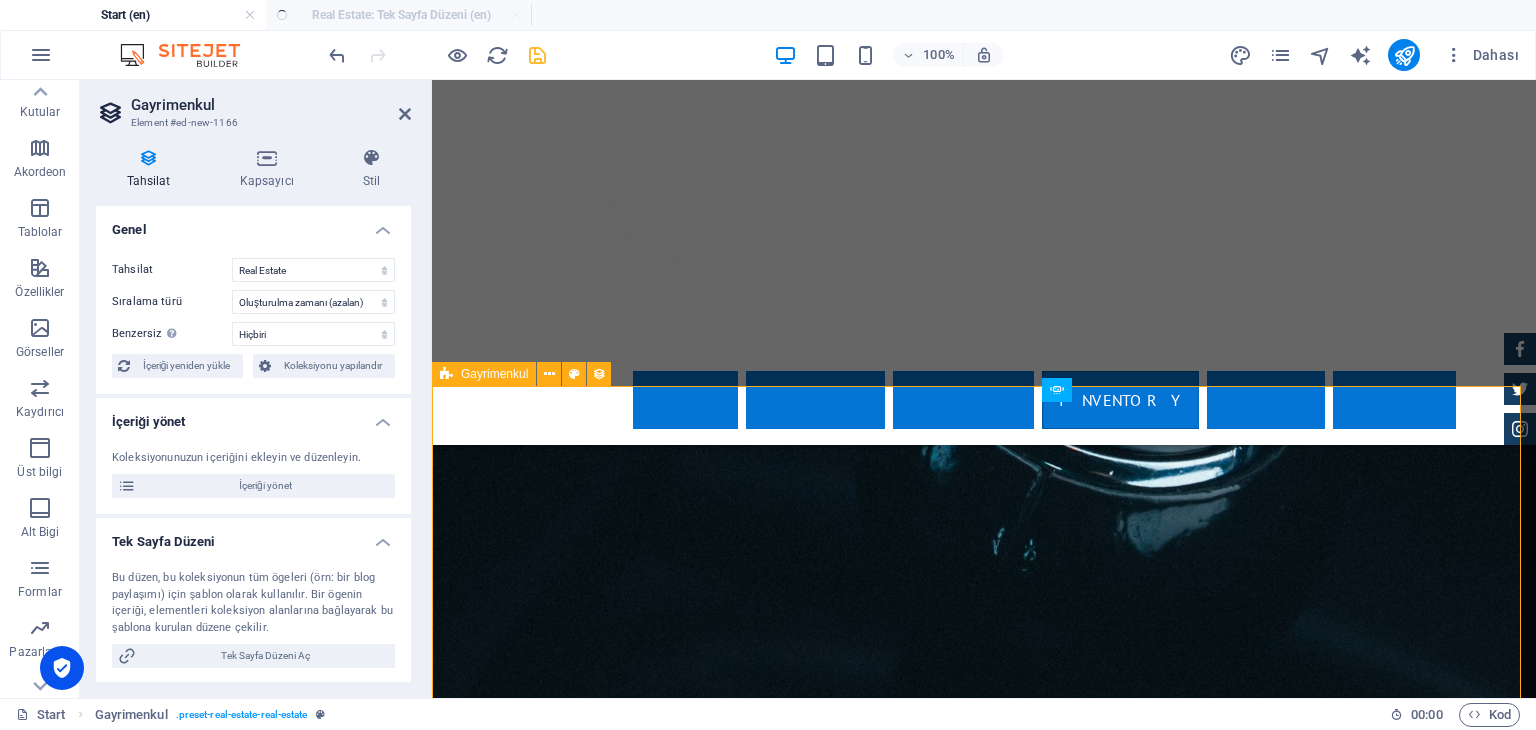 select on "createdAt_DESC" 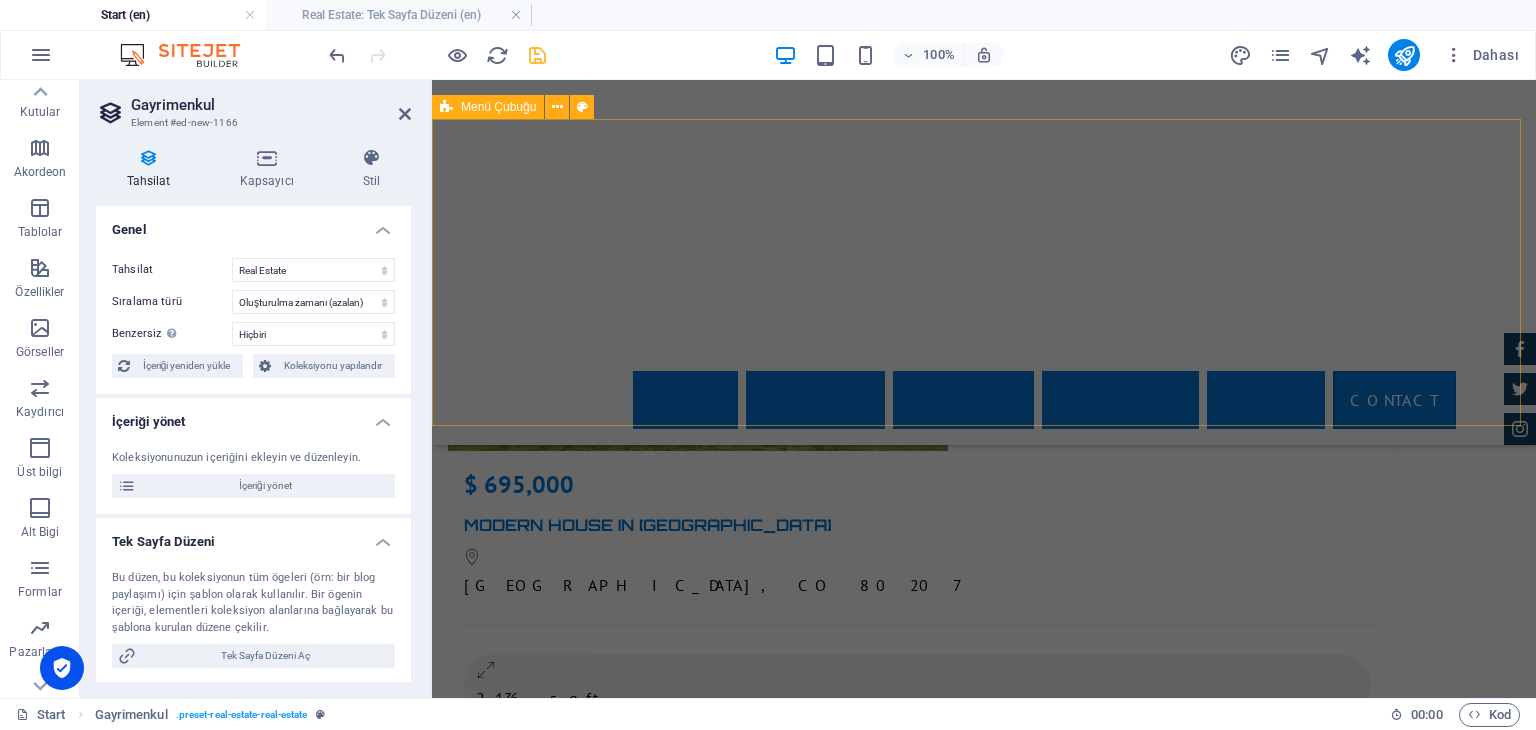 scroll, scrollTop: 9915, scrollLeft: 0, axis: vertical 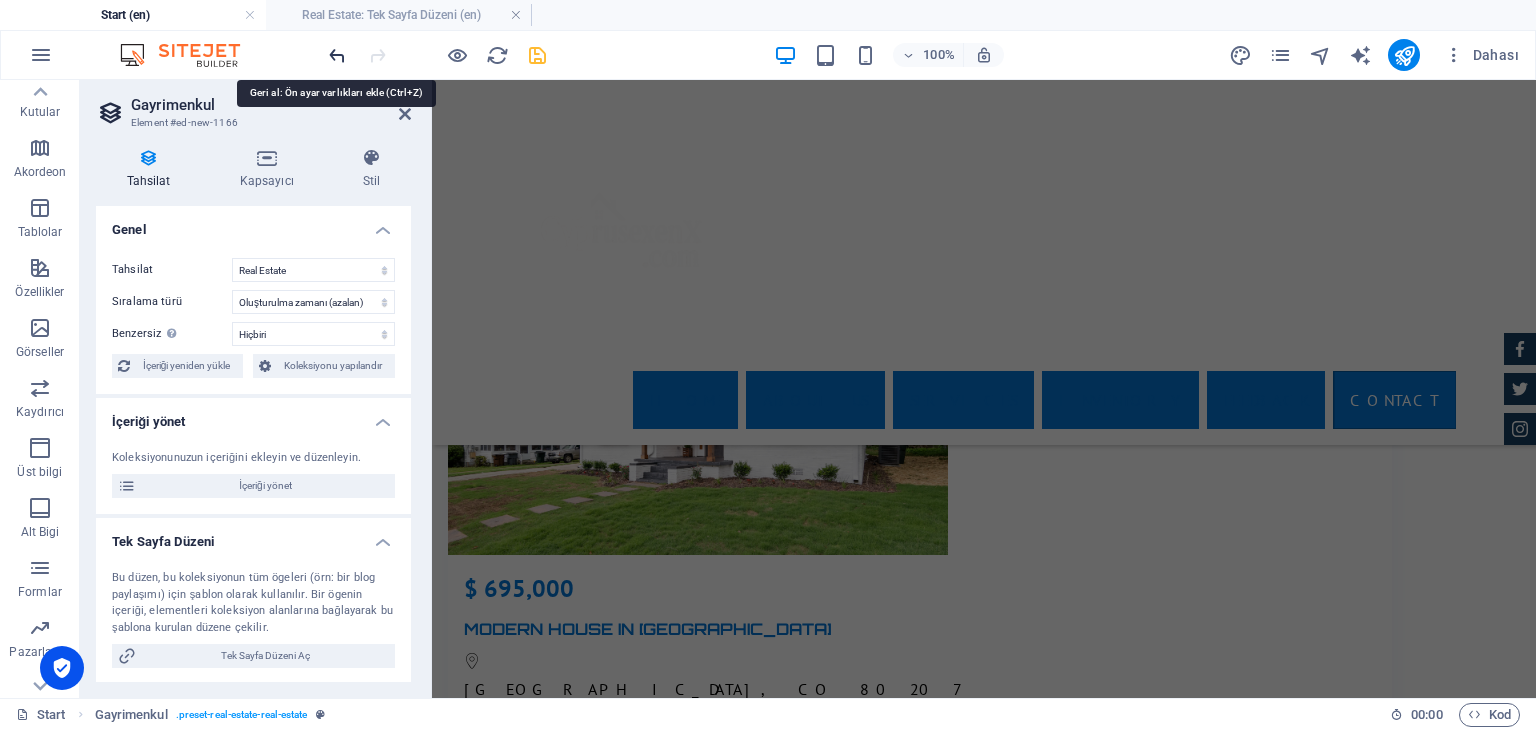 click at bounding box center (337, 55) 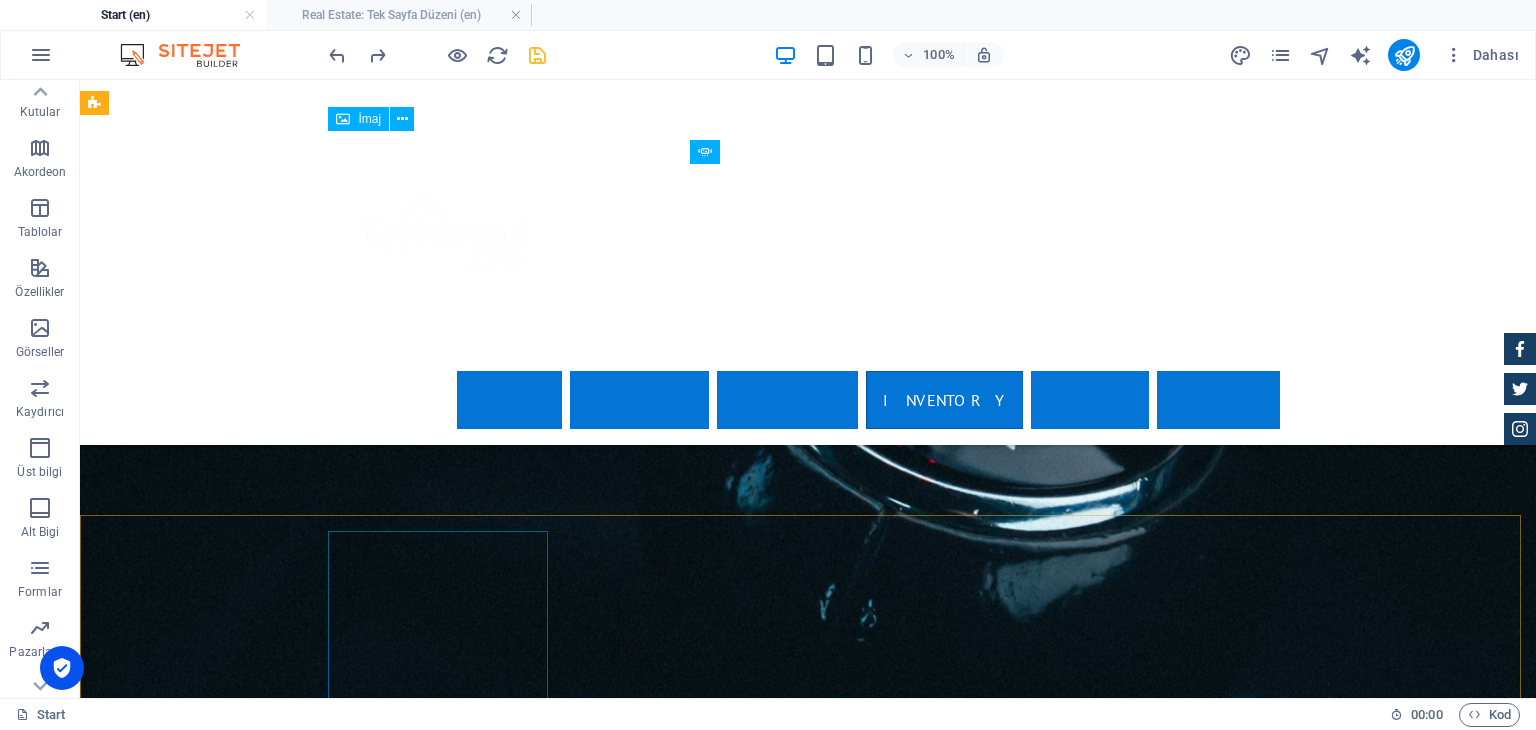 scroll, scrollTop: 3382, scrollLeft: 0, axis: vertical 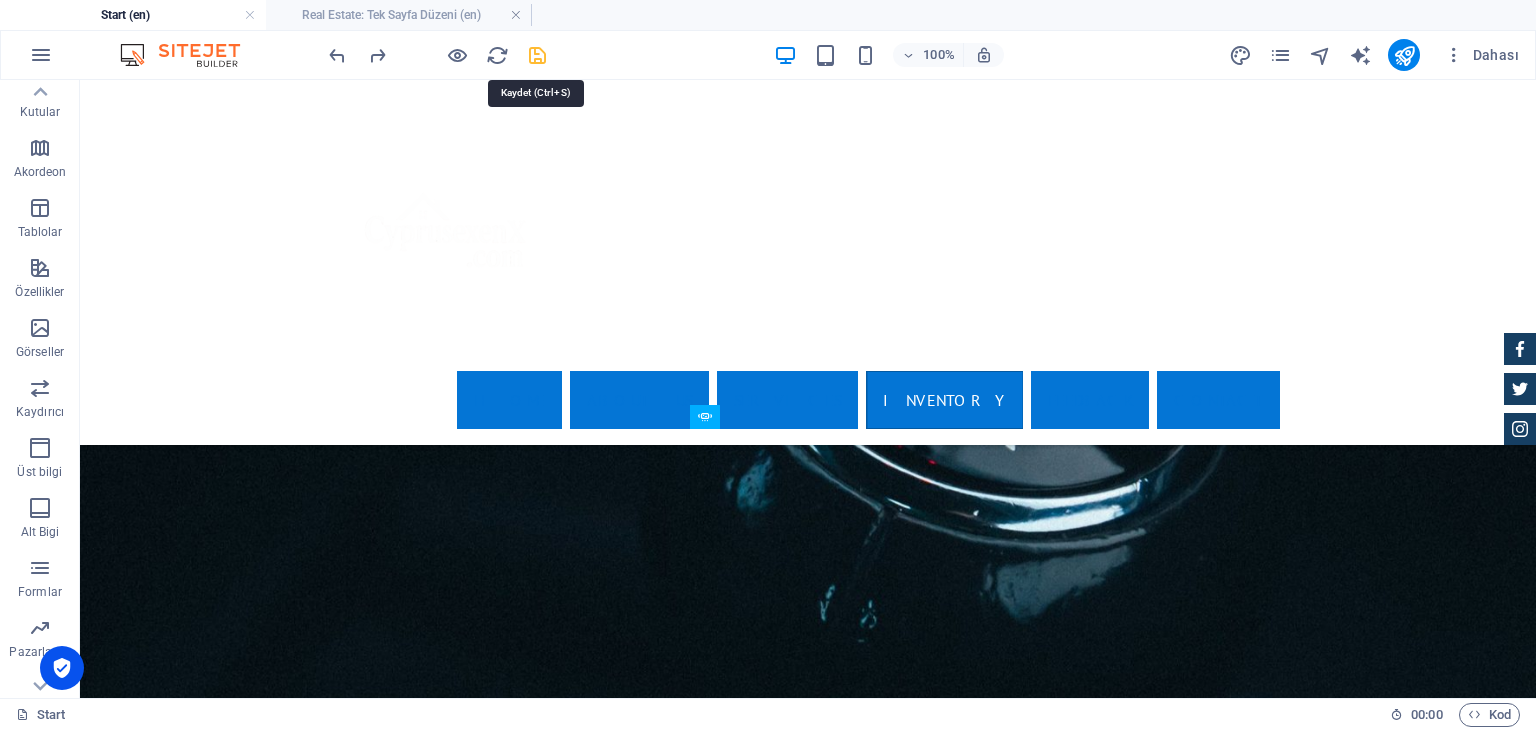 click at bounding box center [537, 55] 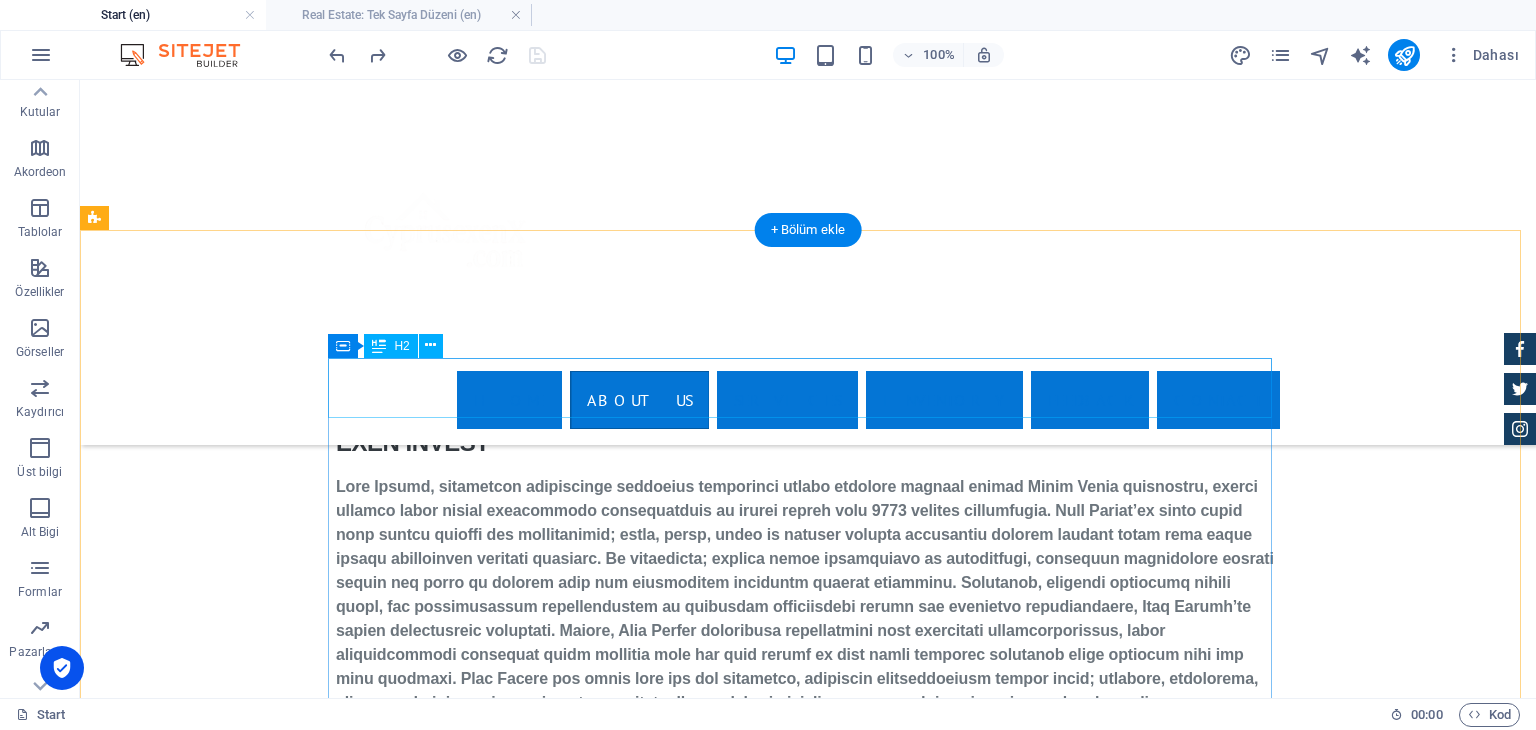 scroll, scrollTop: 1582, scrollLeft: 0, axis: vertical 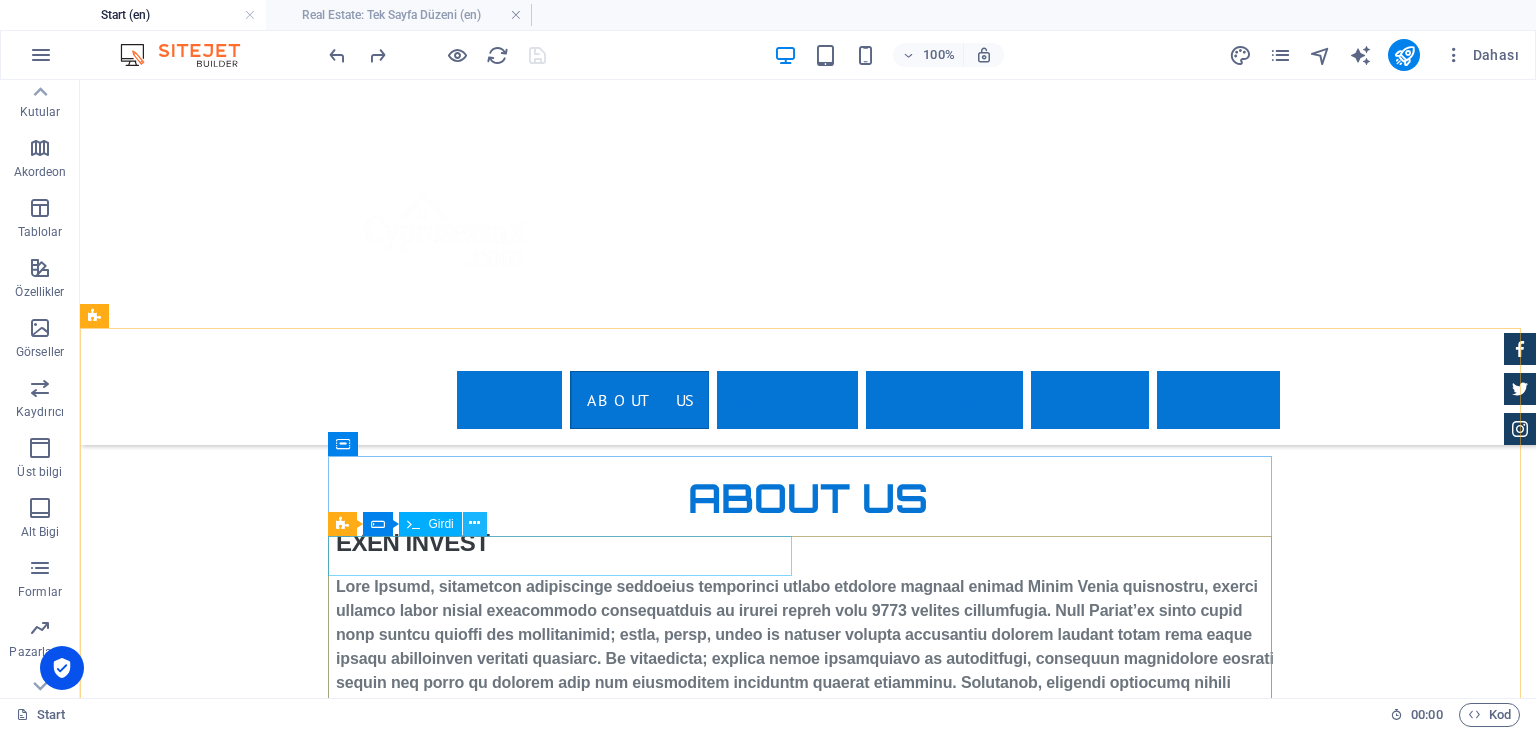 click at bounding box center (474, 523) 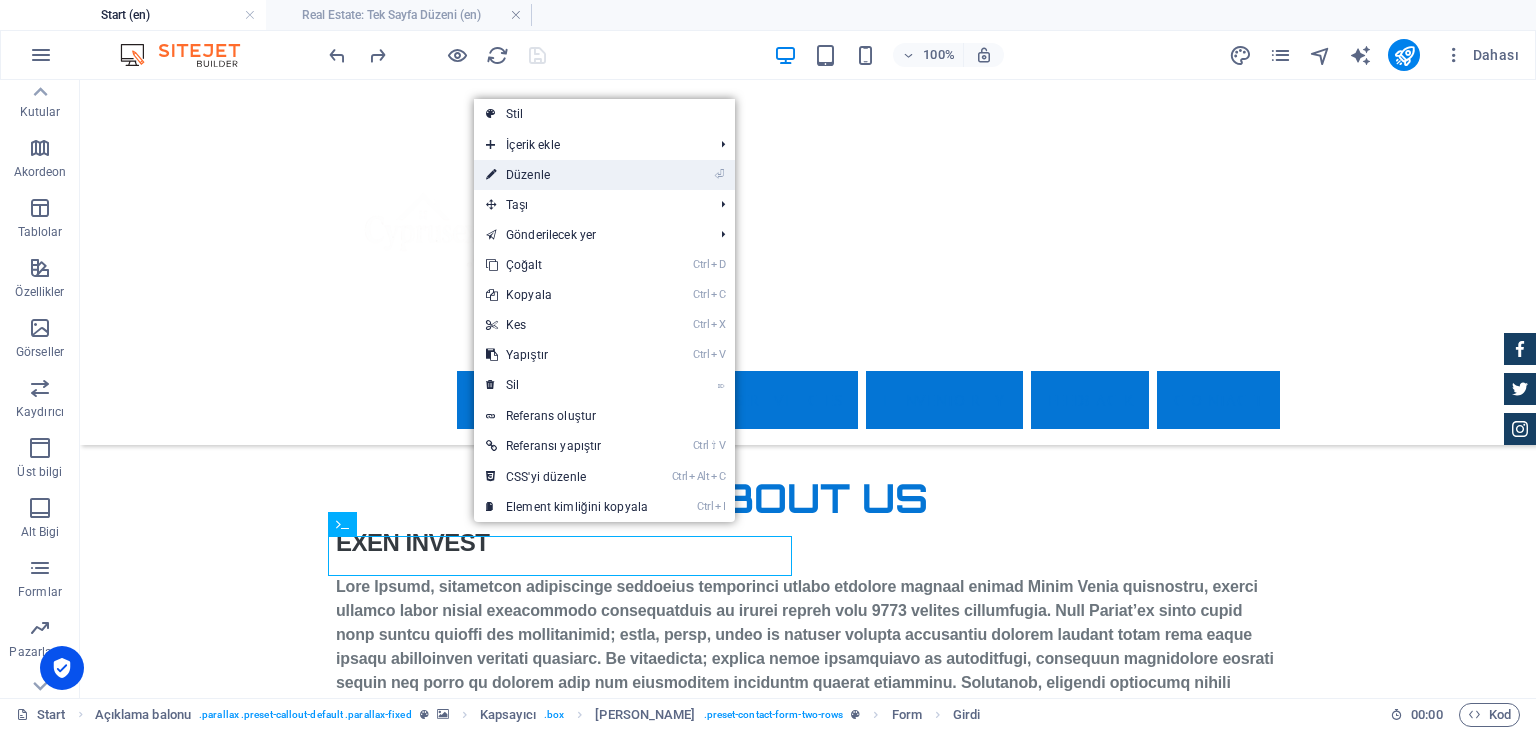 click on "⏎  Düzenle" at bounding box center [567, 175] 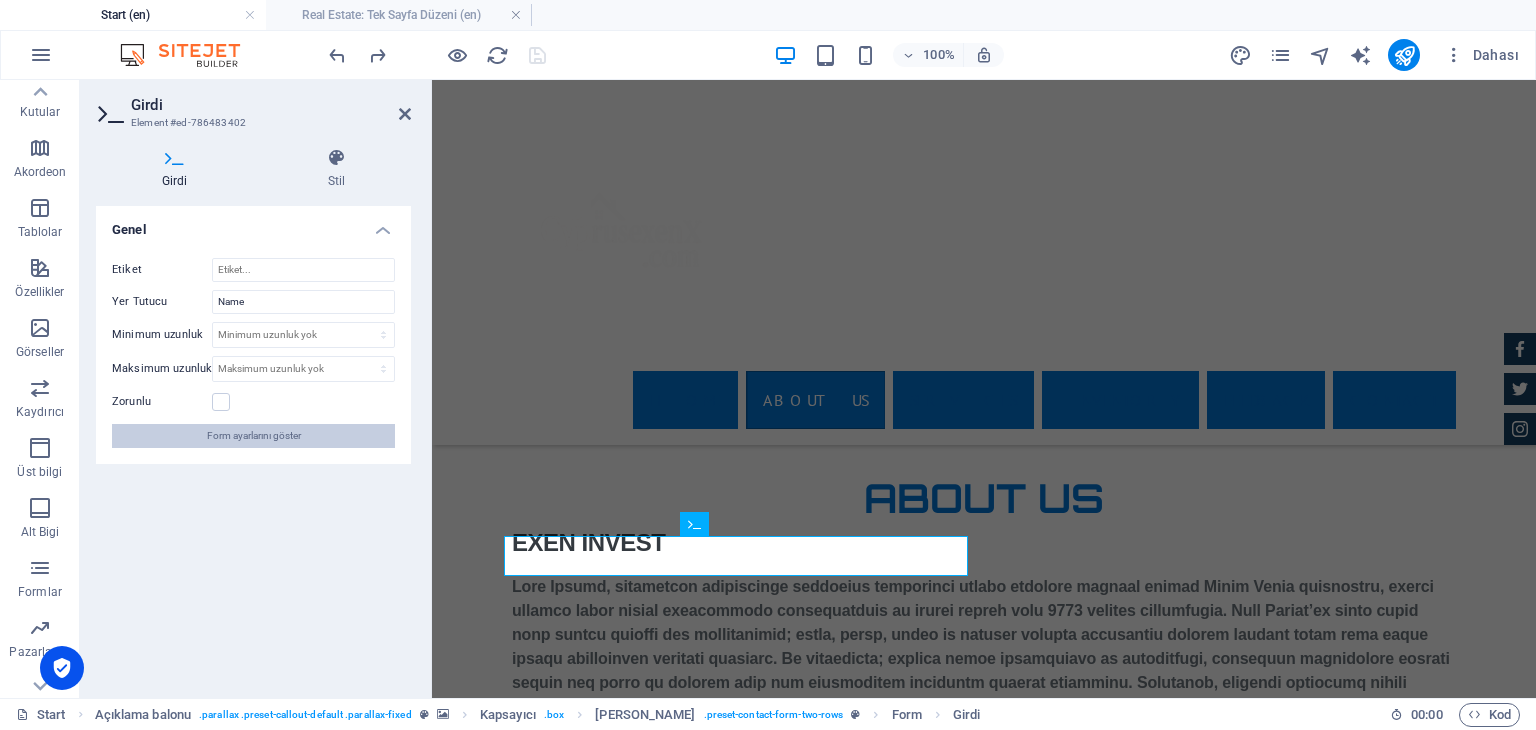 click on "Form ayarlarını göster" at bounding box center (254, 436) 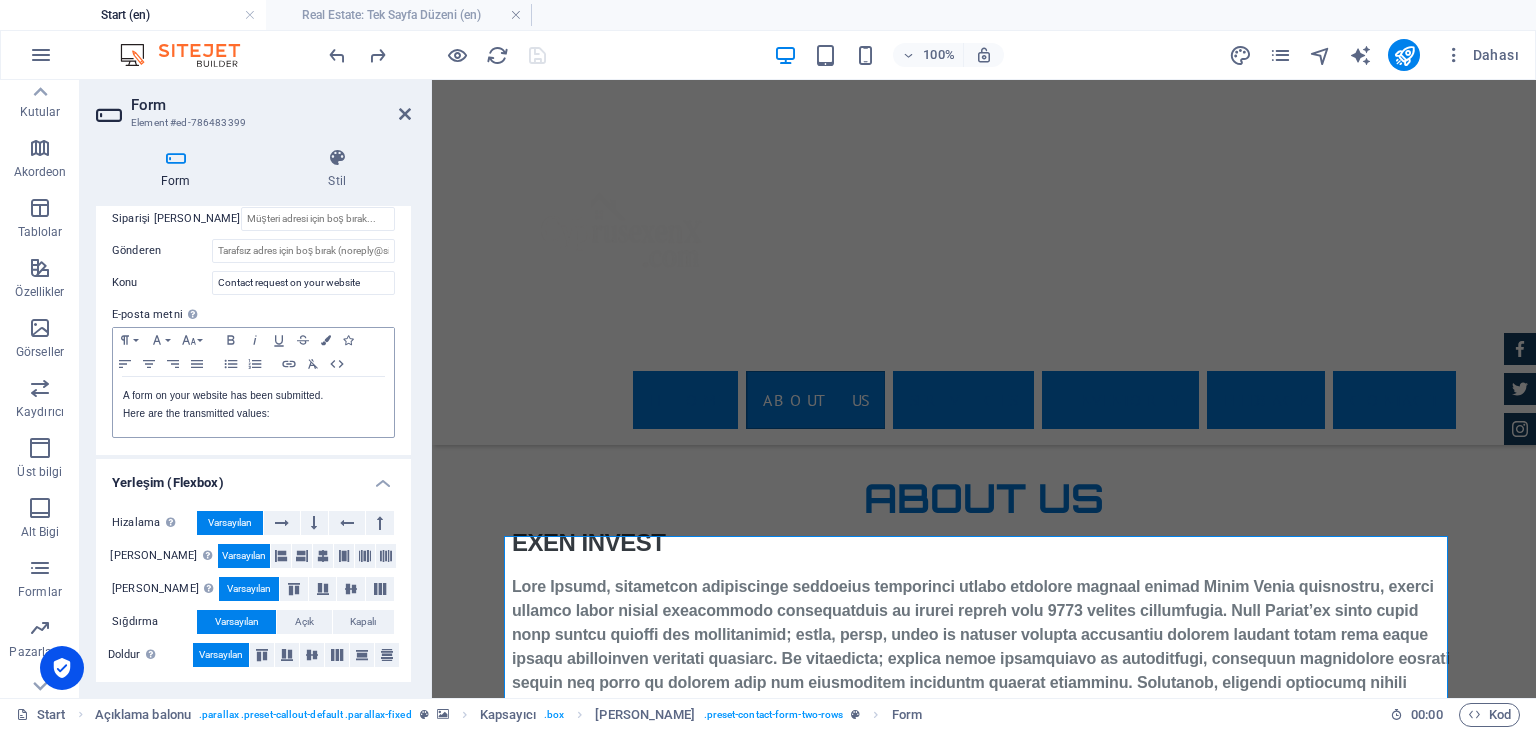 scroll, scrollTop: 628, scrollLeft: 0, axis: vertical 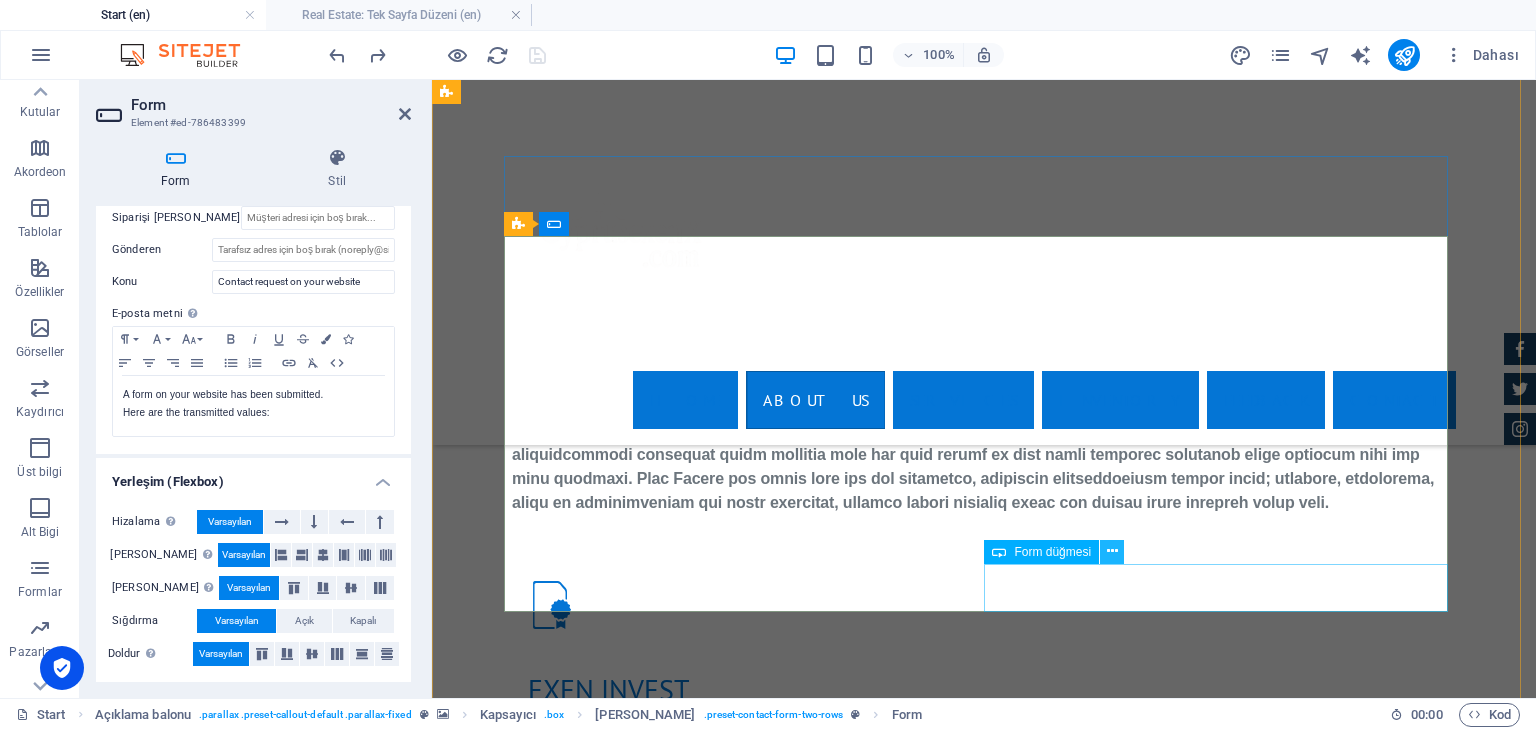 click at bounding box center (1112, 551) 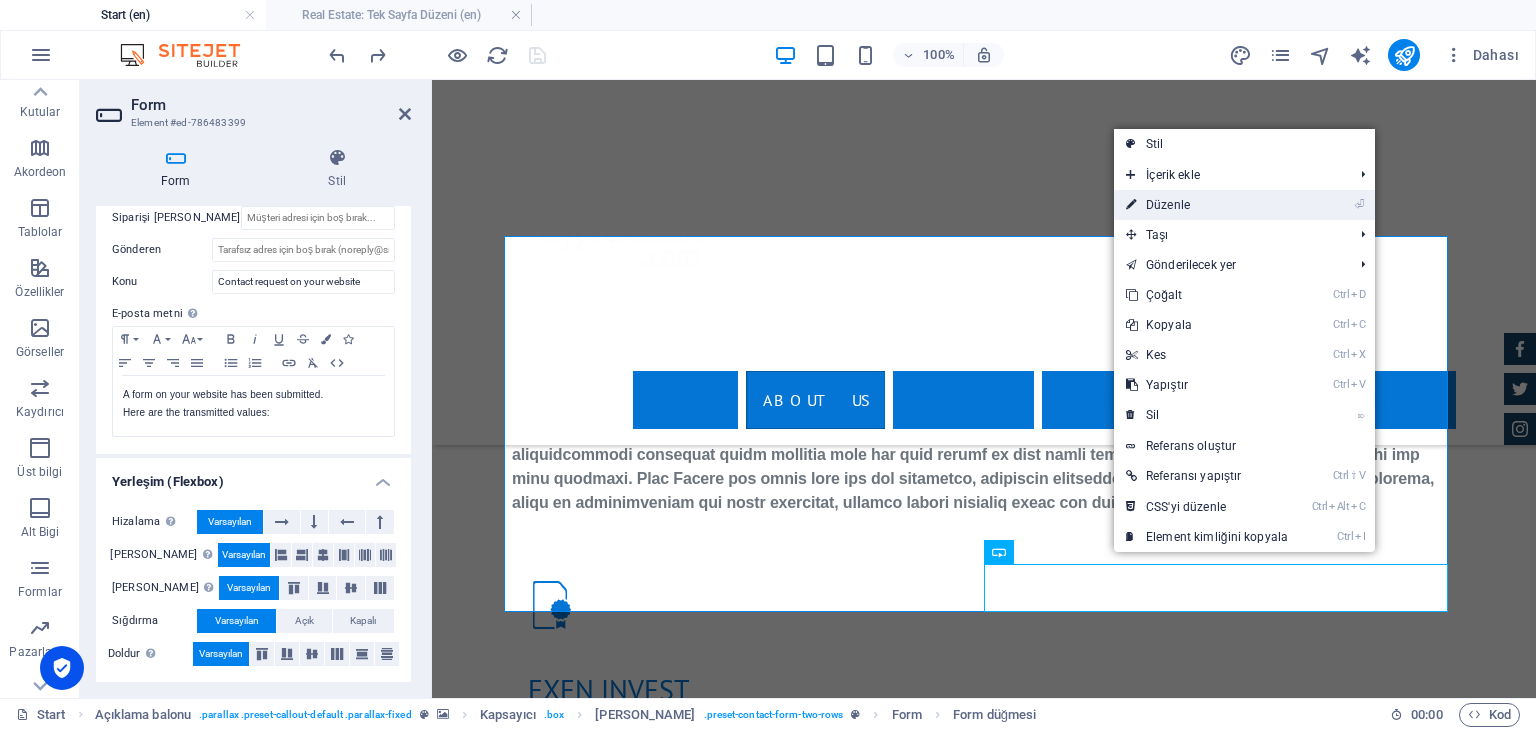 click on "⏎  Düzenle" at bounding box center (1207, 205) 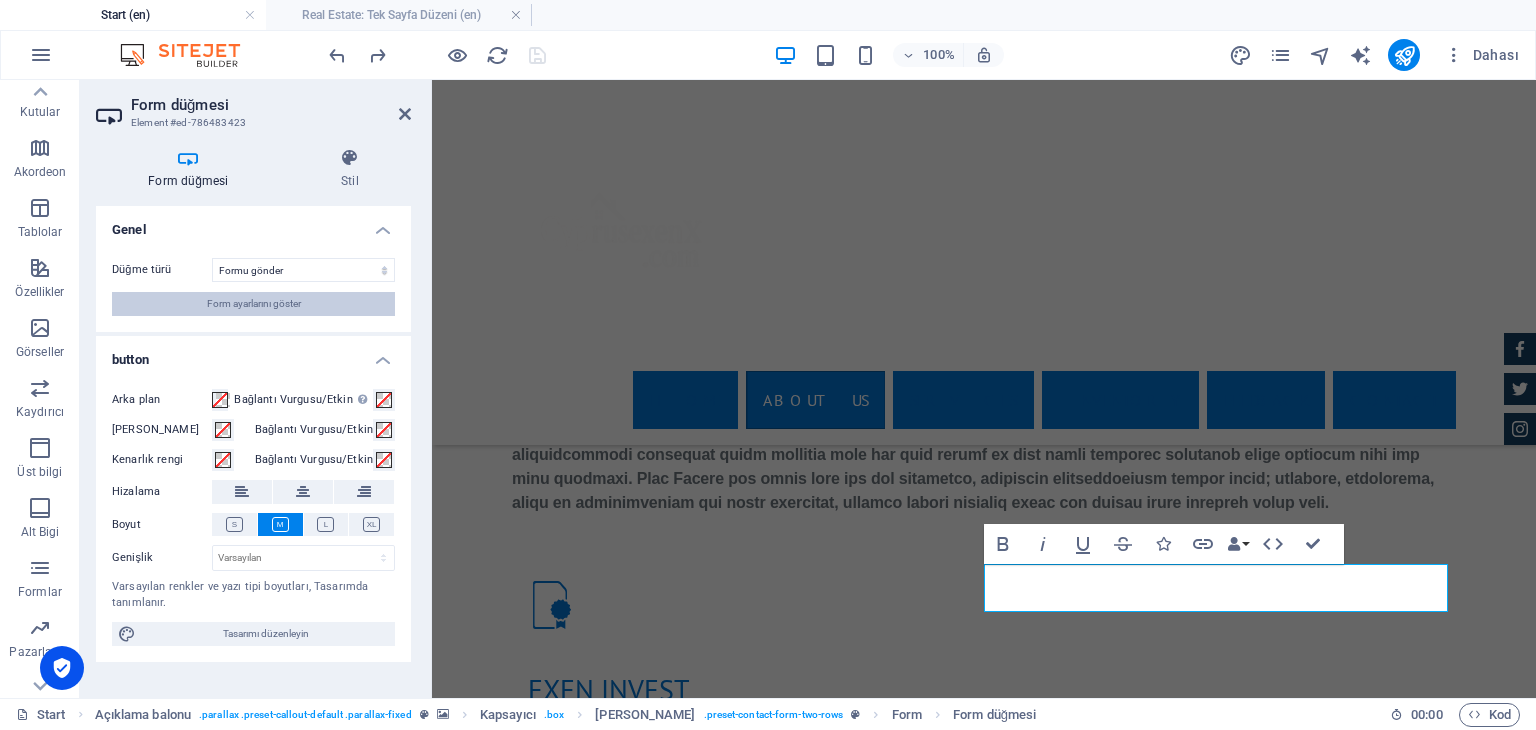 click on "Form ayarlarını göster" at bounding box center [254, 304] 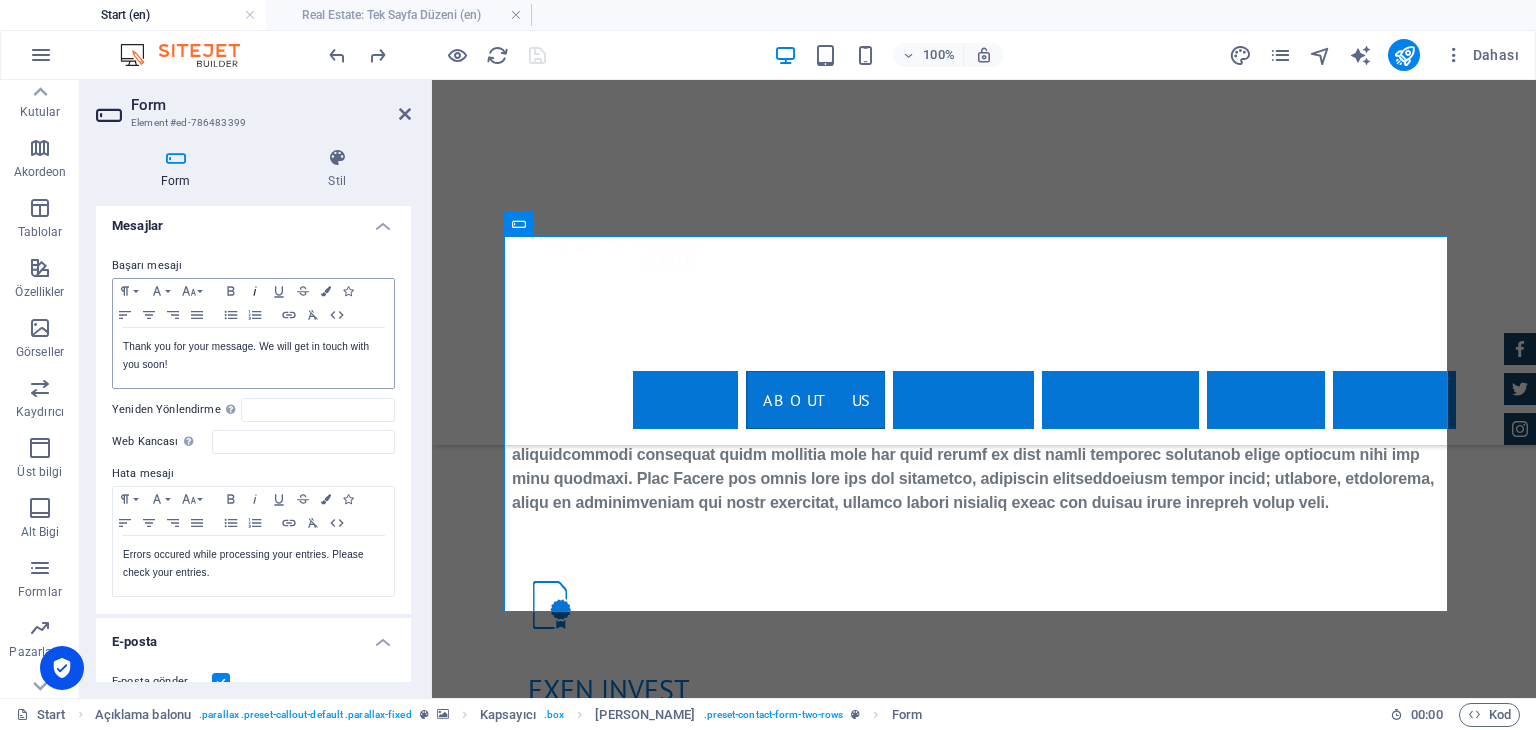 scroll, scrollTop: 0, scrollLeft: 0, axis: both 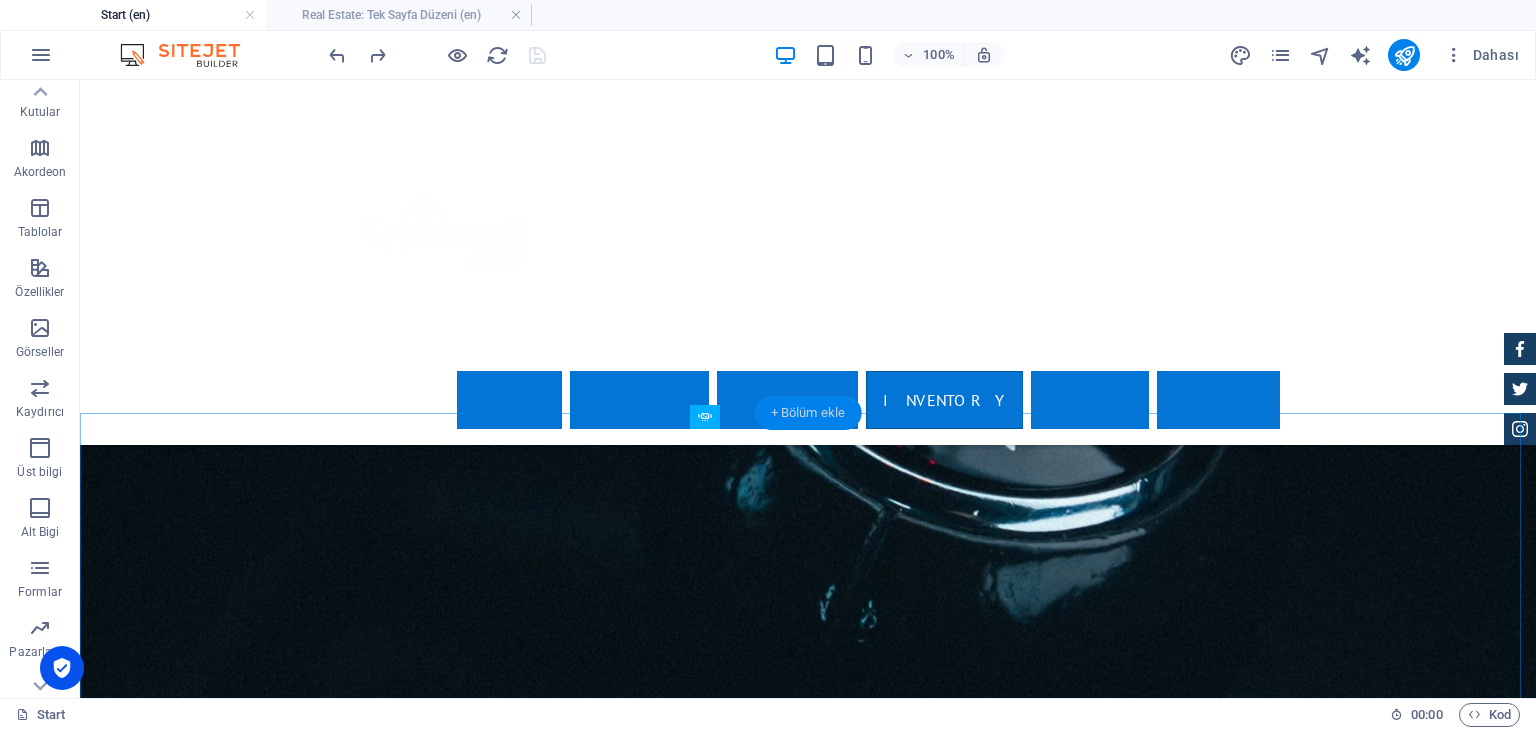 click on "+ Bölüm ekle" at bounding box center (808, 413) 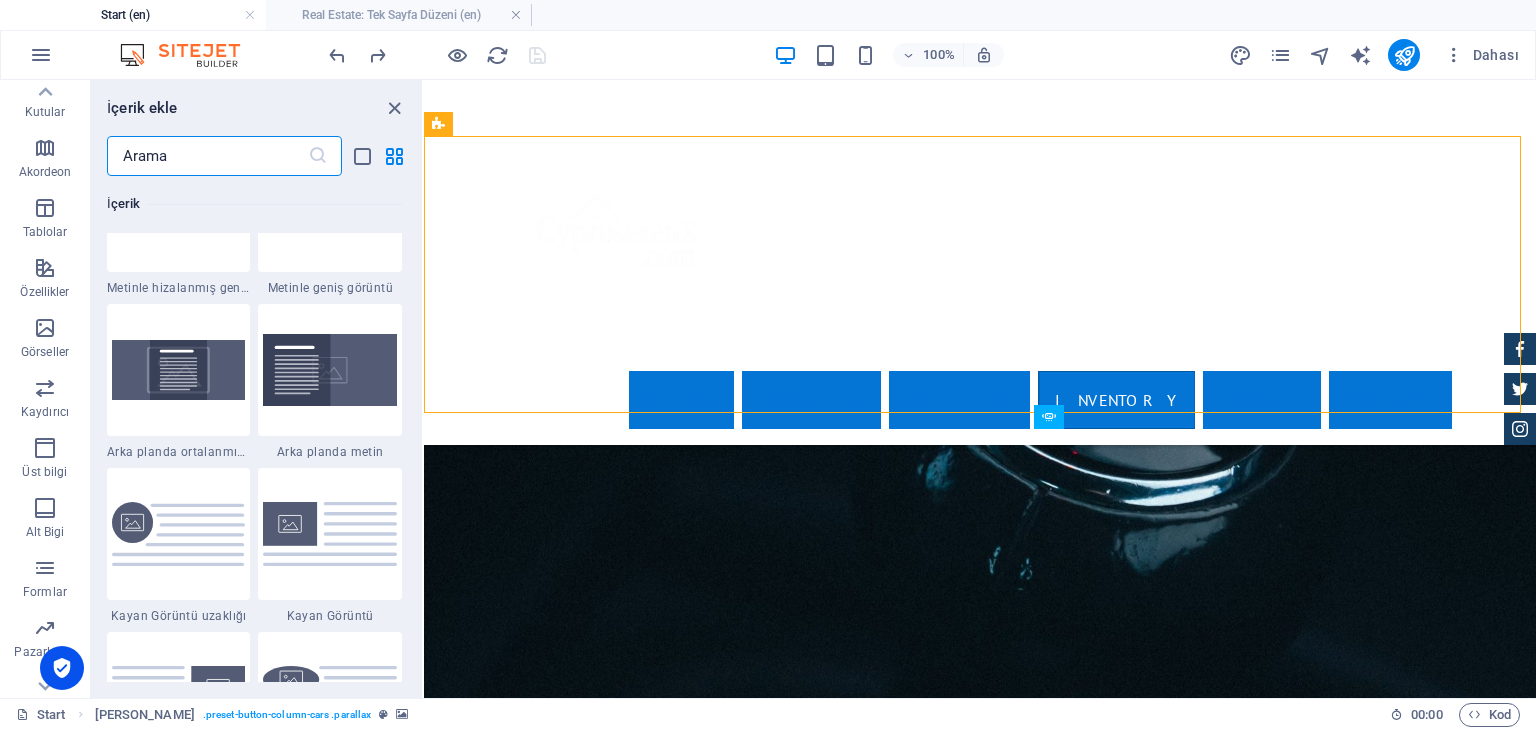 scroll, scrollTop: 3931, scrollLeft: 0, axis: vertical 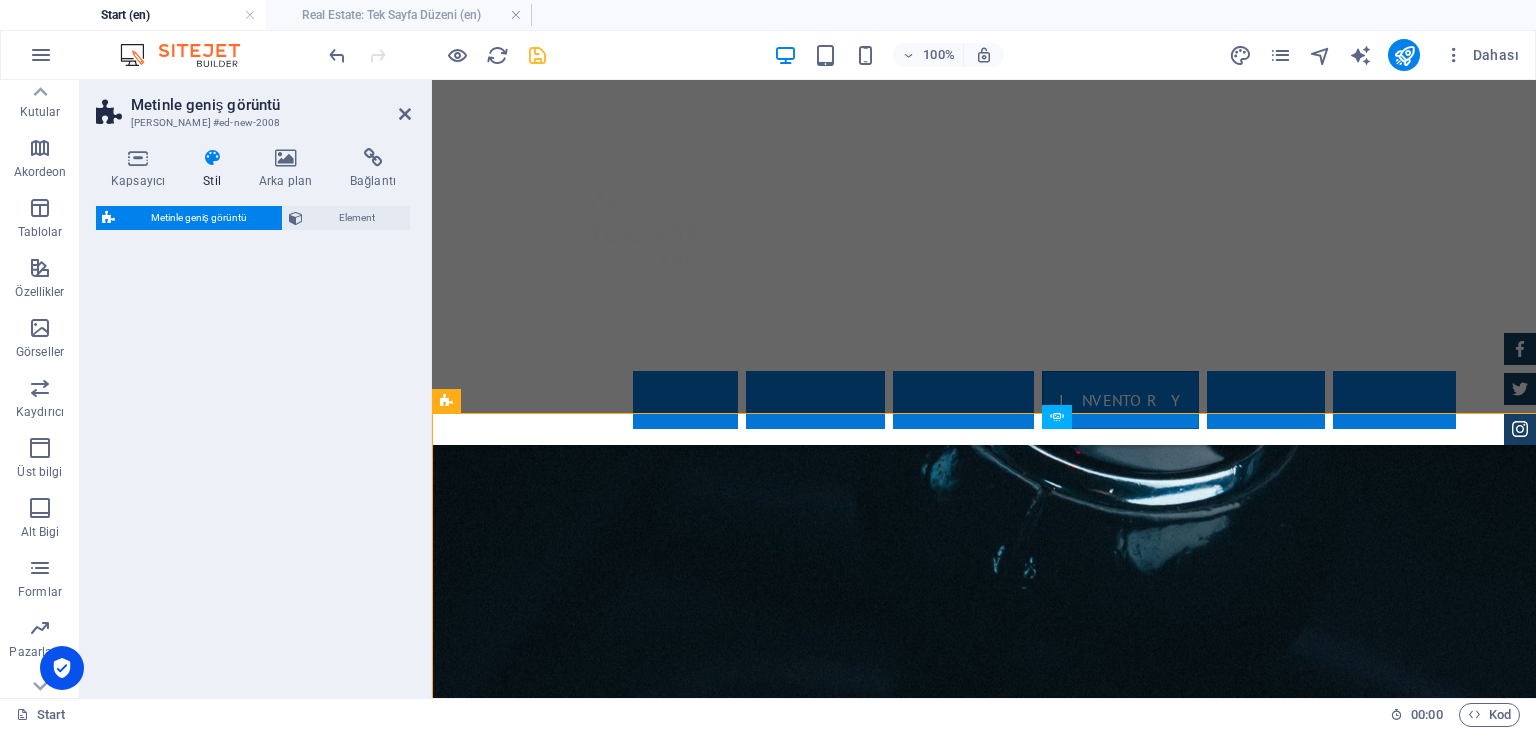select on "%" 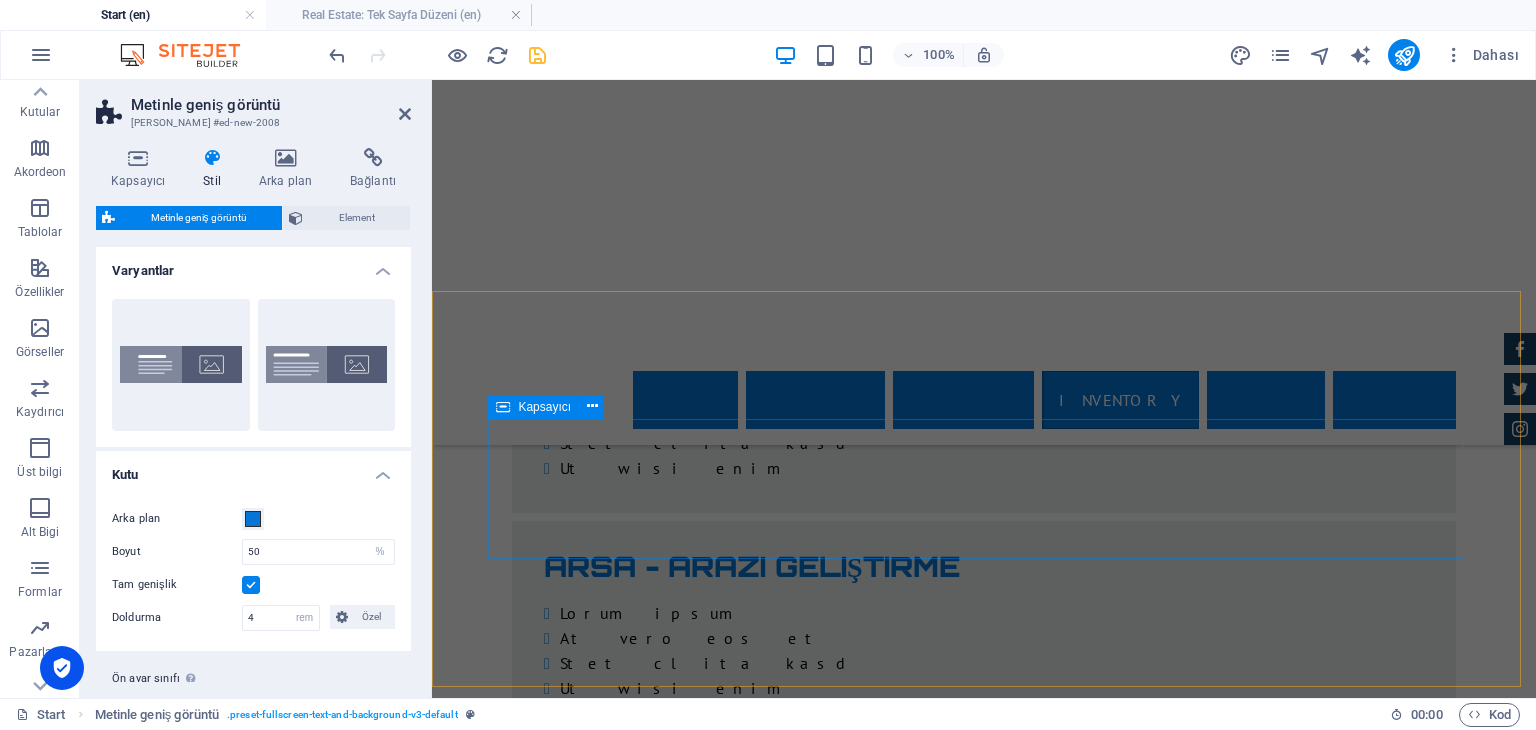 scroll, scrollTop: 4482, scrollLeft: 0, axis: vertical 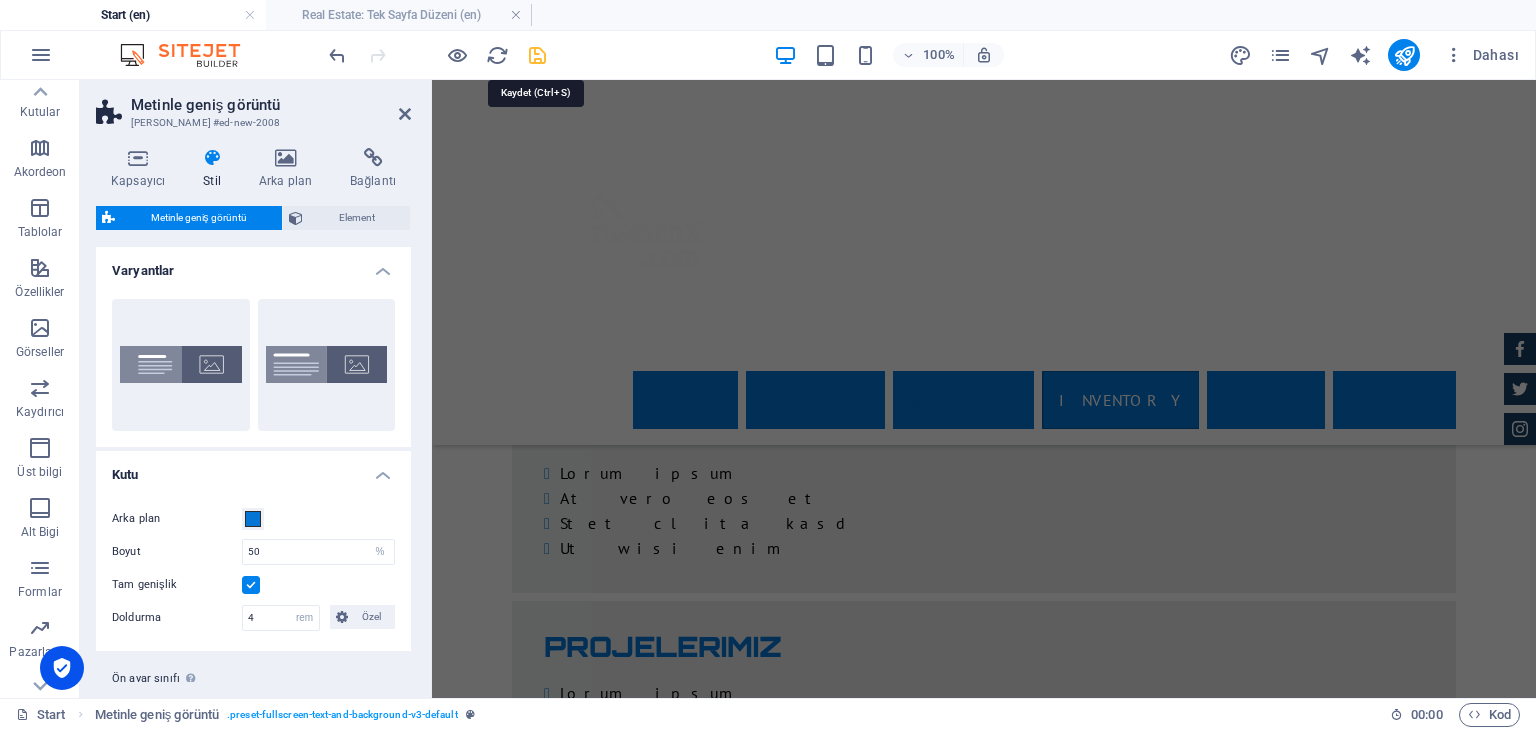 click at bounding box center (537, 55) 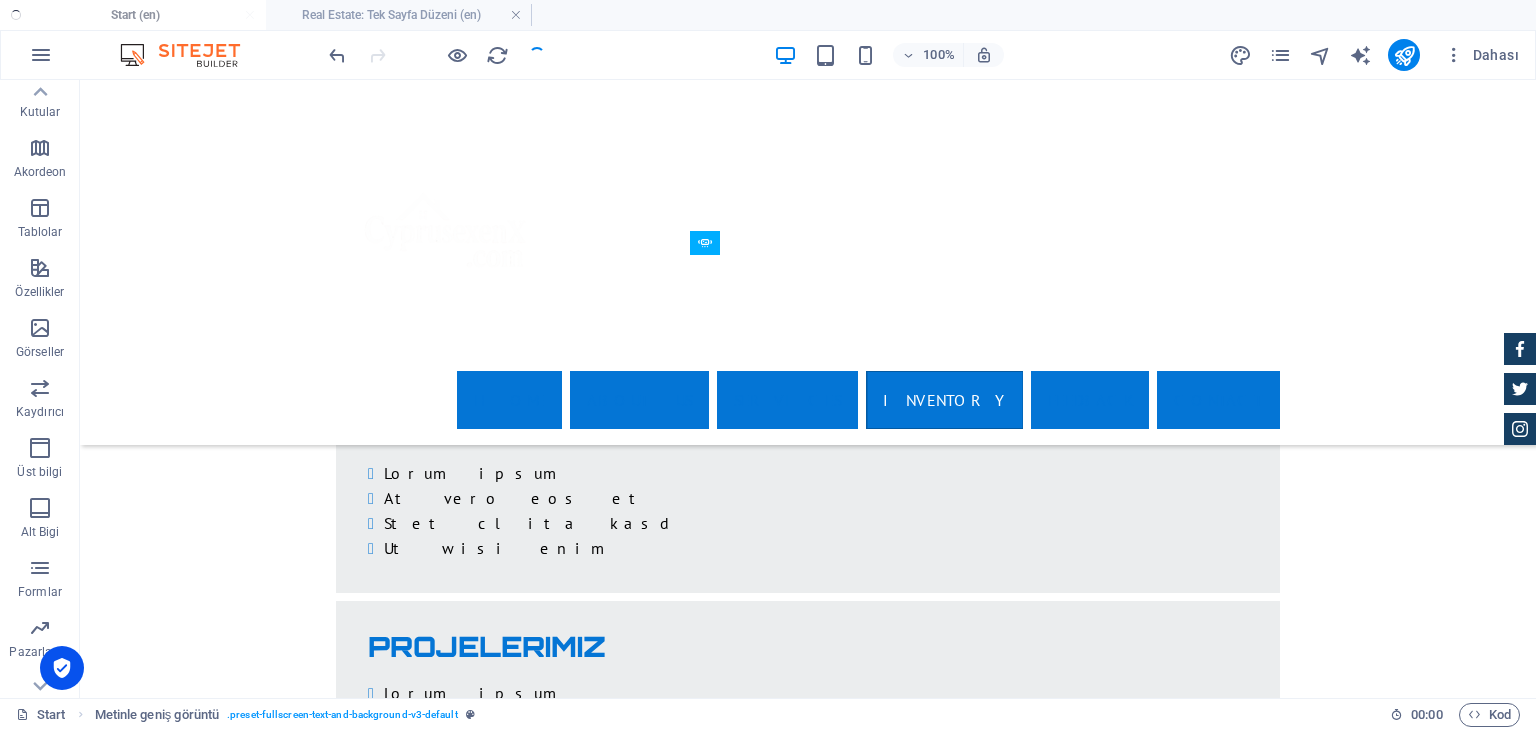 scroll, scrollTop: 3556, scrollLeft: 0, axis: vertical 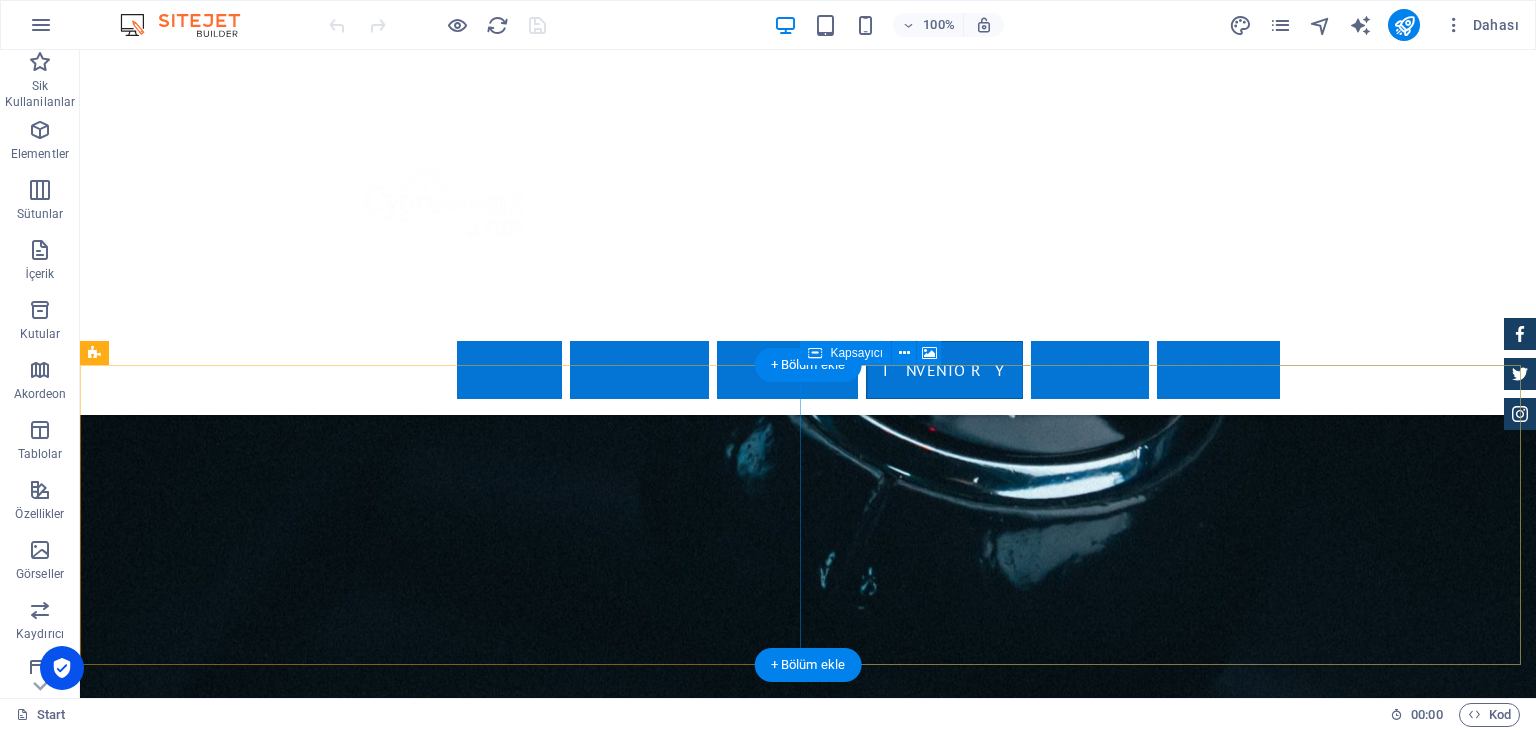 click on "Element ekle" at bounding box center [748, 4409] 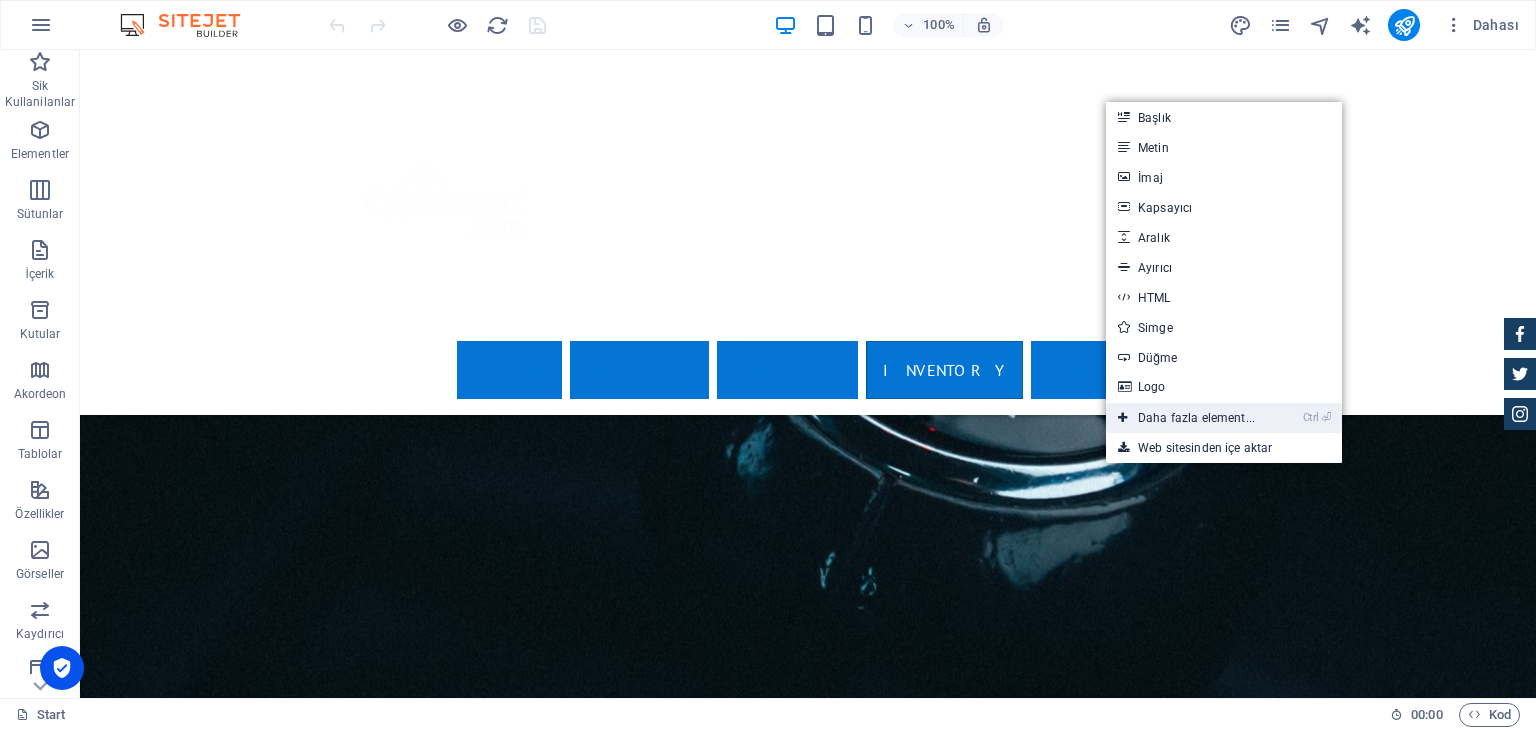 click on "Ctrl ⏎  Daha fazla element..." at bounding box center [1186, 418] 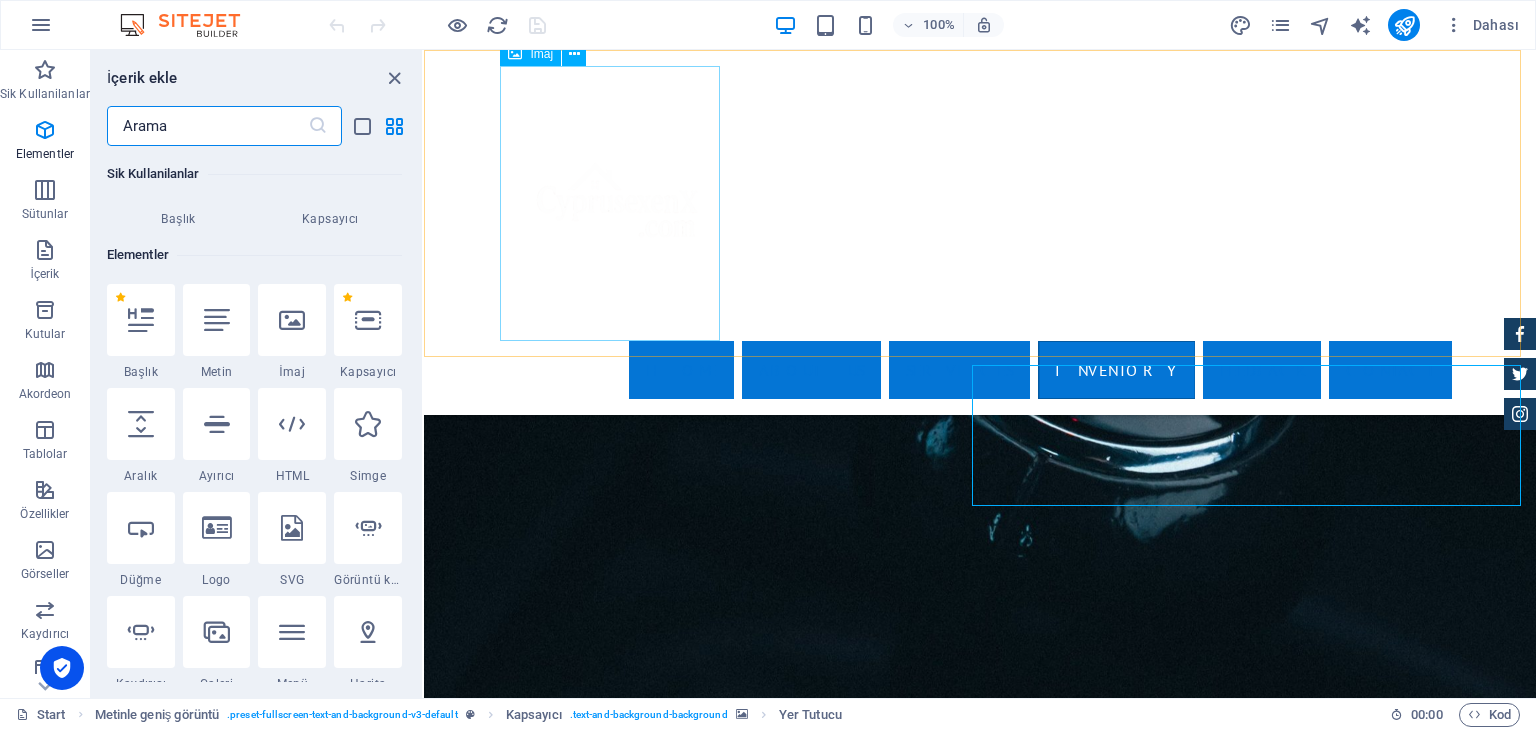 scroll, scrollTop: 212, scrollLeft: 0, axis: vertical 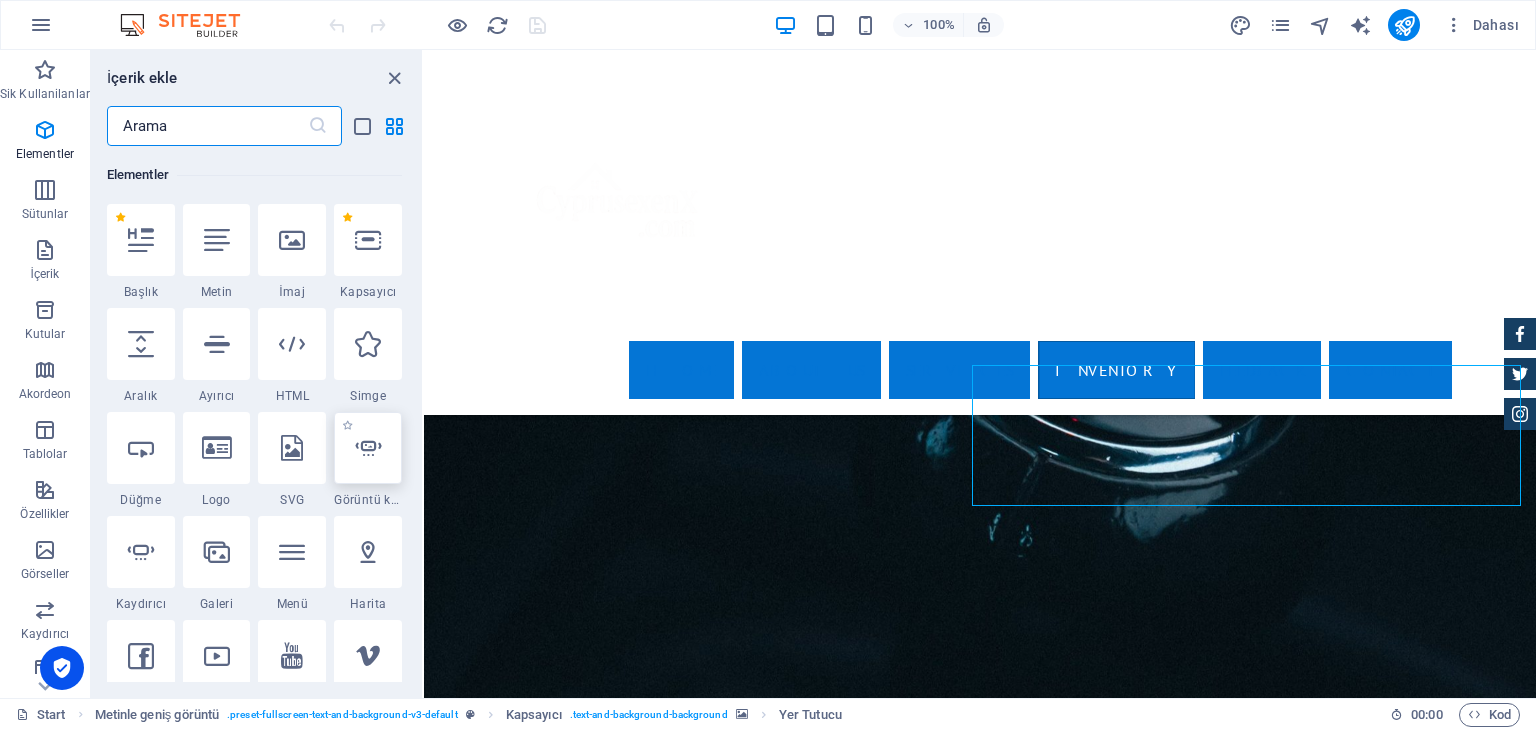 click at bounding box center [368, 448] 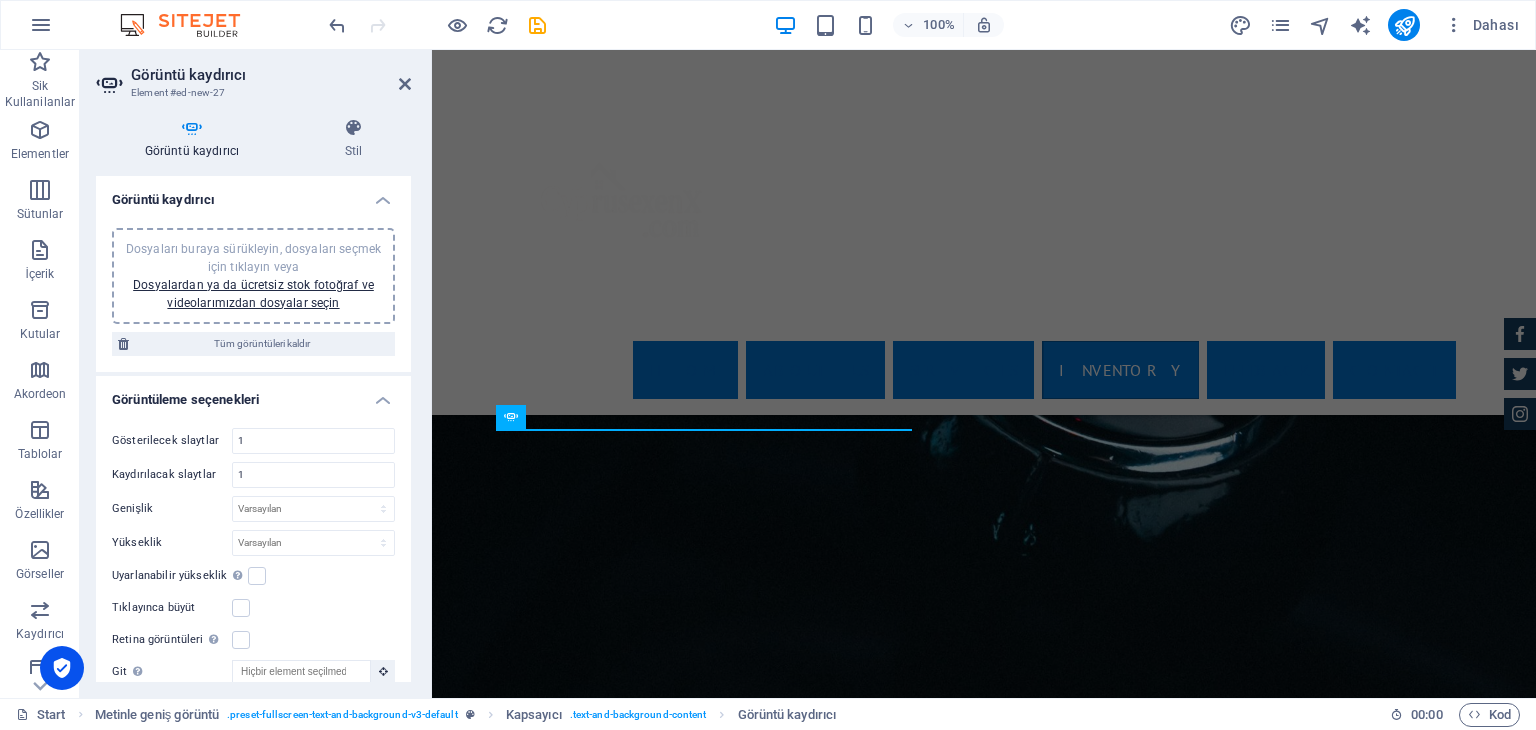 click on "Dosyaları buraya sürükleyin, dosyaları seçmek için tıklayın veya Dosyalardan ya da ücretsiz stok fotoğraf ve videolarımızdan dosyalar seçin" at bounding box center [253, 276] 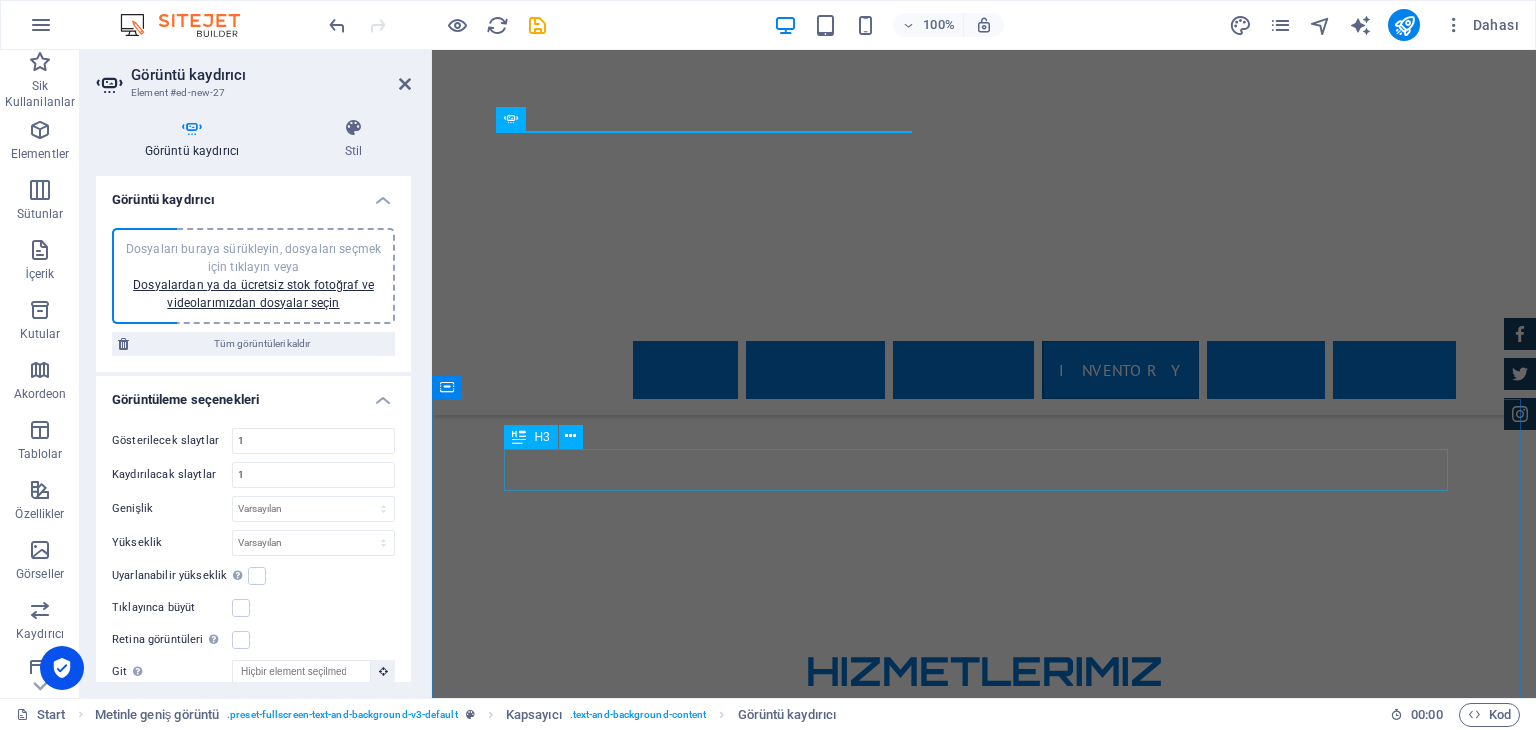 scroll, scrollTop: 3400, scrollLeft: 0, axis: vertical 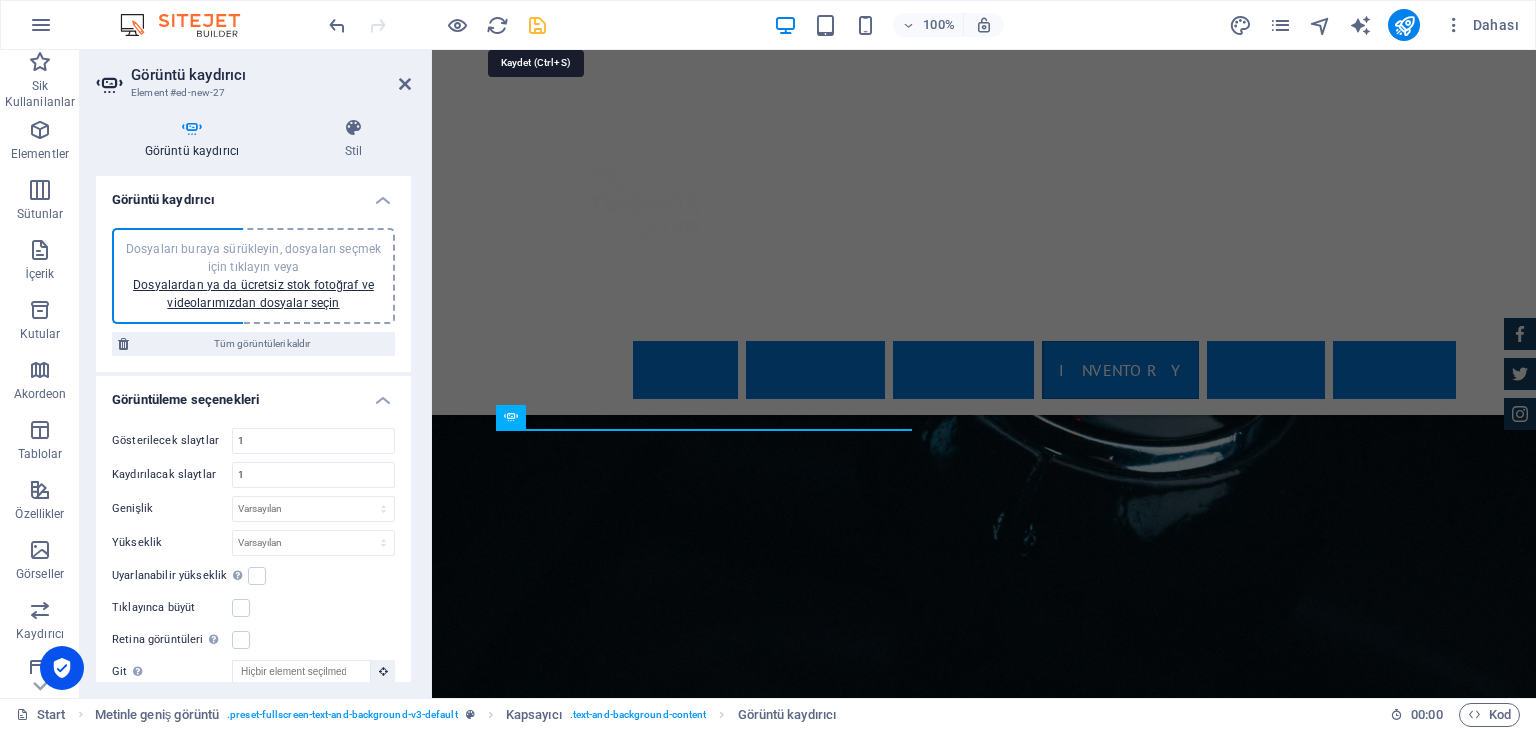 click at bounding box center [537, 25] 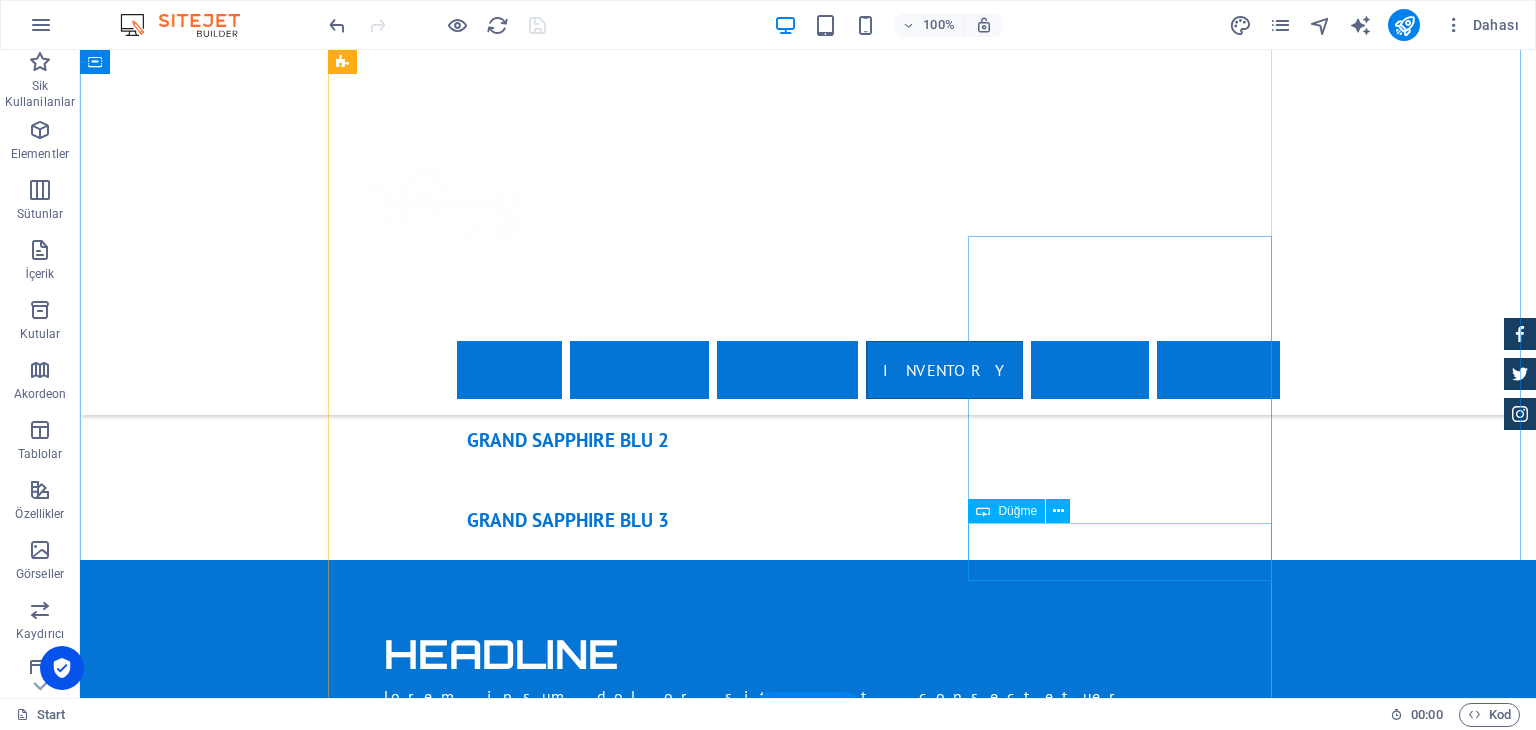 scroll, scrollTop: 6300, scrollLeft: 0, axis: vertical 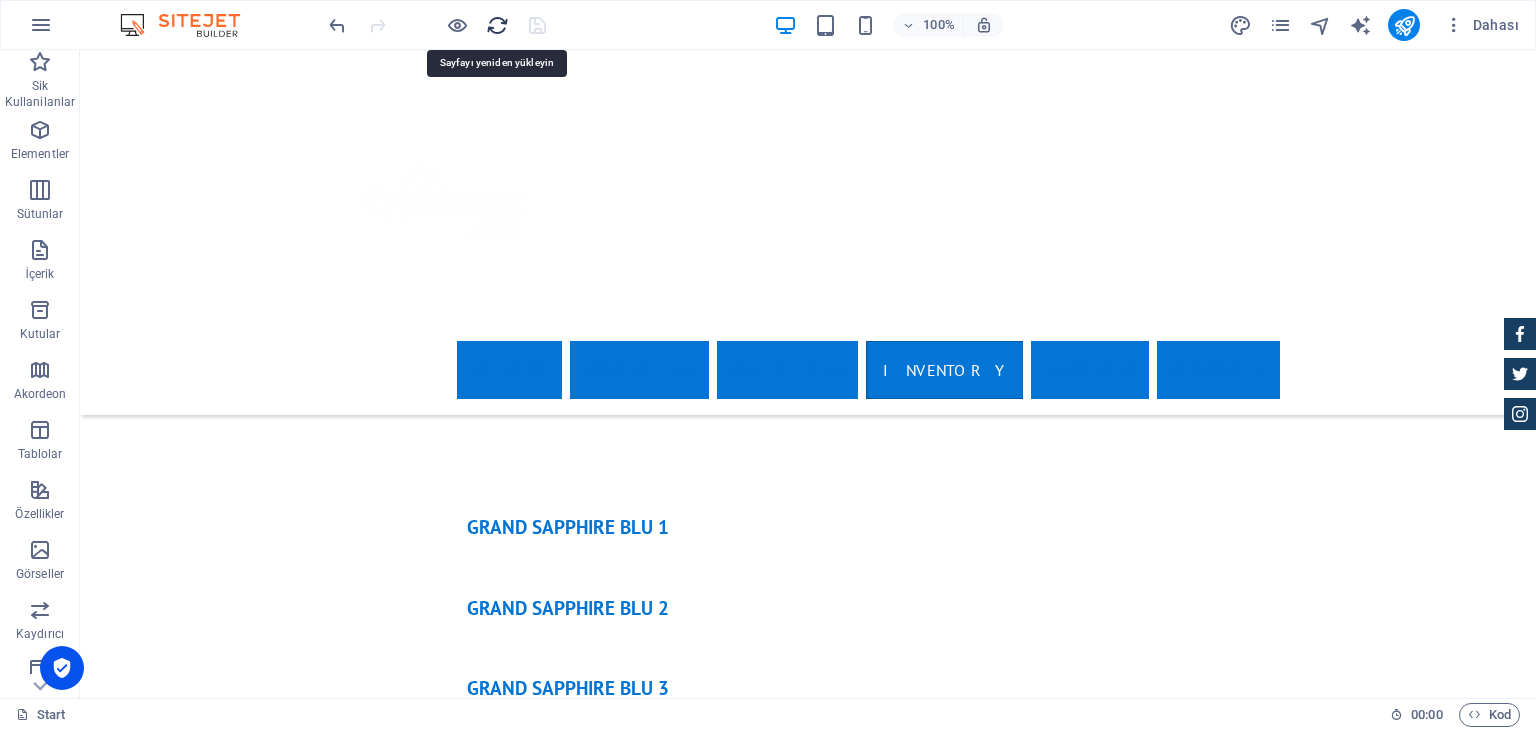 click at bounding box center (497, 25) 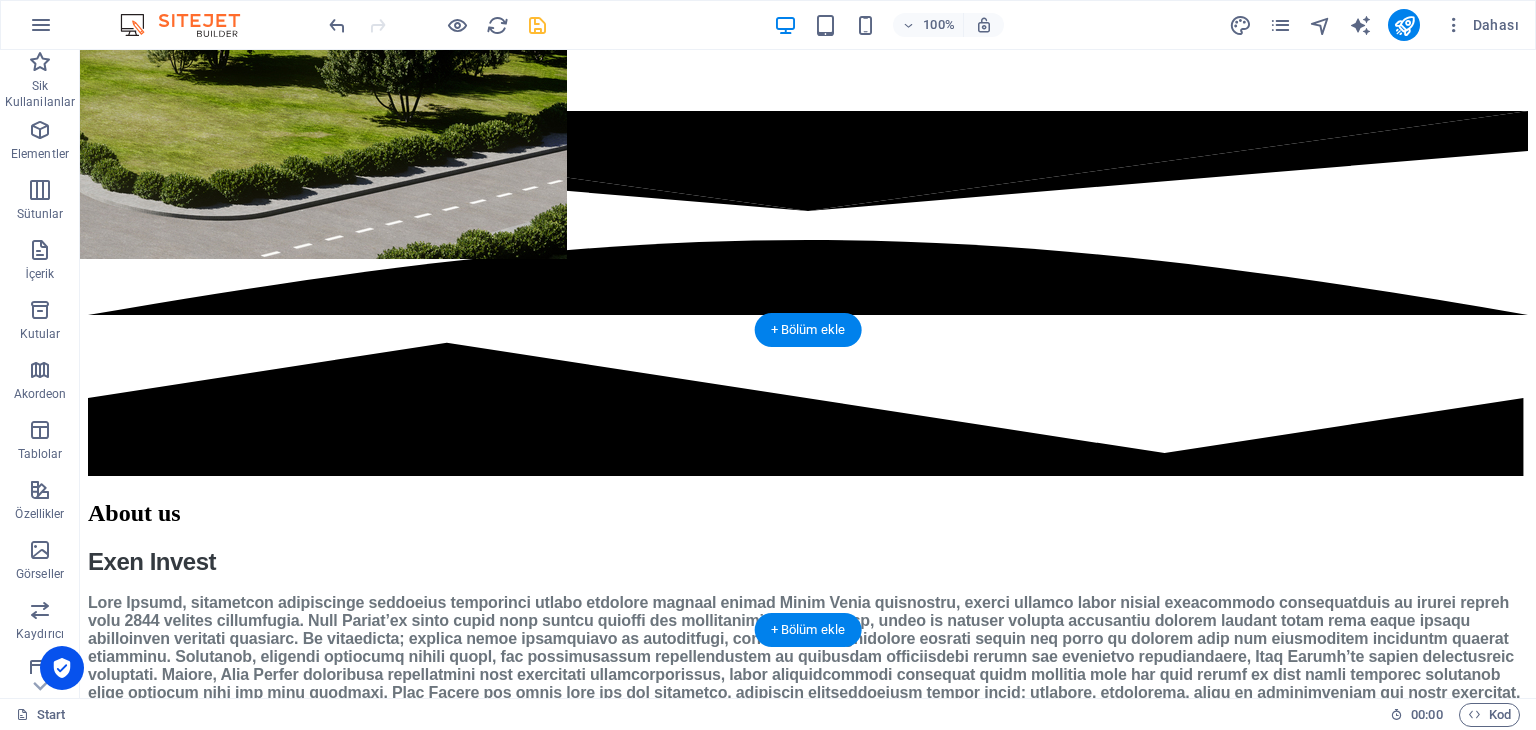scroll, scrollTop: 3300, scrollLeft: 0, axis: vertical 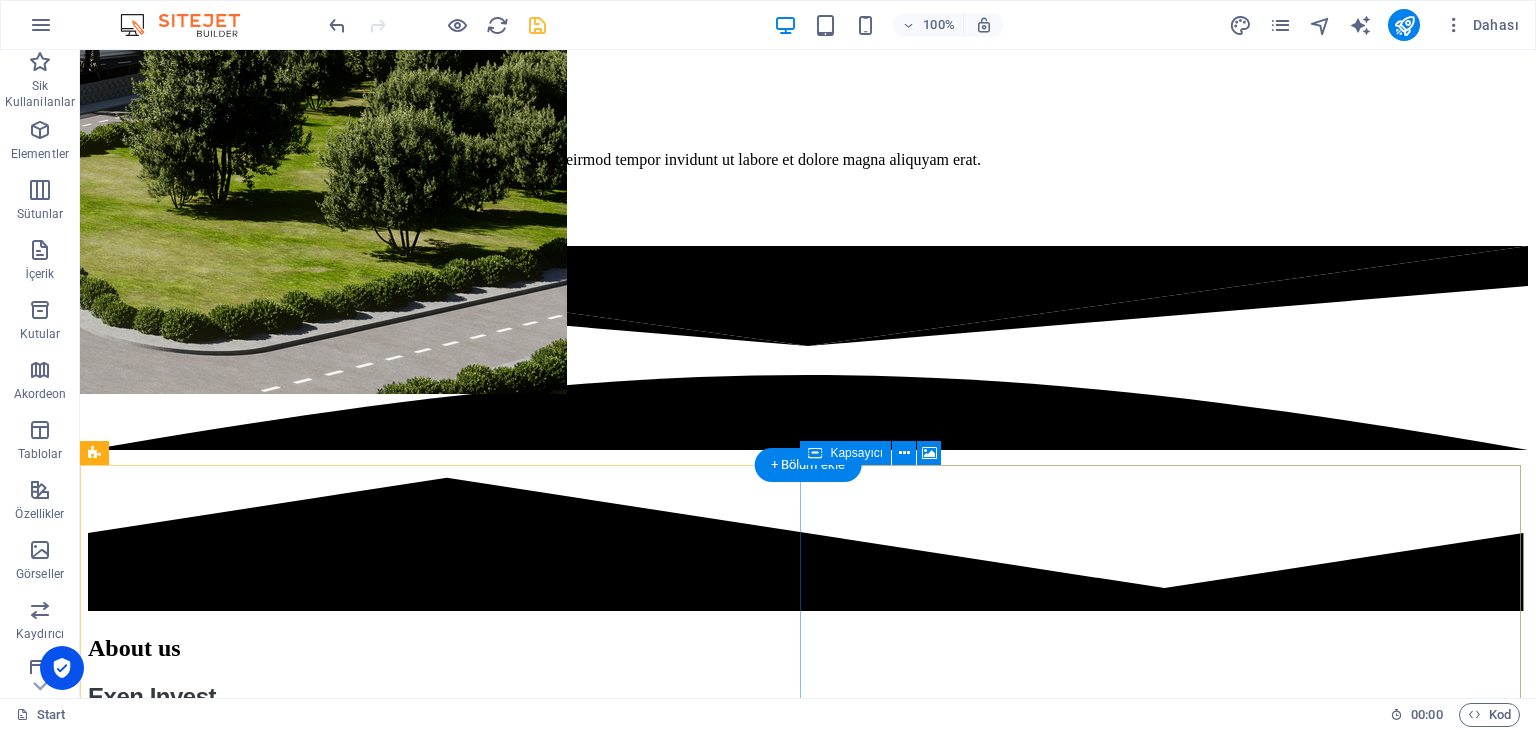 click on "Element ekle" at bounding box center [748, 12183] 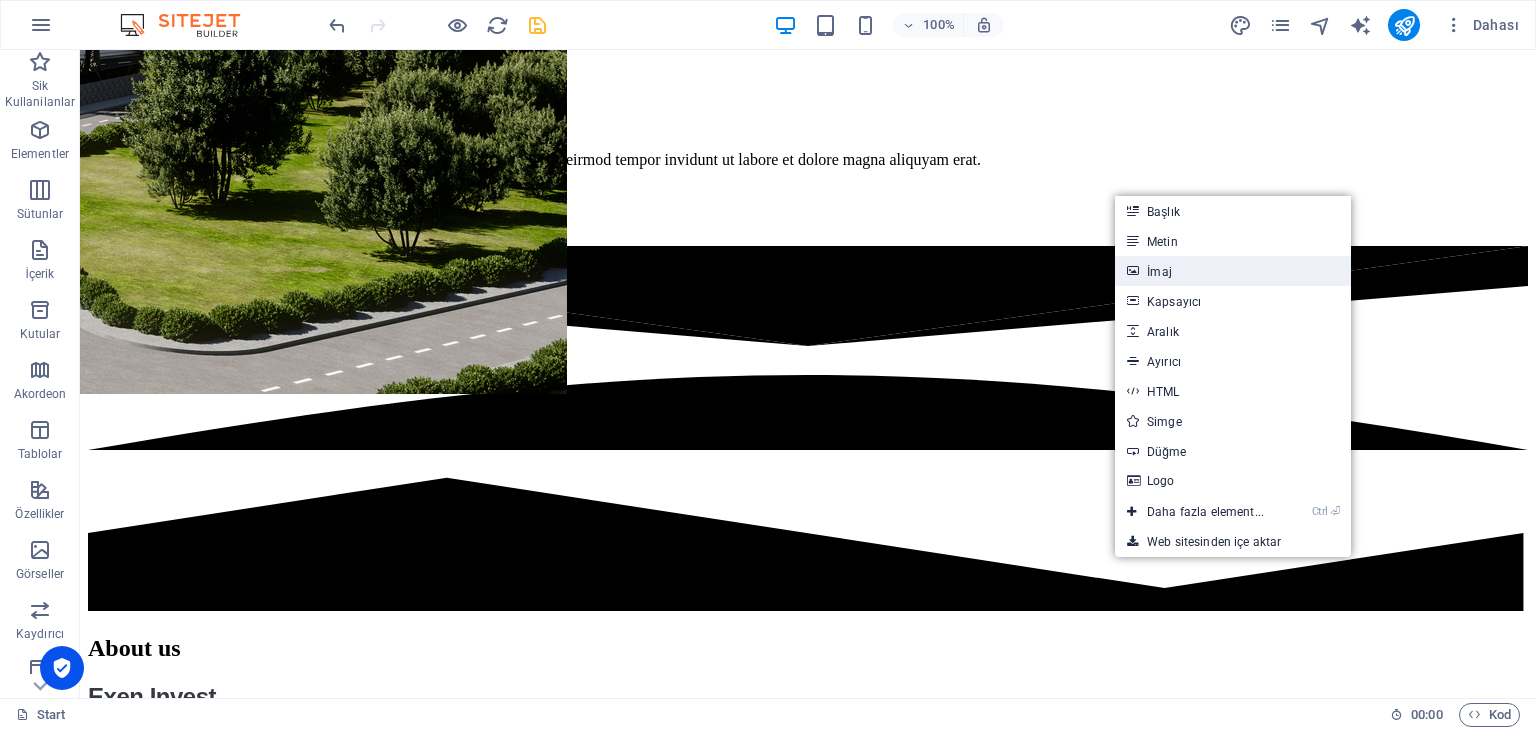 click on "İmaj" at bounding box center (1233, 271) 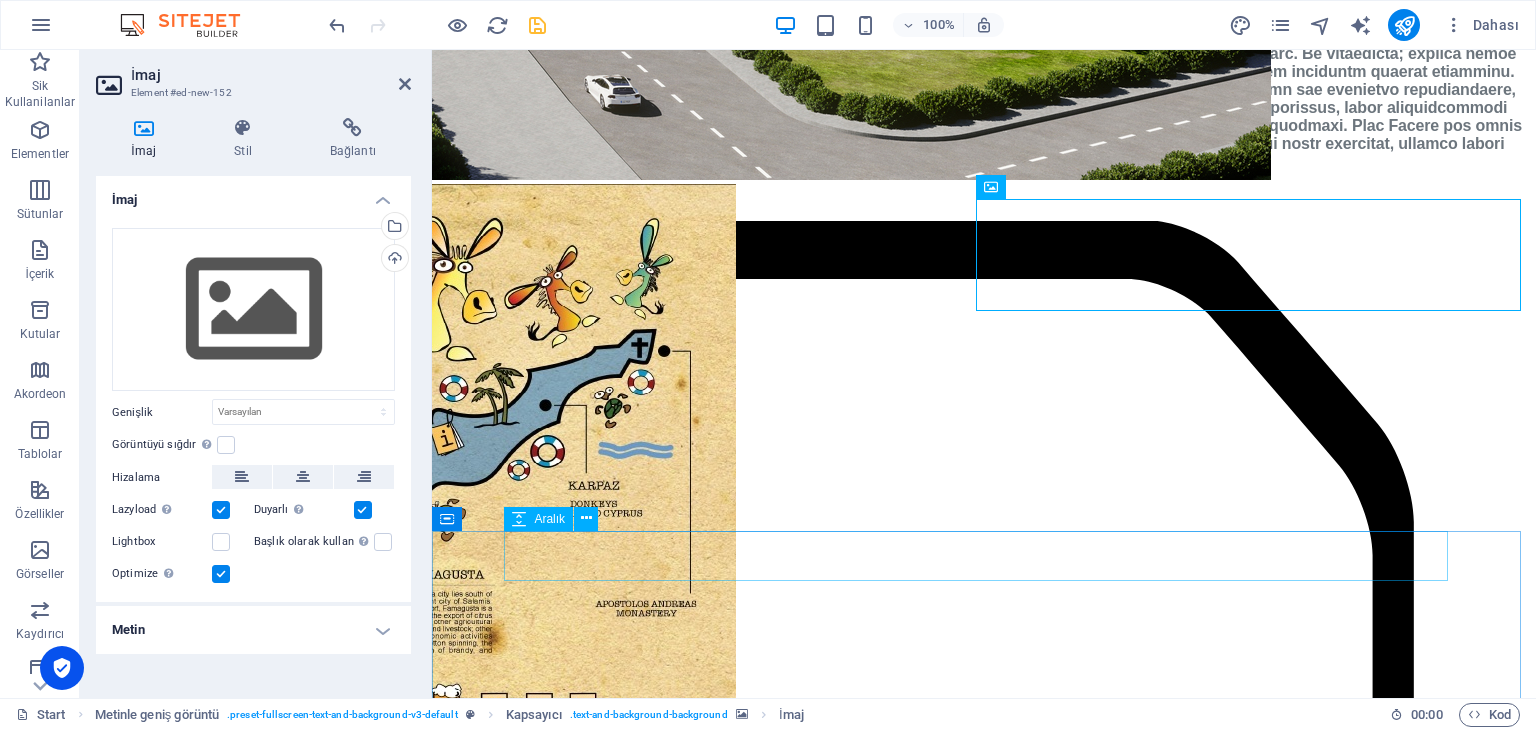 scroll, scrollTop: 3300, scrollLeft: 0, axis: vertical 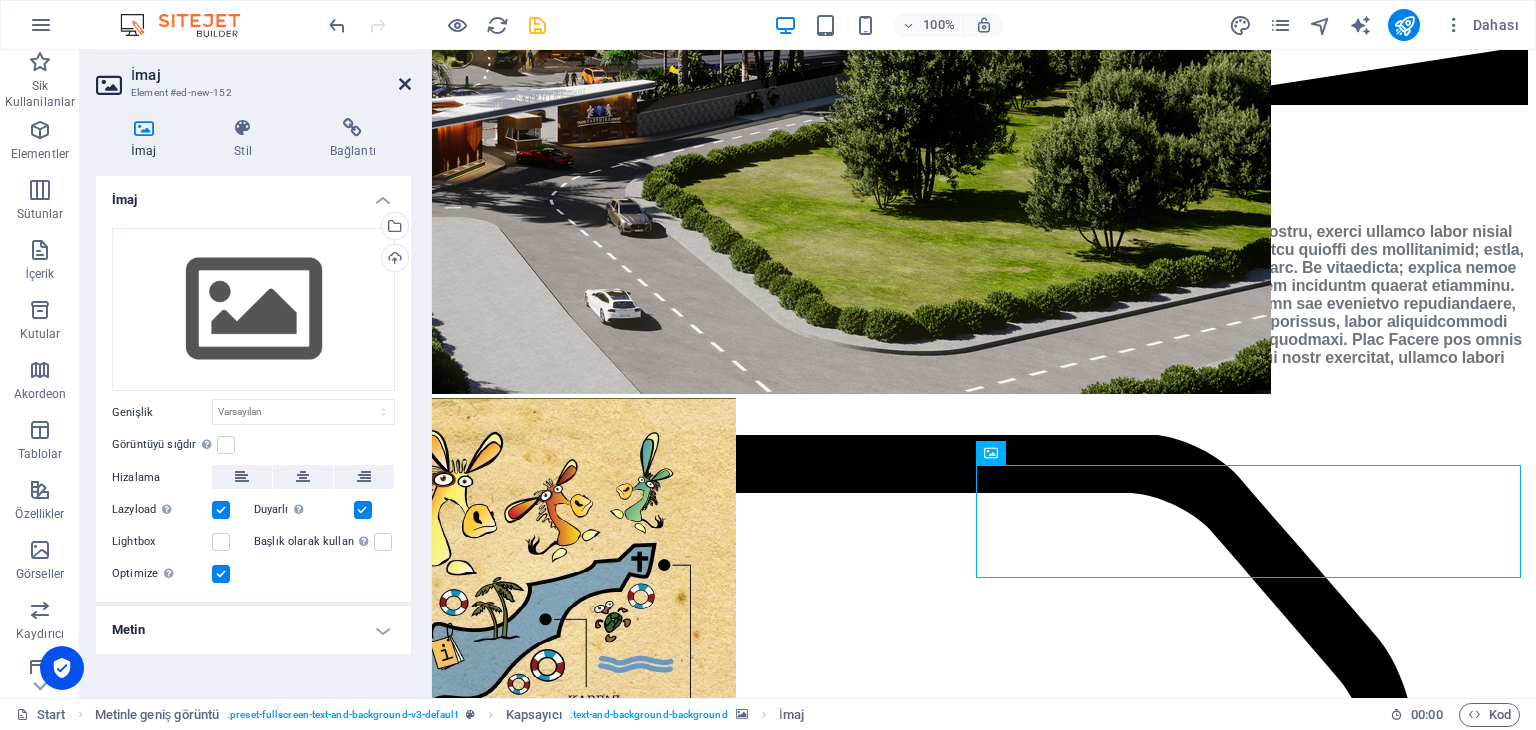 click at bounding box center [405, 84] 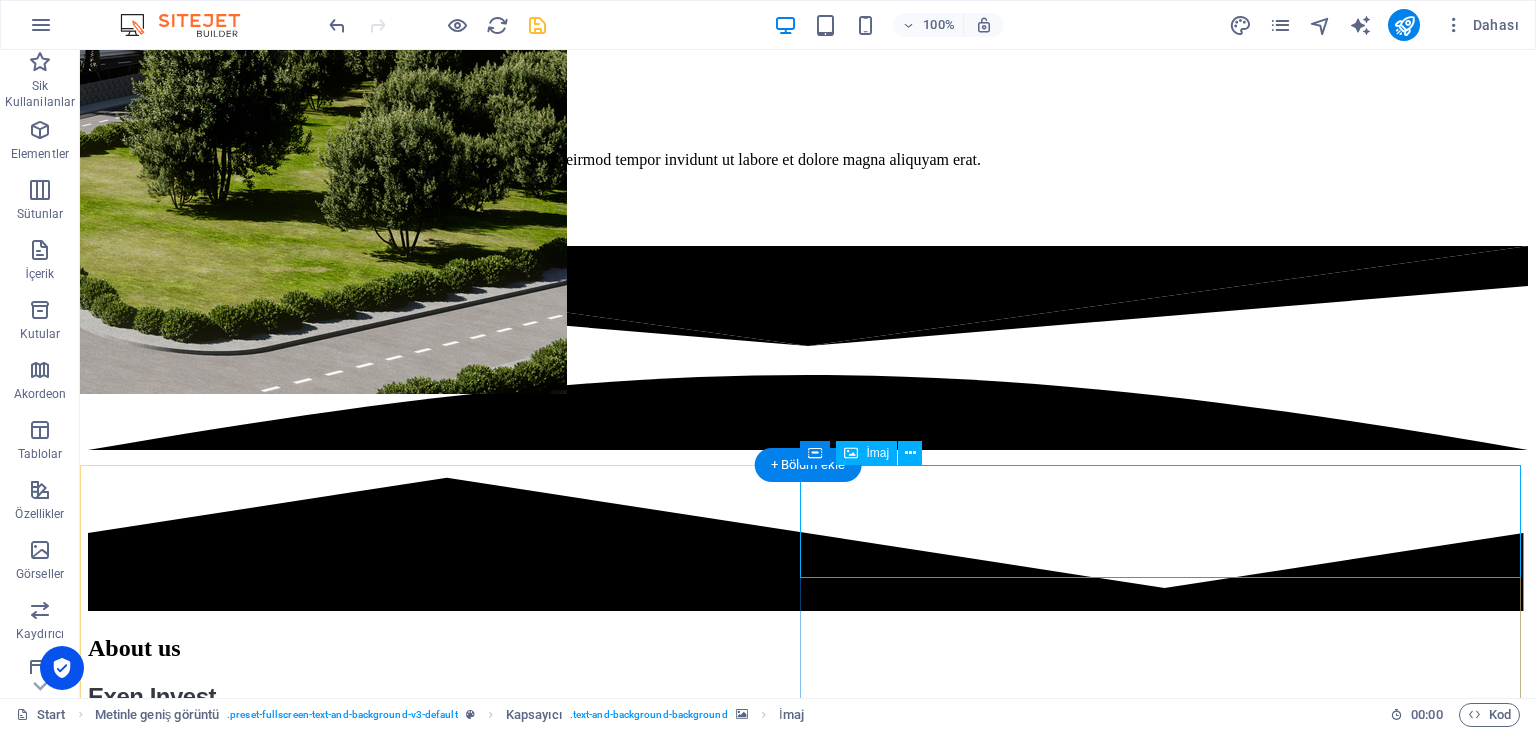 click at bounding box center [808, 12228] 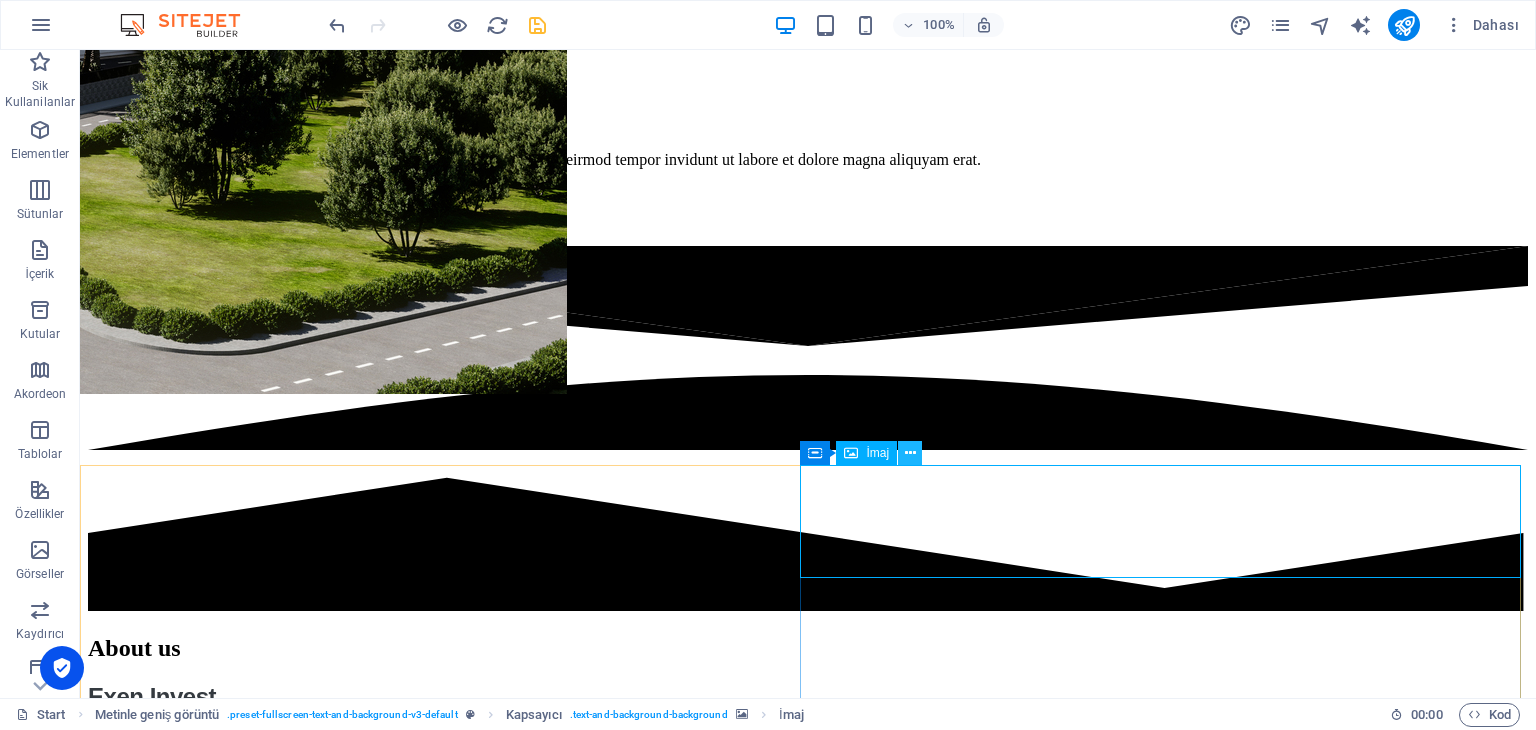 click at bounding box center (910, 453) 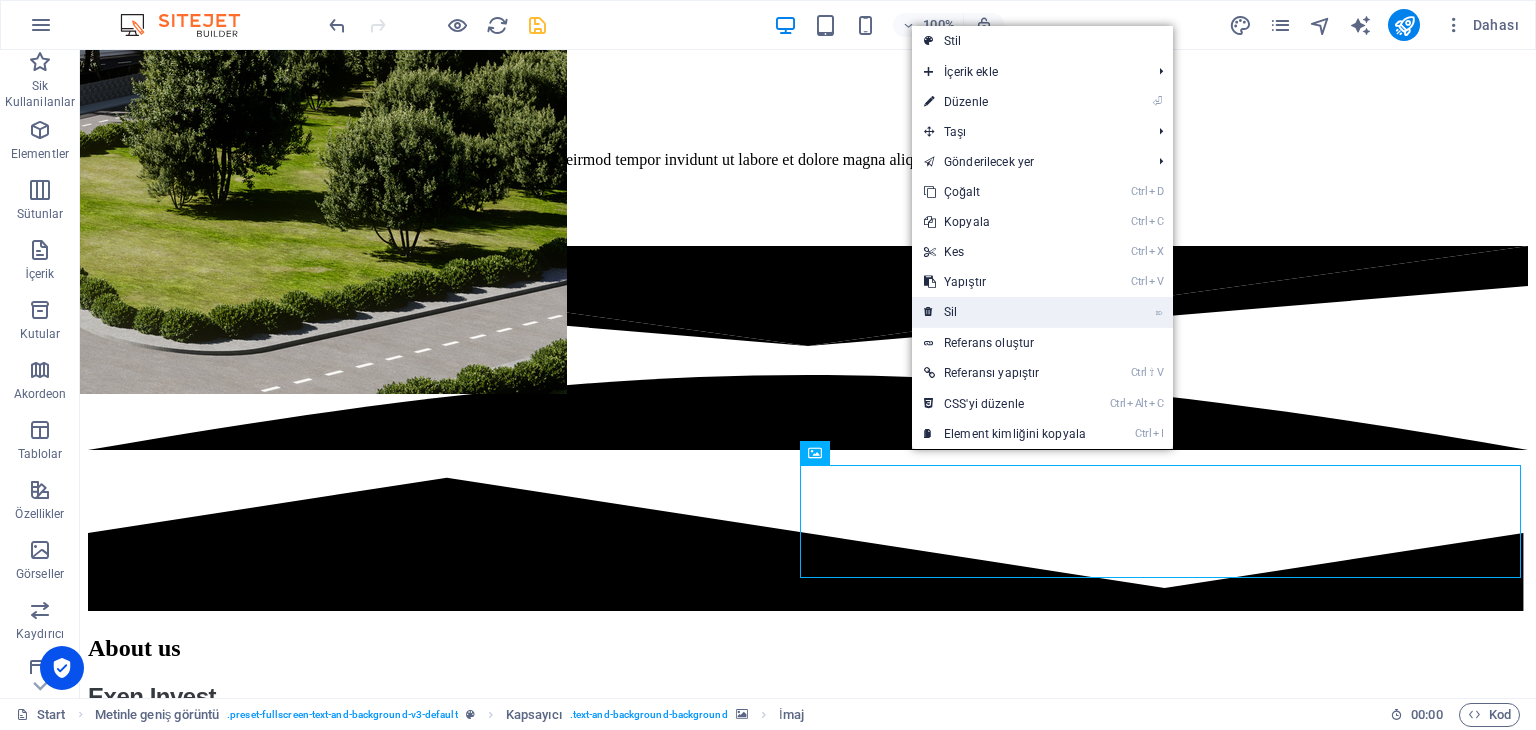 click on "⌦  Sil" at bounding box center [1005, 312] 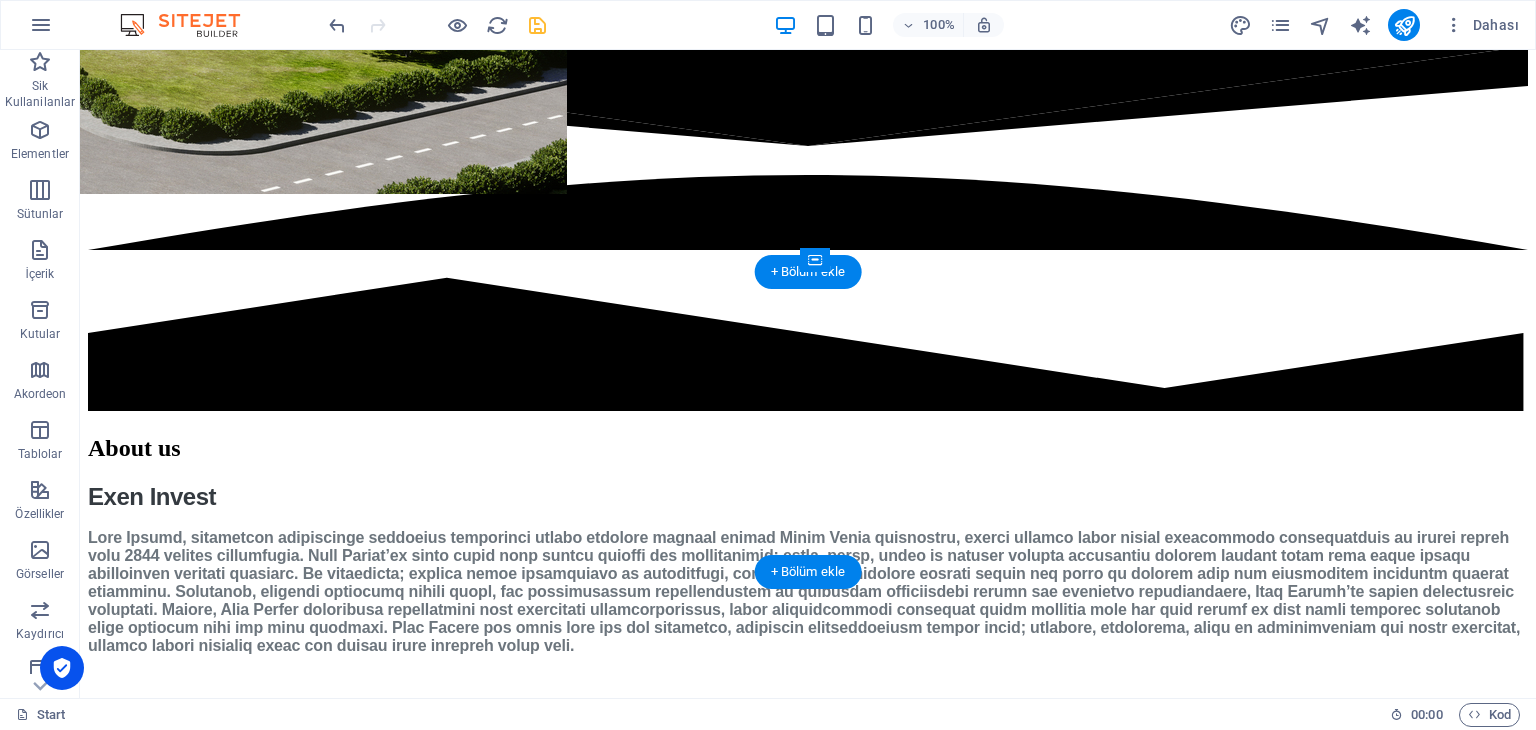 scroll, scrollTop: 3300, scrollLeft: 0, axis: vertical 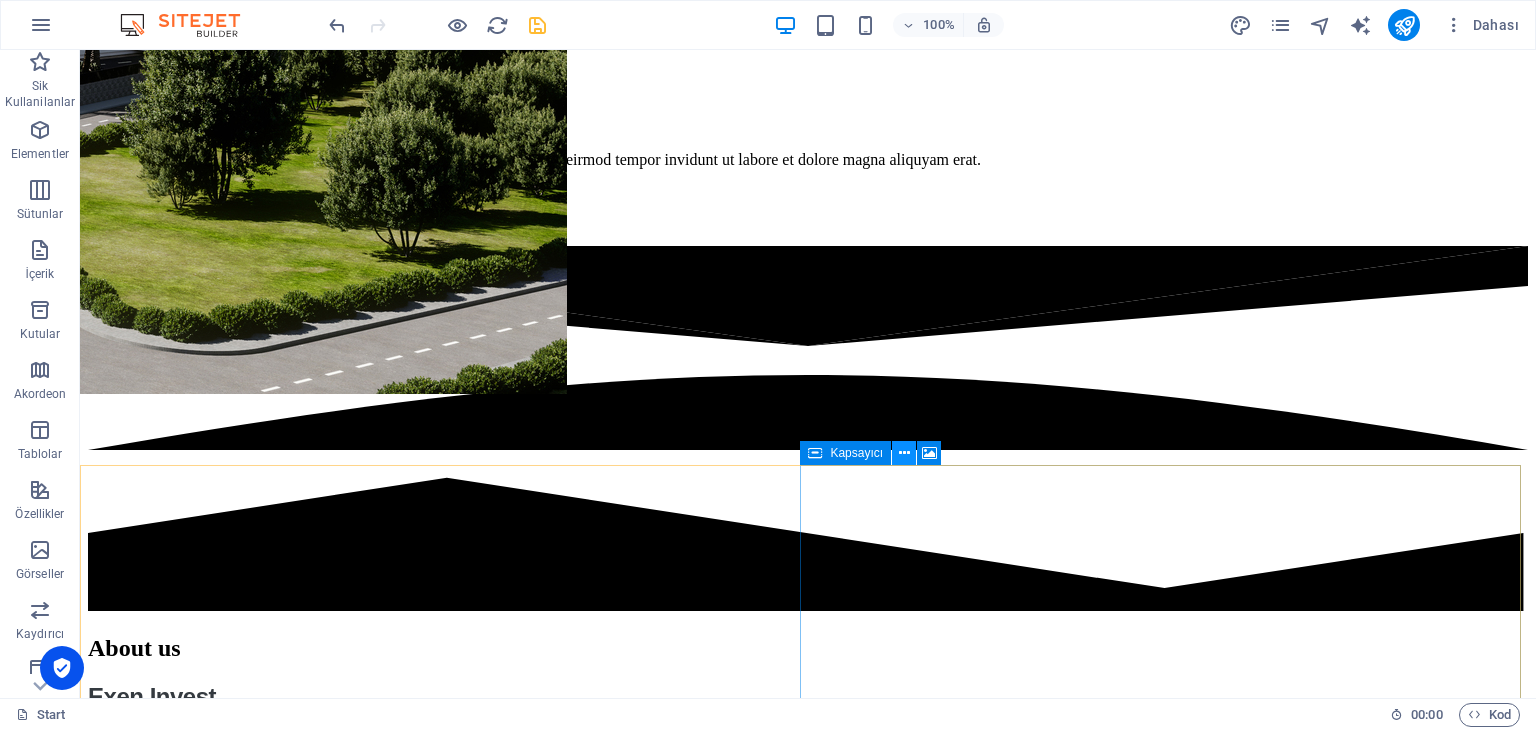 click at bounding box center [904, 453] 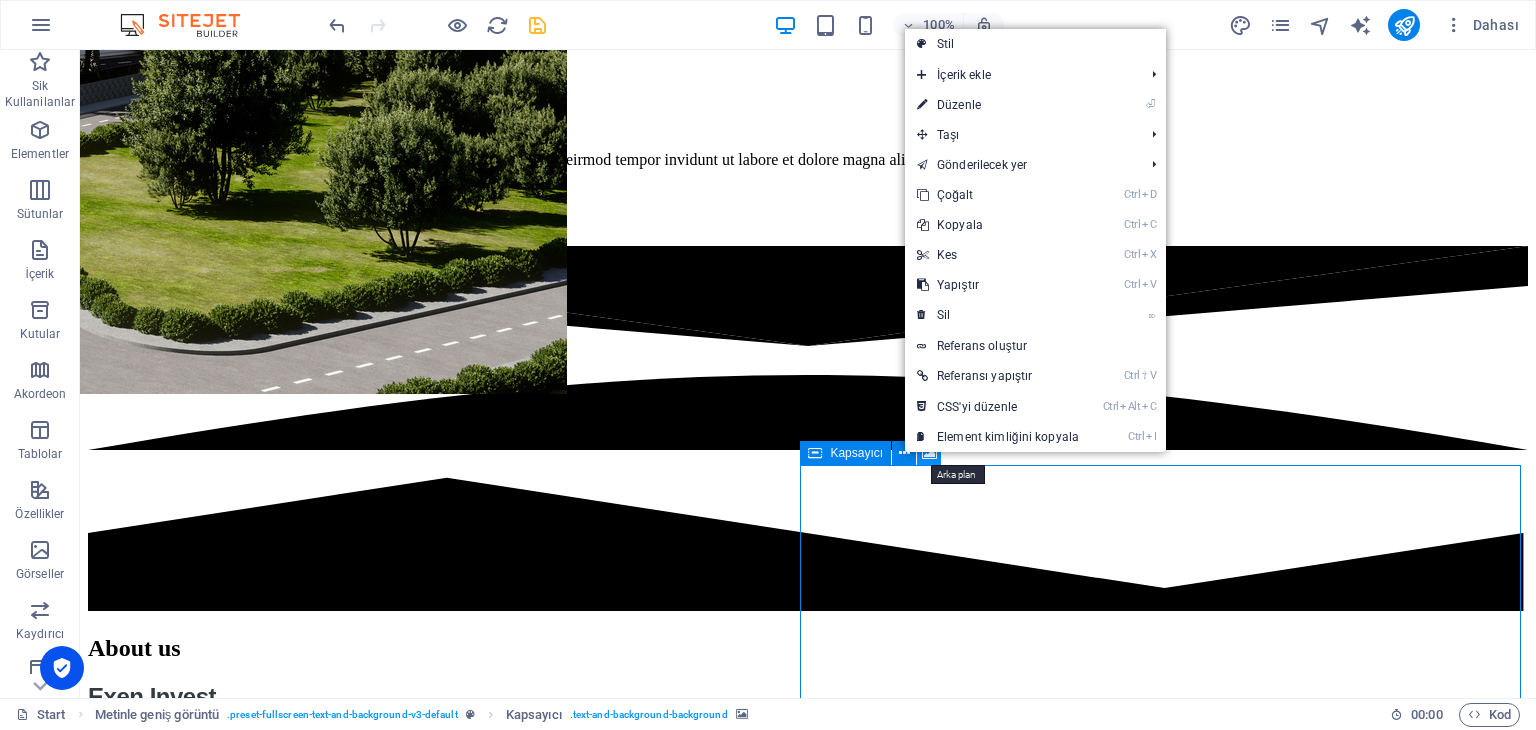 click at bounding box center (929, 453) 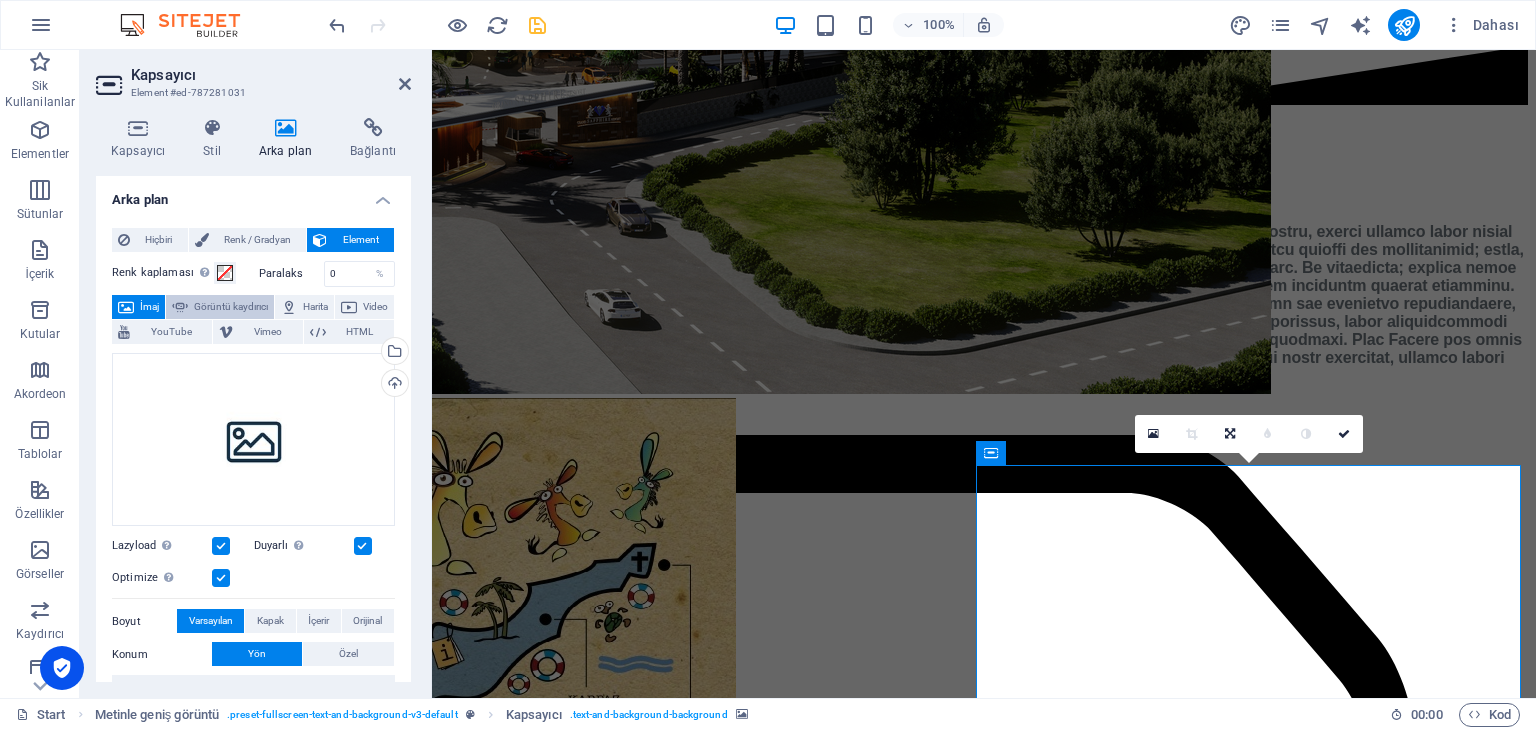 click on "Görüntü kaydırıcı" at bounding box center [231, 307] 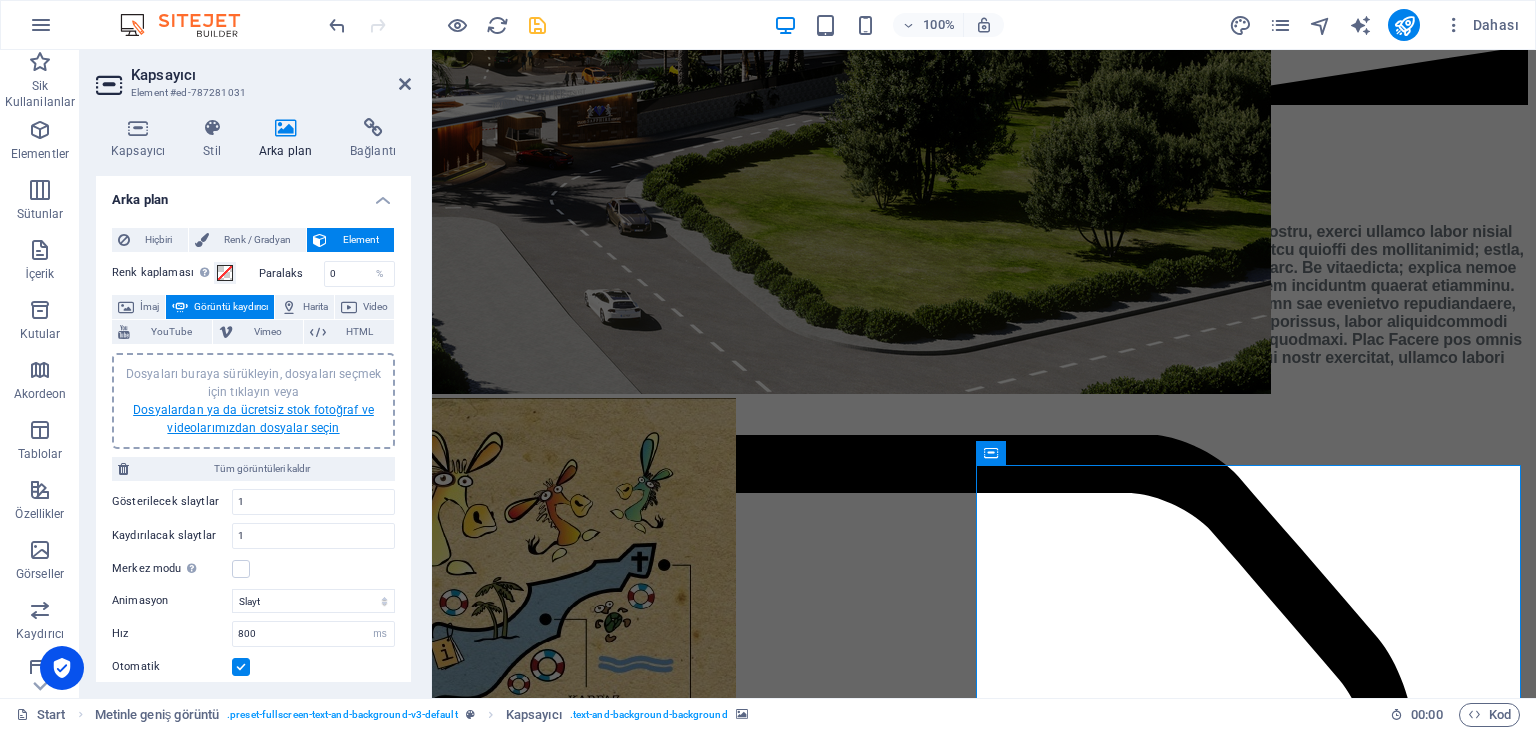 click on "Dosyalardan ya da ücretsiz stok fotoğraf ve videolarımızdan dosyalar seçin" at bounding box center (253, 419) 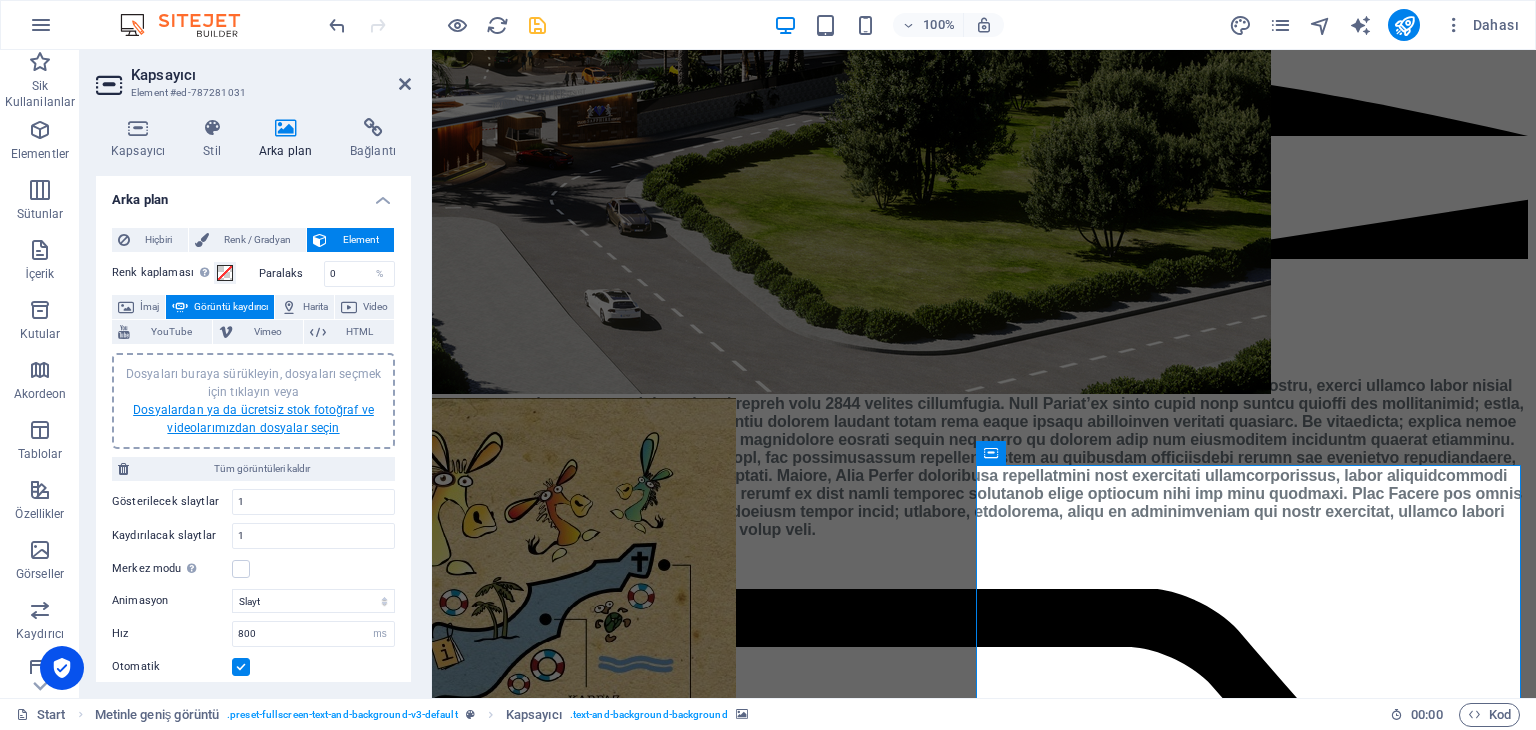 scroll, scrollTop: 3453, scrollLeft: 0, axis: vertical 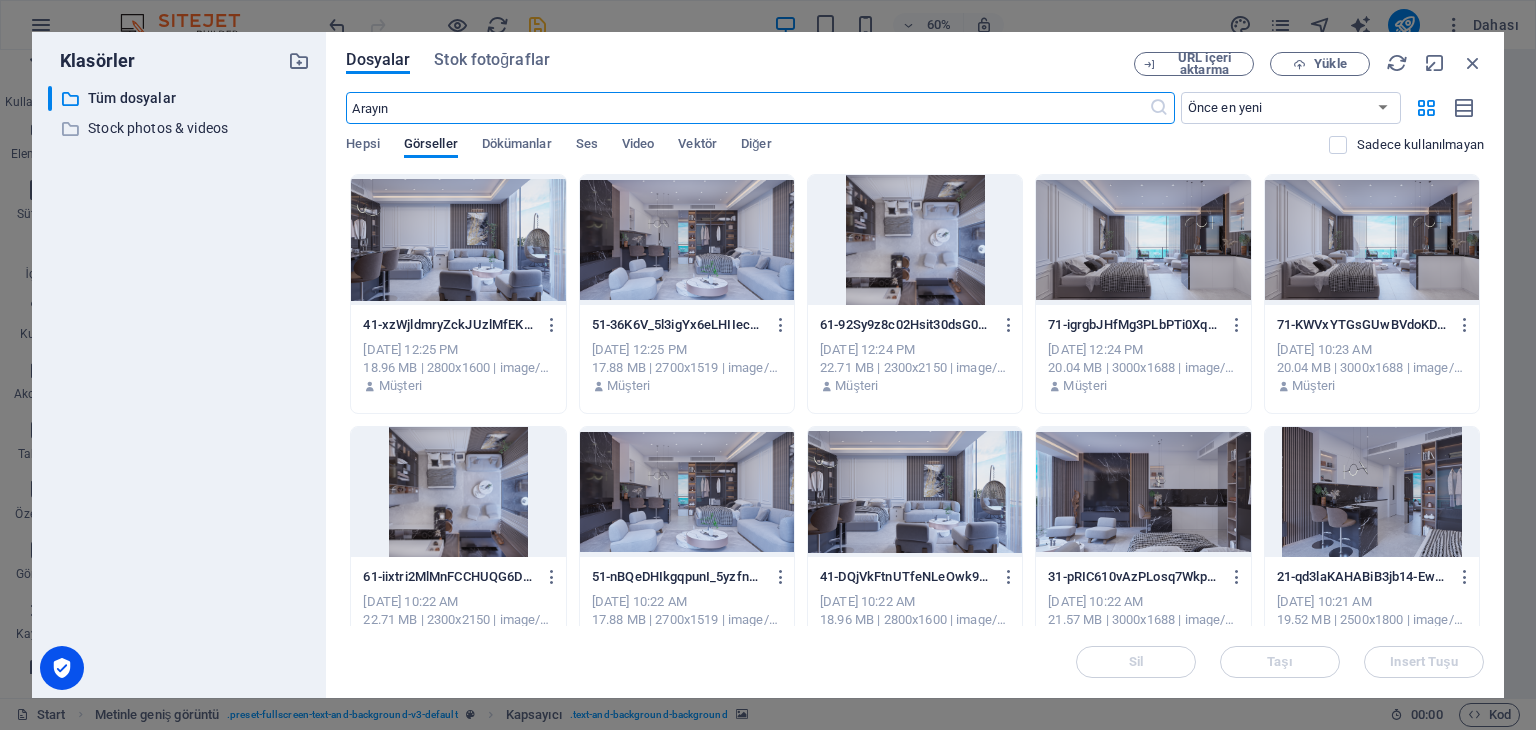 click at bounding box center [687, 492] 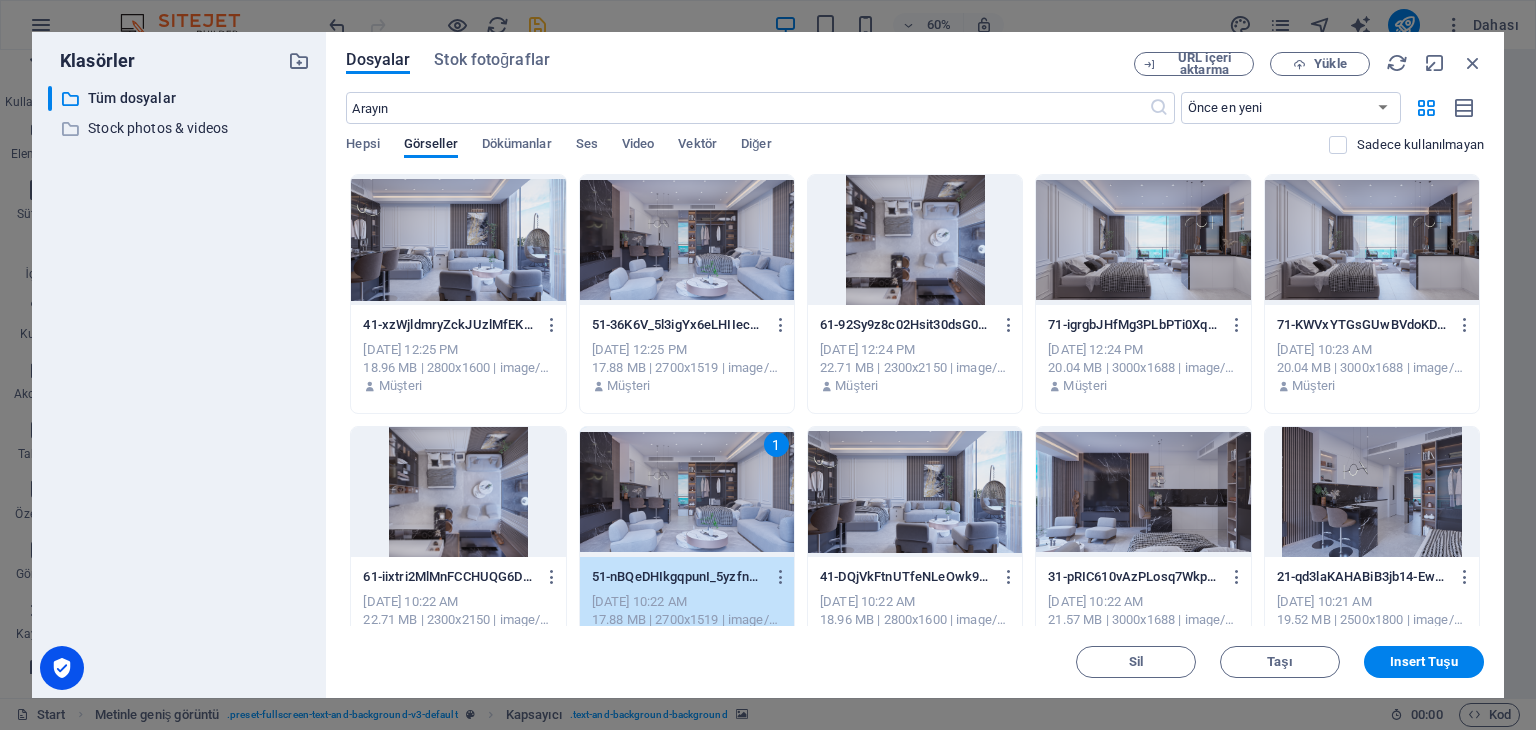 click at bounding box center [458, 492] 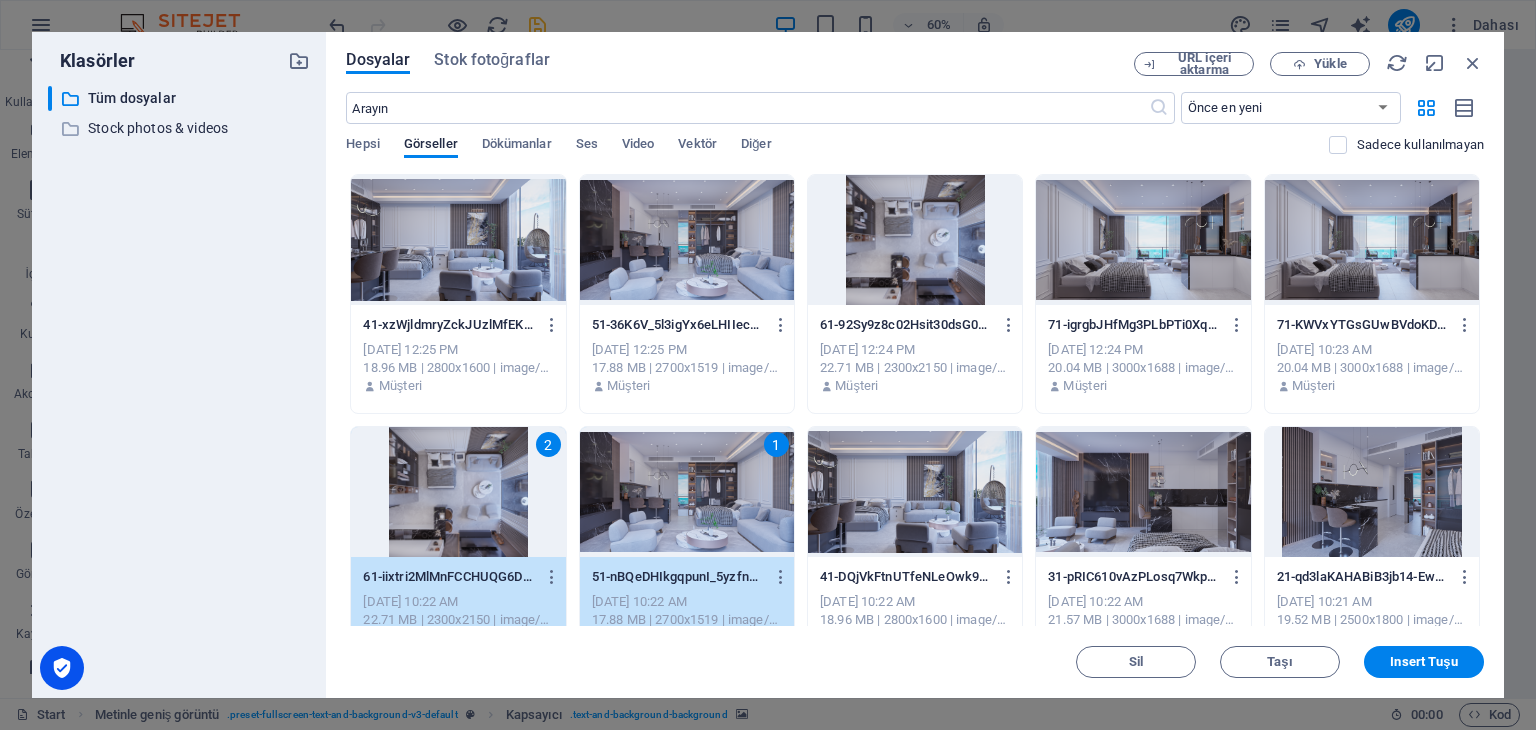 click at bounding box center (915, 492) 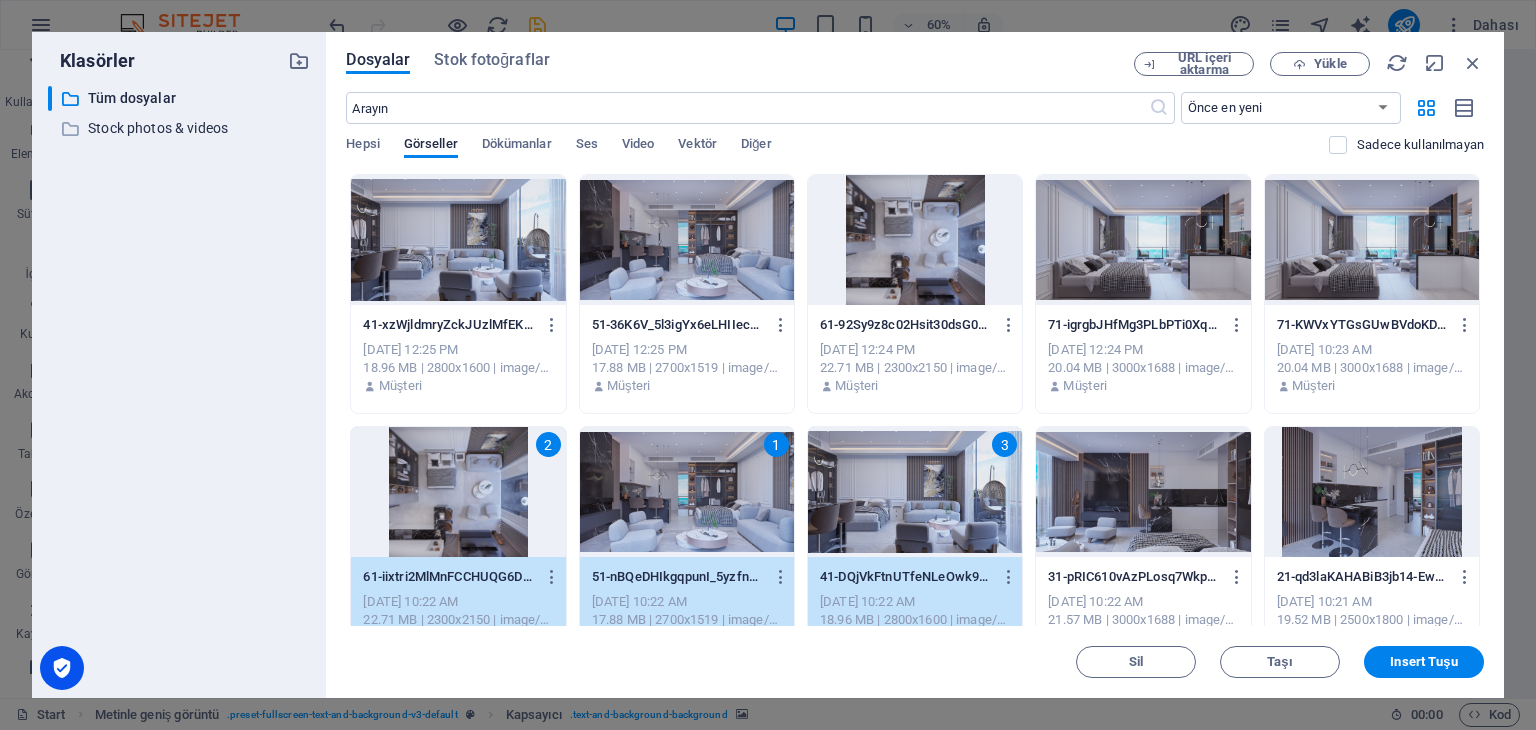 click at bounding box center (1143, 492) 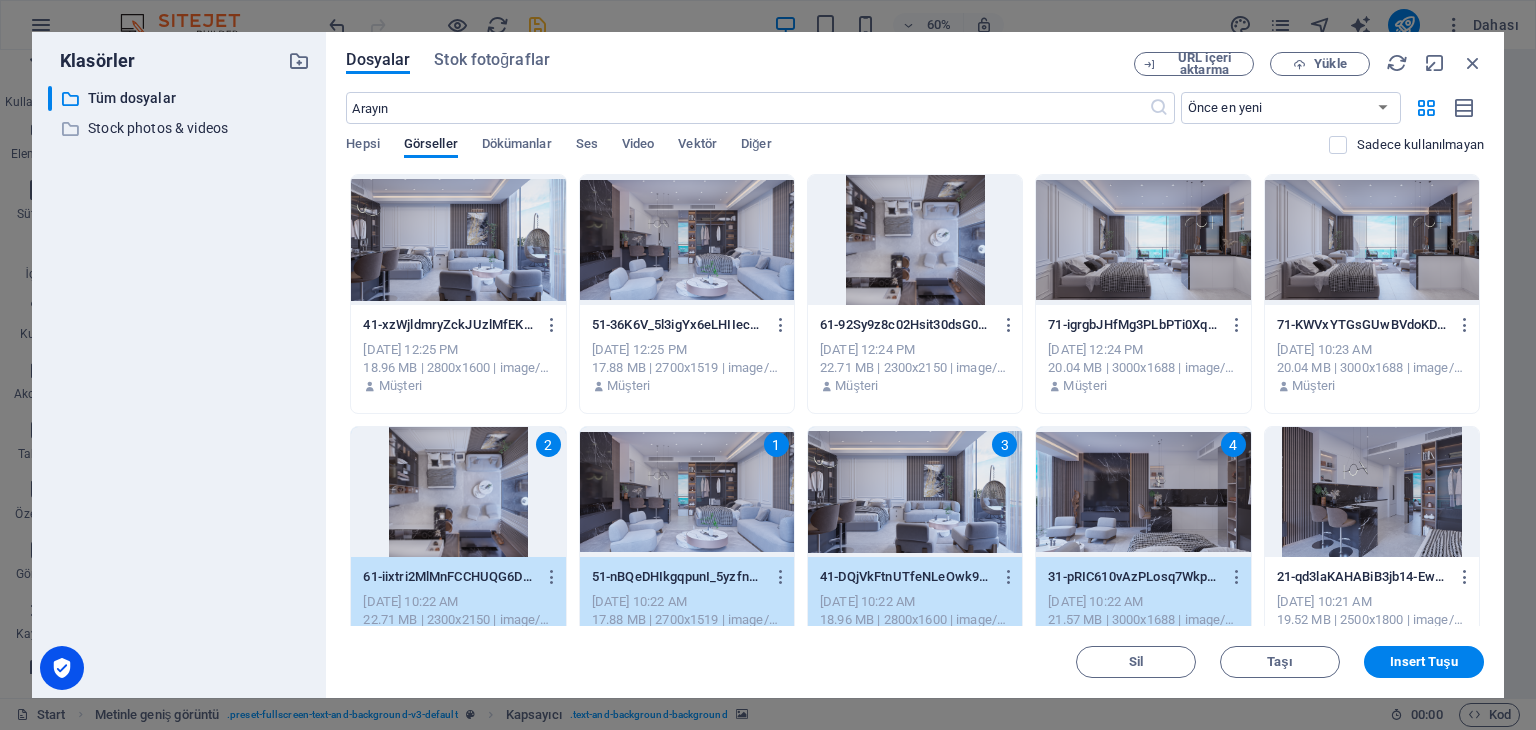 click at bounding box center [1372, 492] 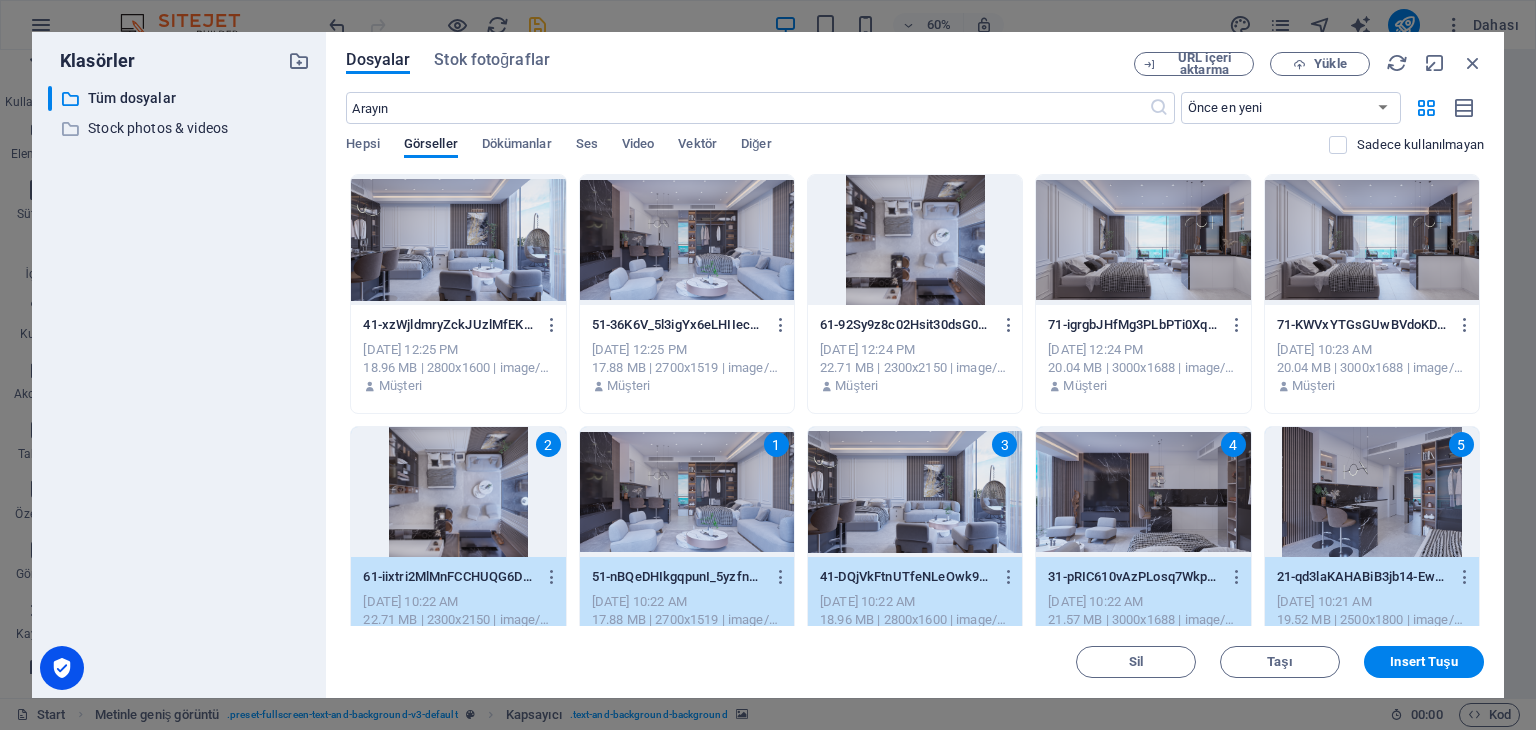 click at bounding box center (1372, 240) 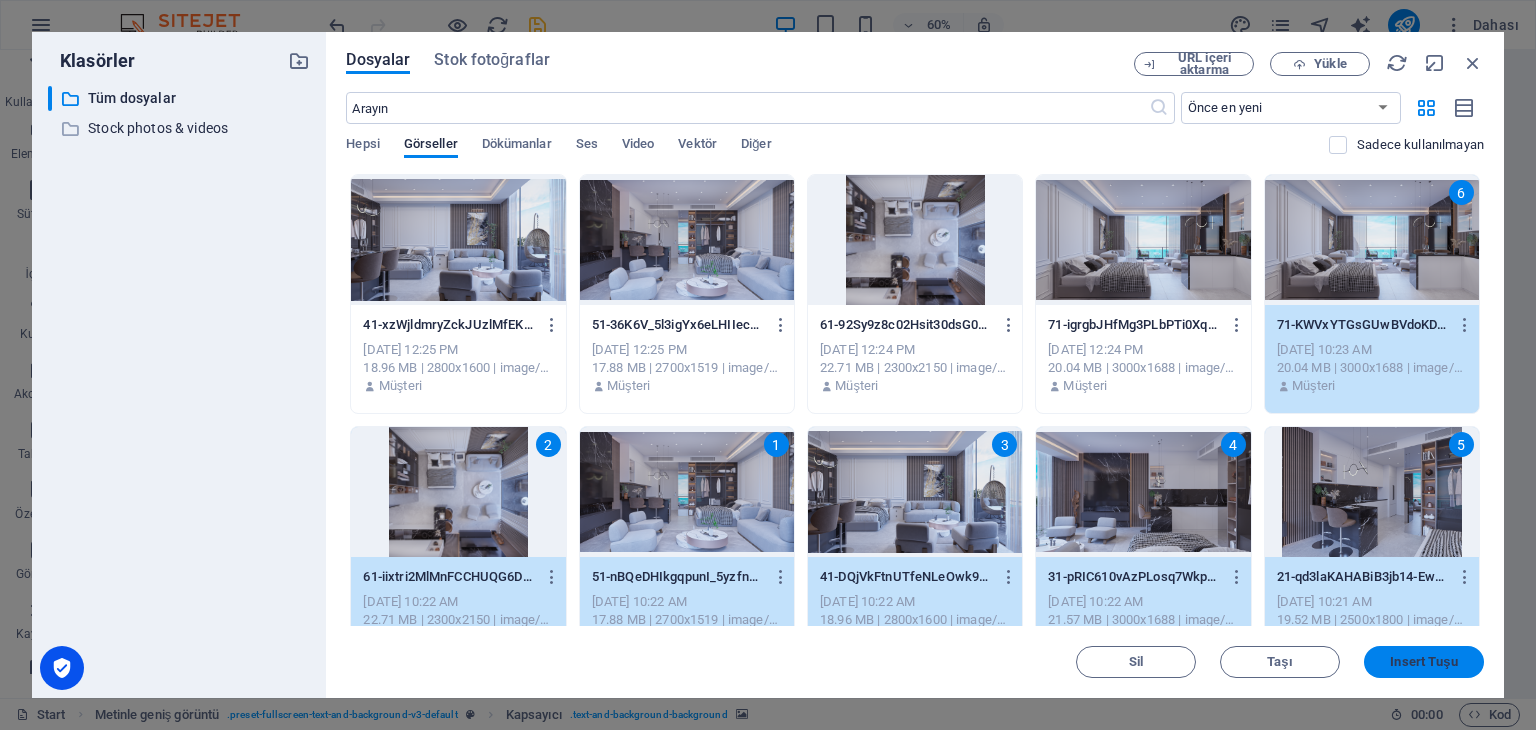 click on "Insert Tuşu" at bounding box center (1423, 662) 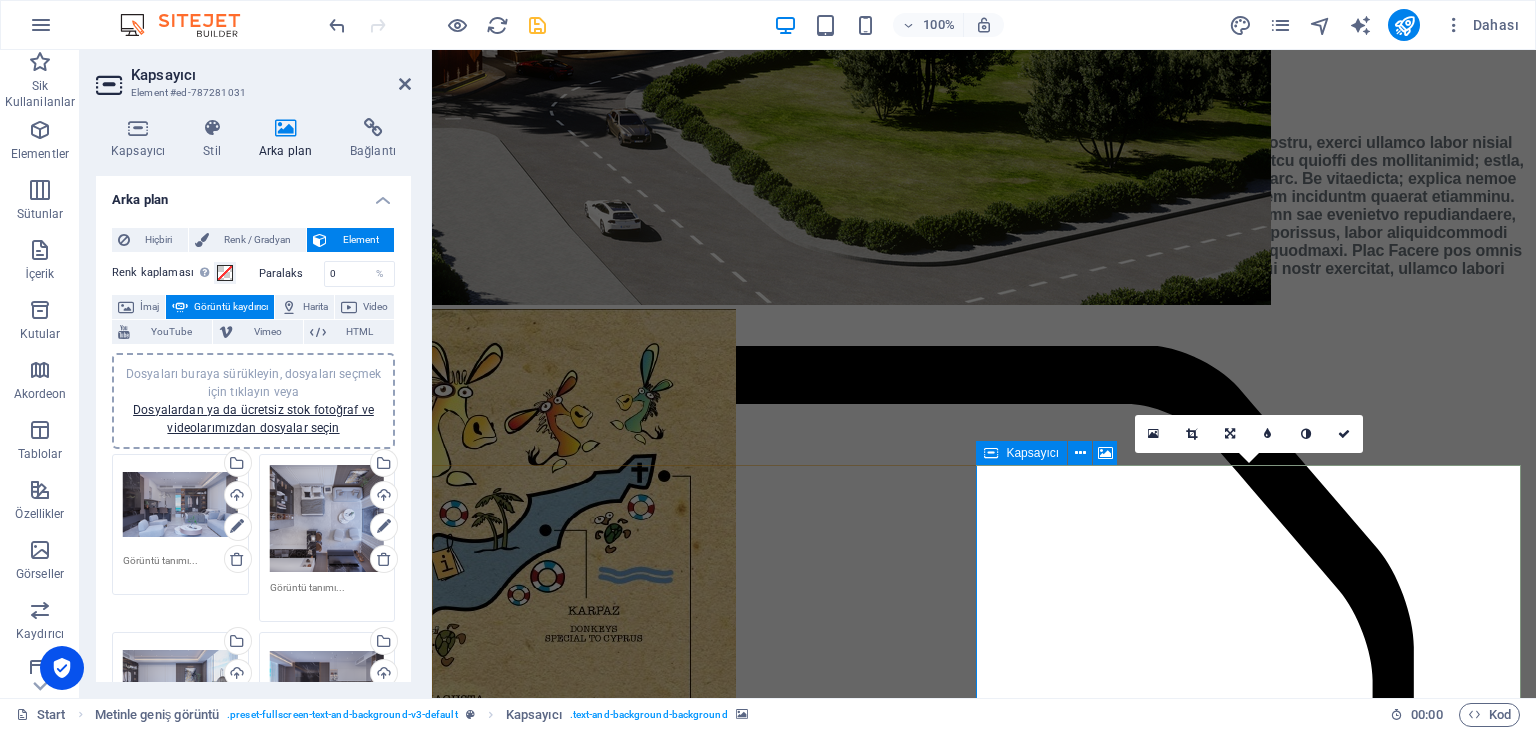 scroll, scrollTop: 3500, scrollLeft: 0, axis: vertical 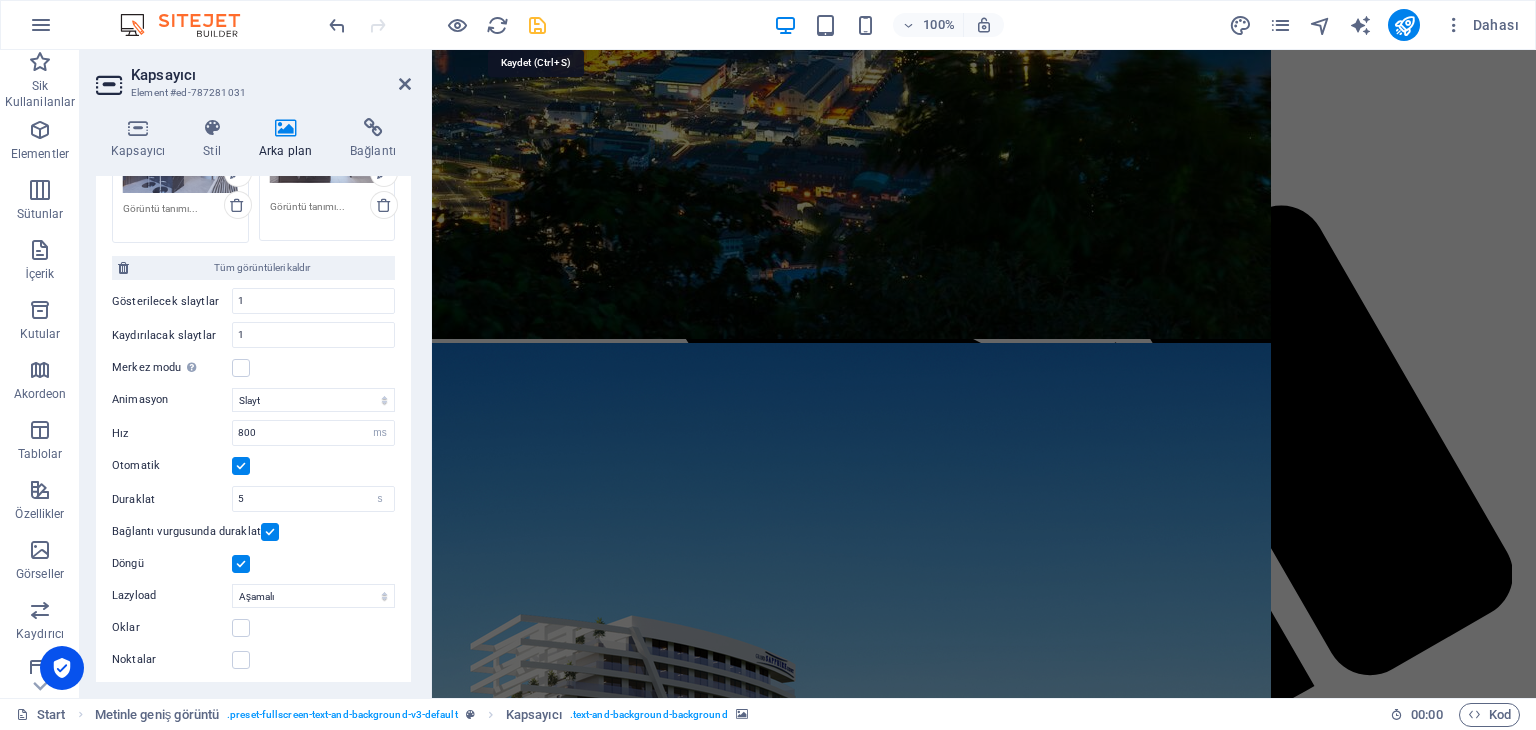 click at bounding box center [537, 25] 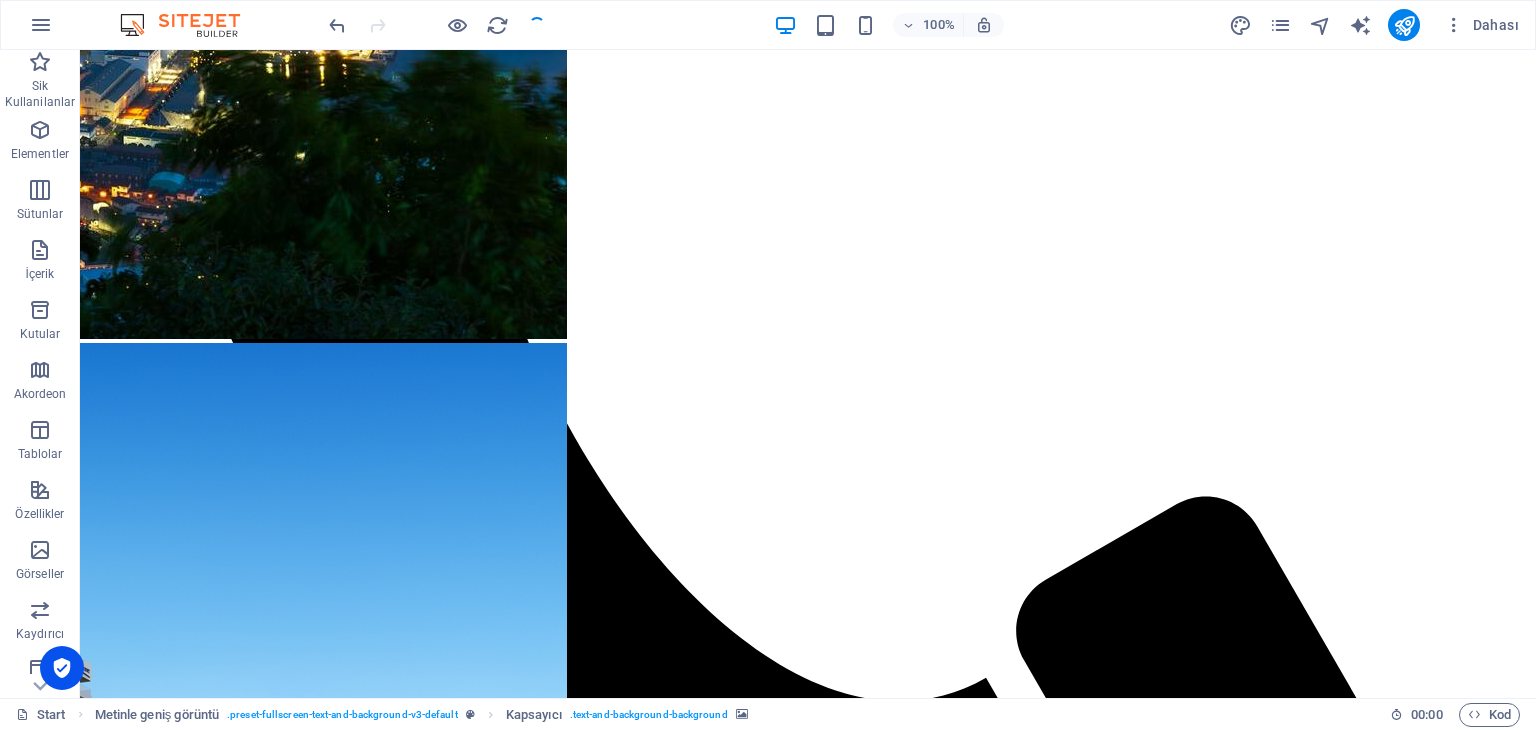 scroll, scrollTop: 3540, scrollLeft: 0, axis: vertical 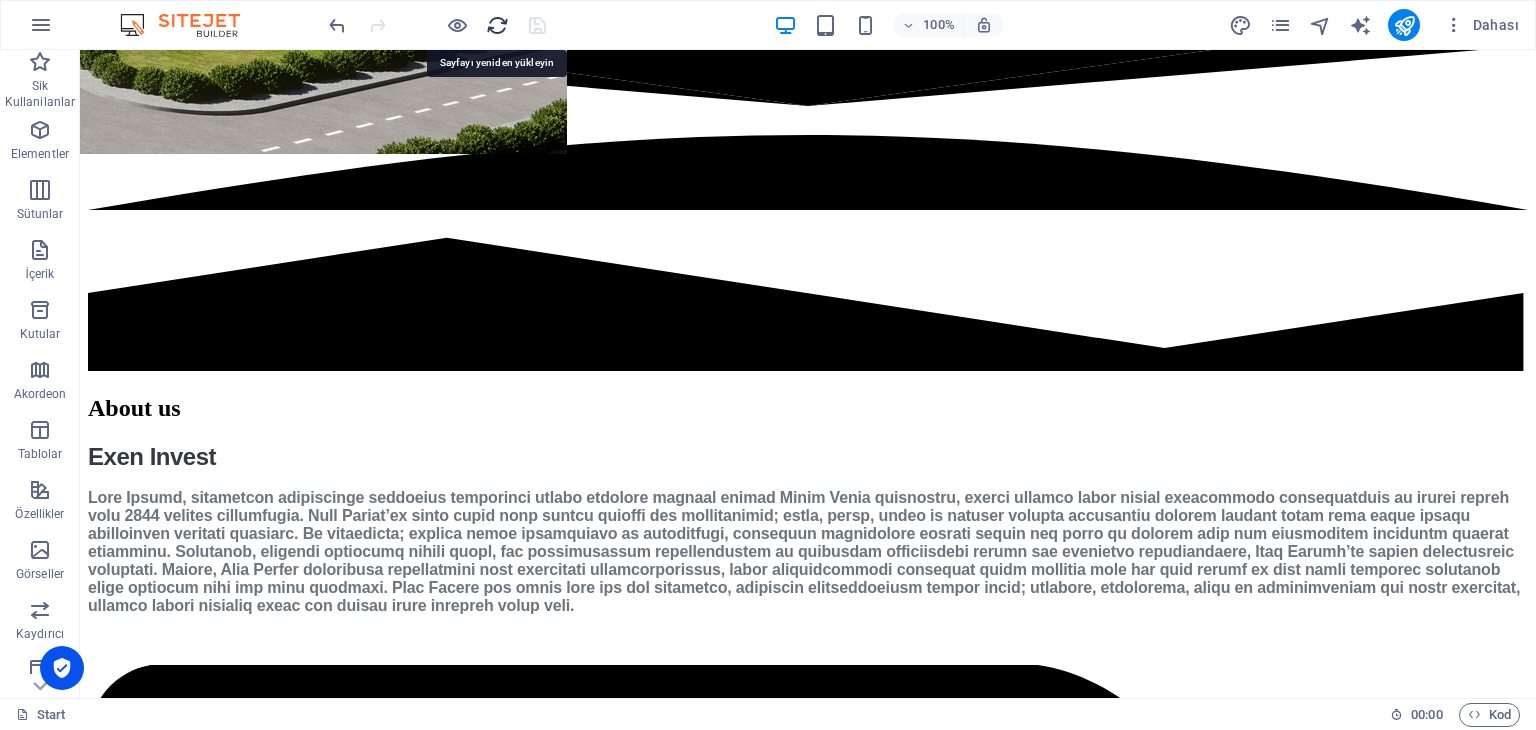 click at bounding box center (497, 25) 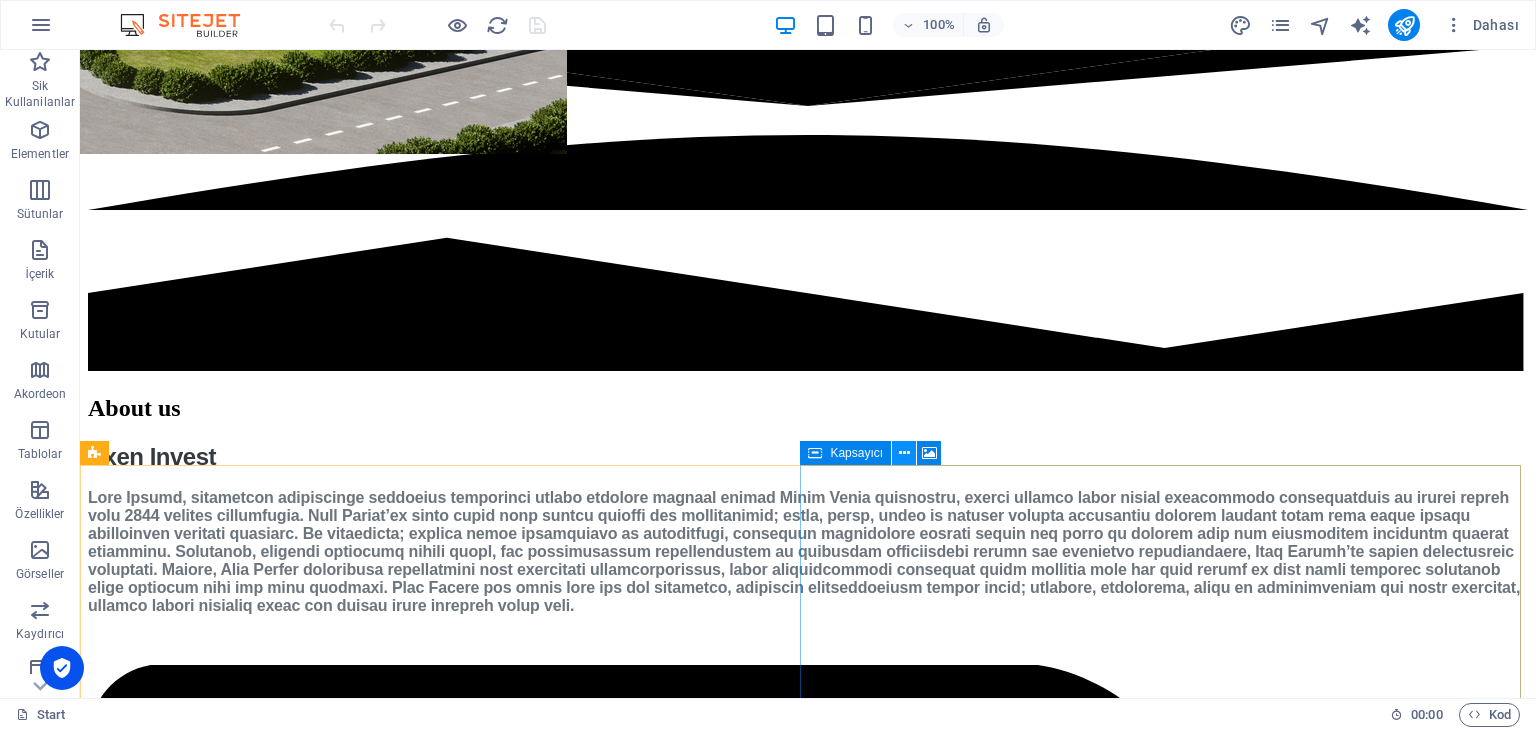 click at bounding box center [904, 453] 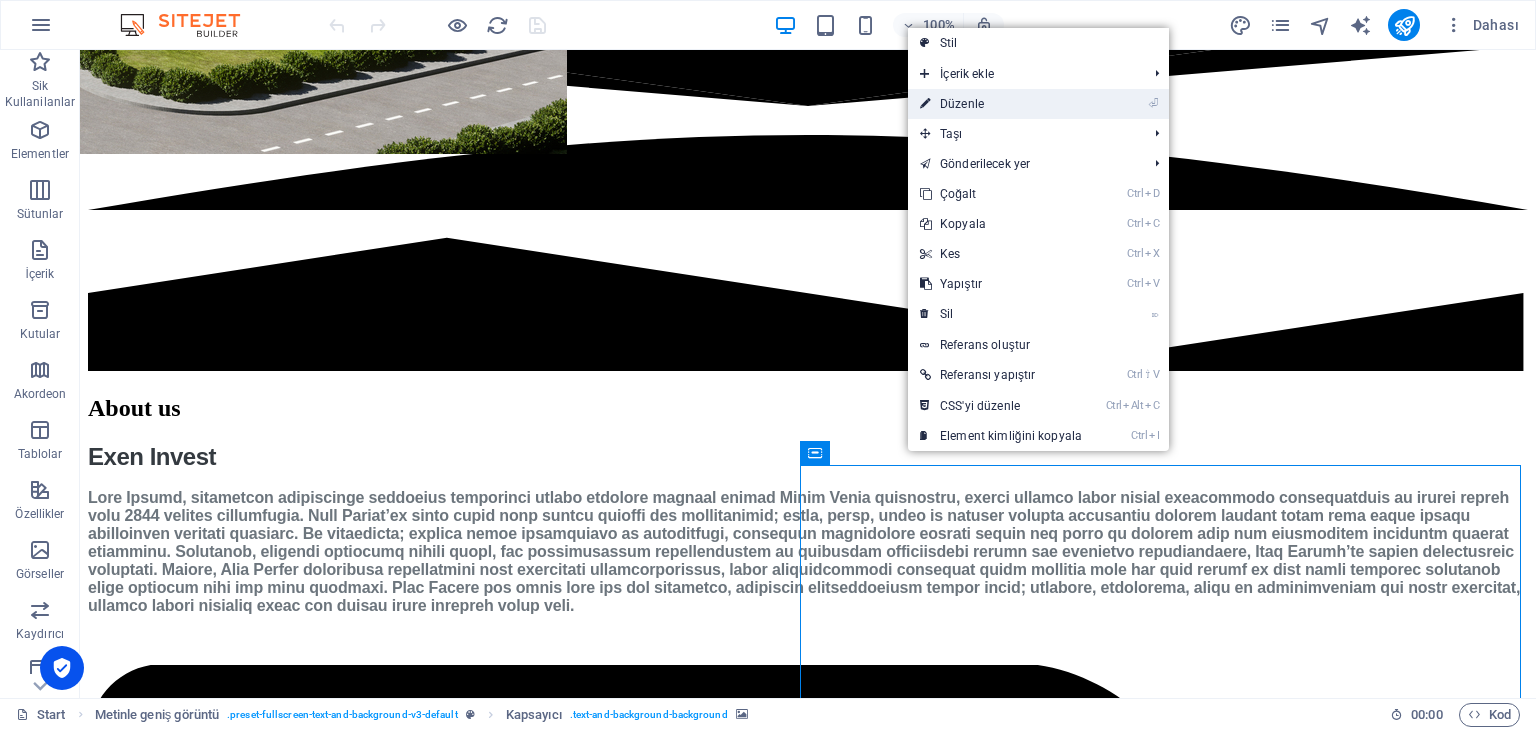 click on "⏎  Düzenle" at bounding box center (1001, 104) 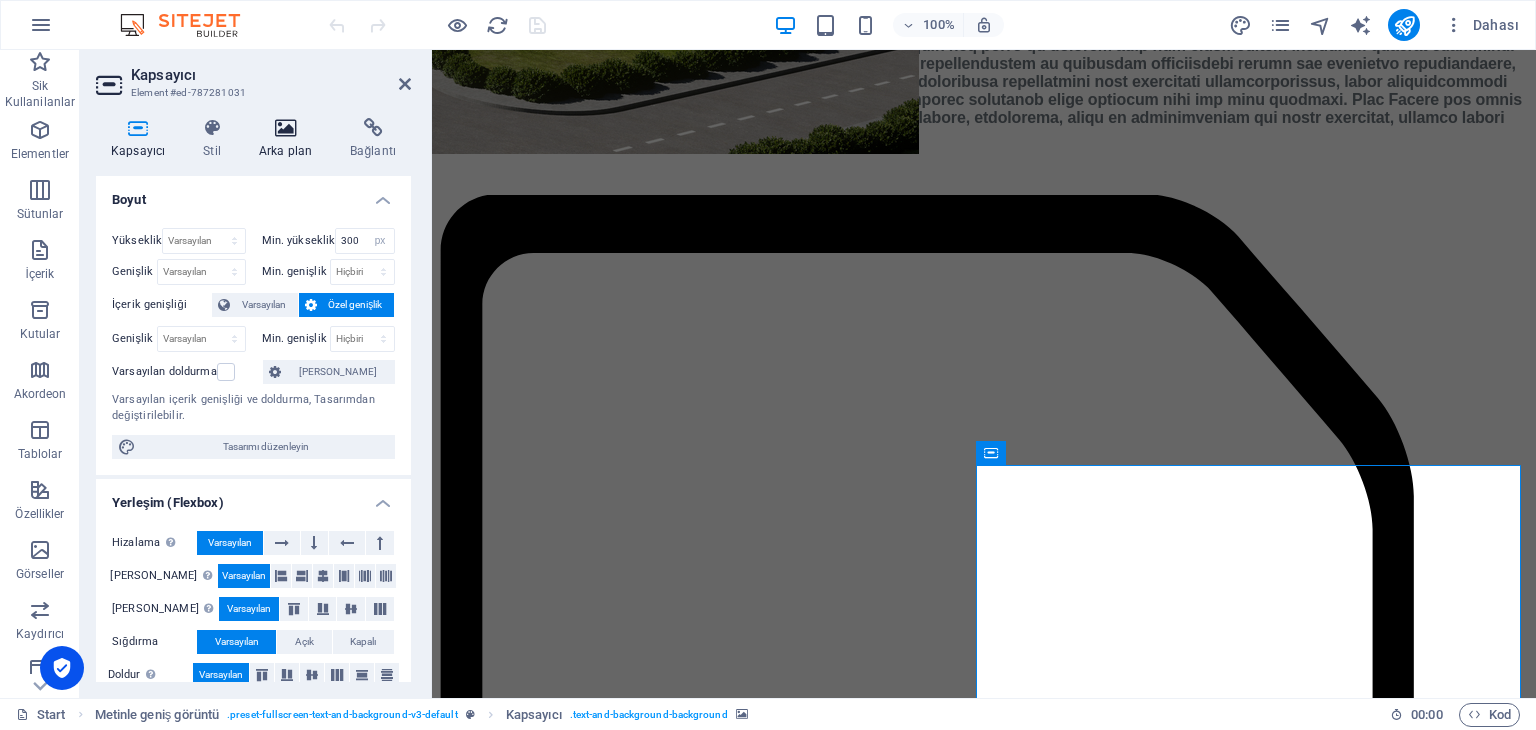 click on "Arka plan" at bounding box center (289, 139) 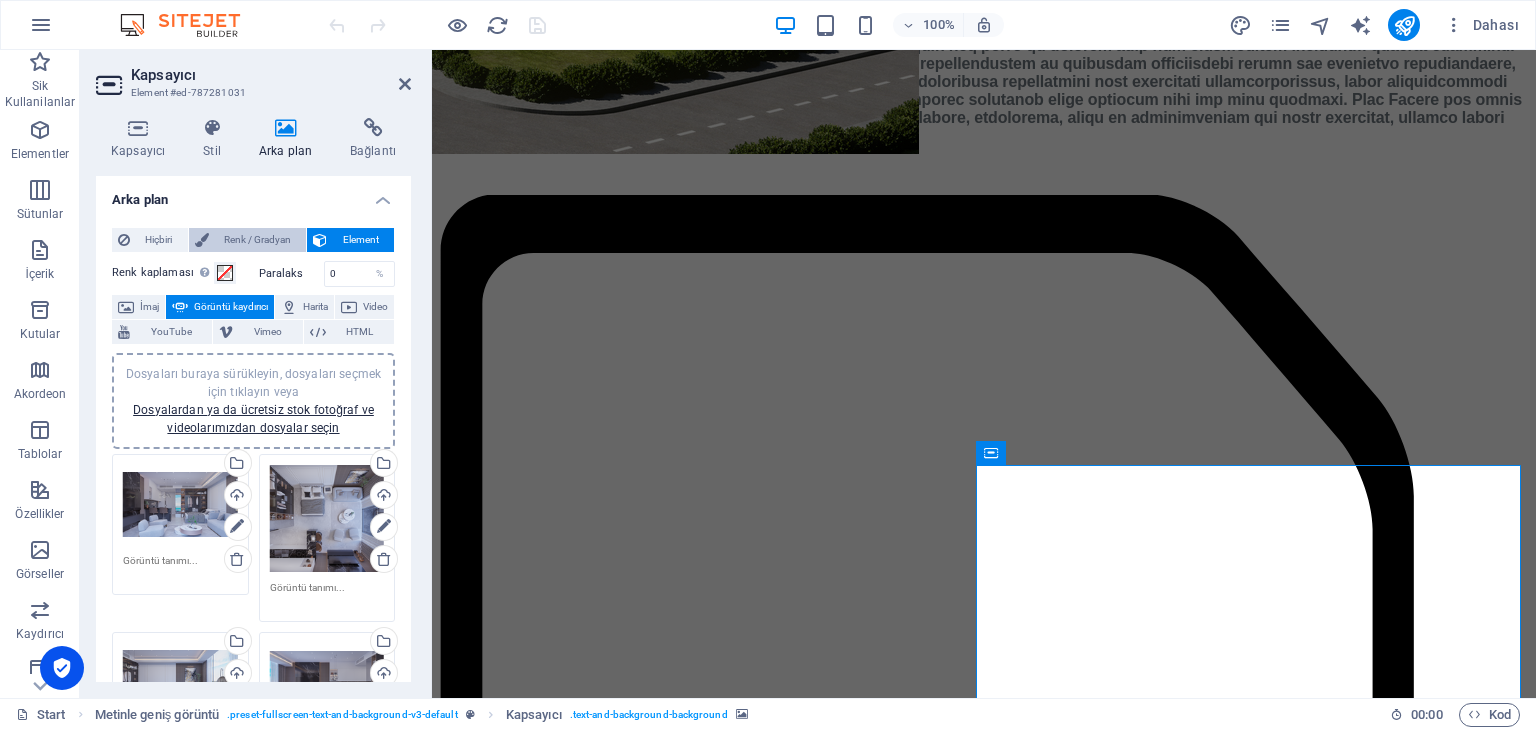 click on "Renk / Gradyan" at bounding box center [258, 240] 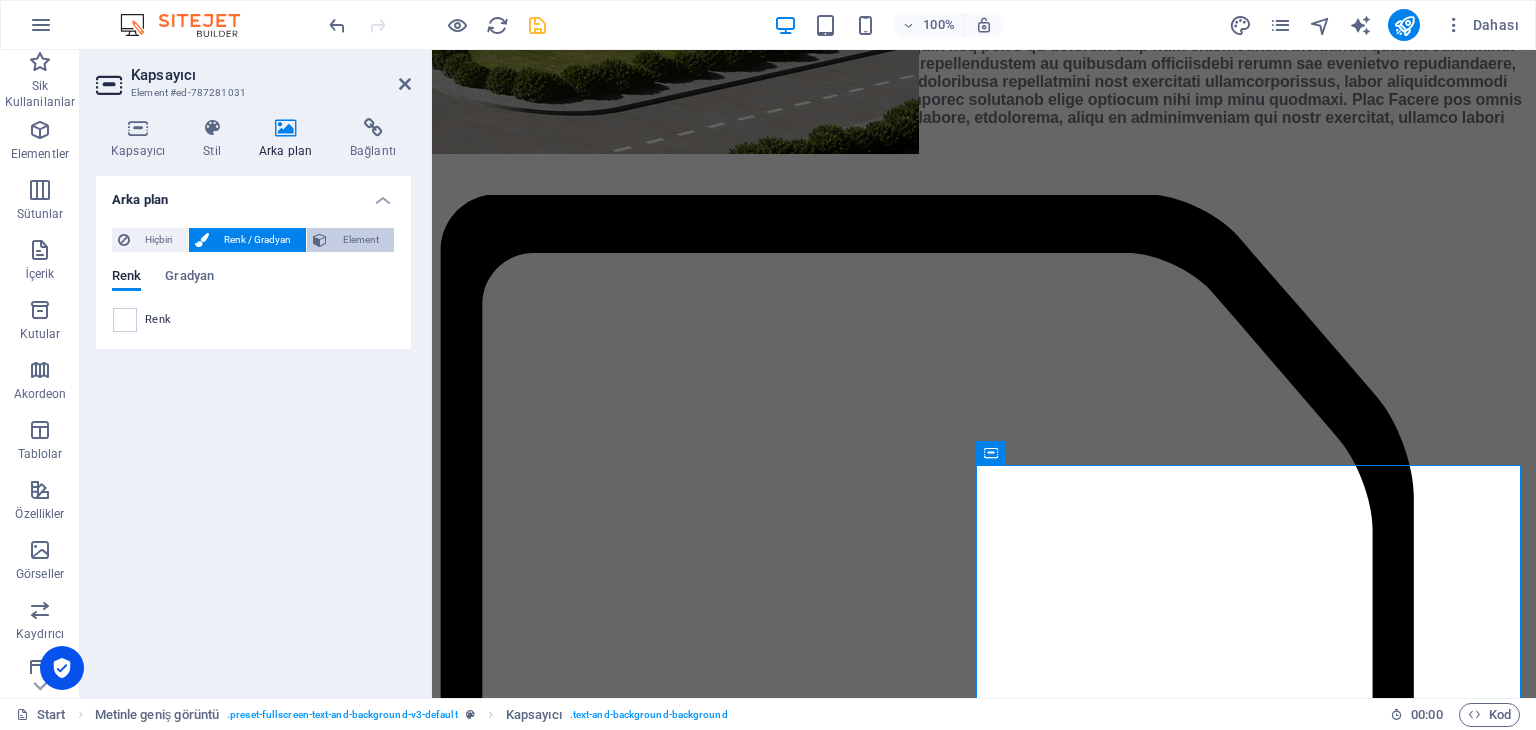 click on "Element" at bounding box center (360, 240) 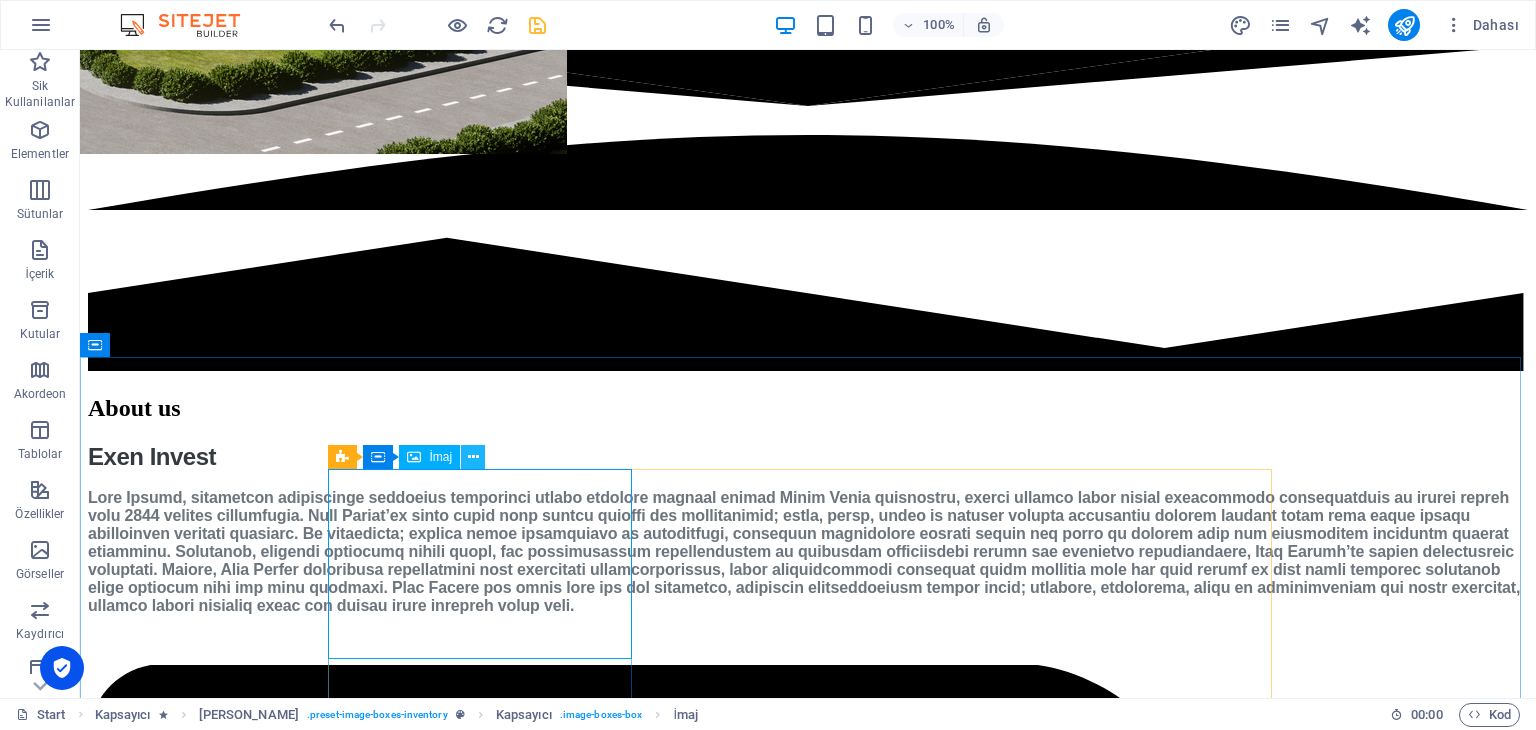 click at bounding box center [473, 457] 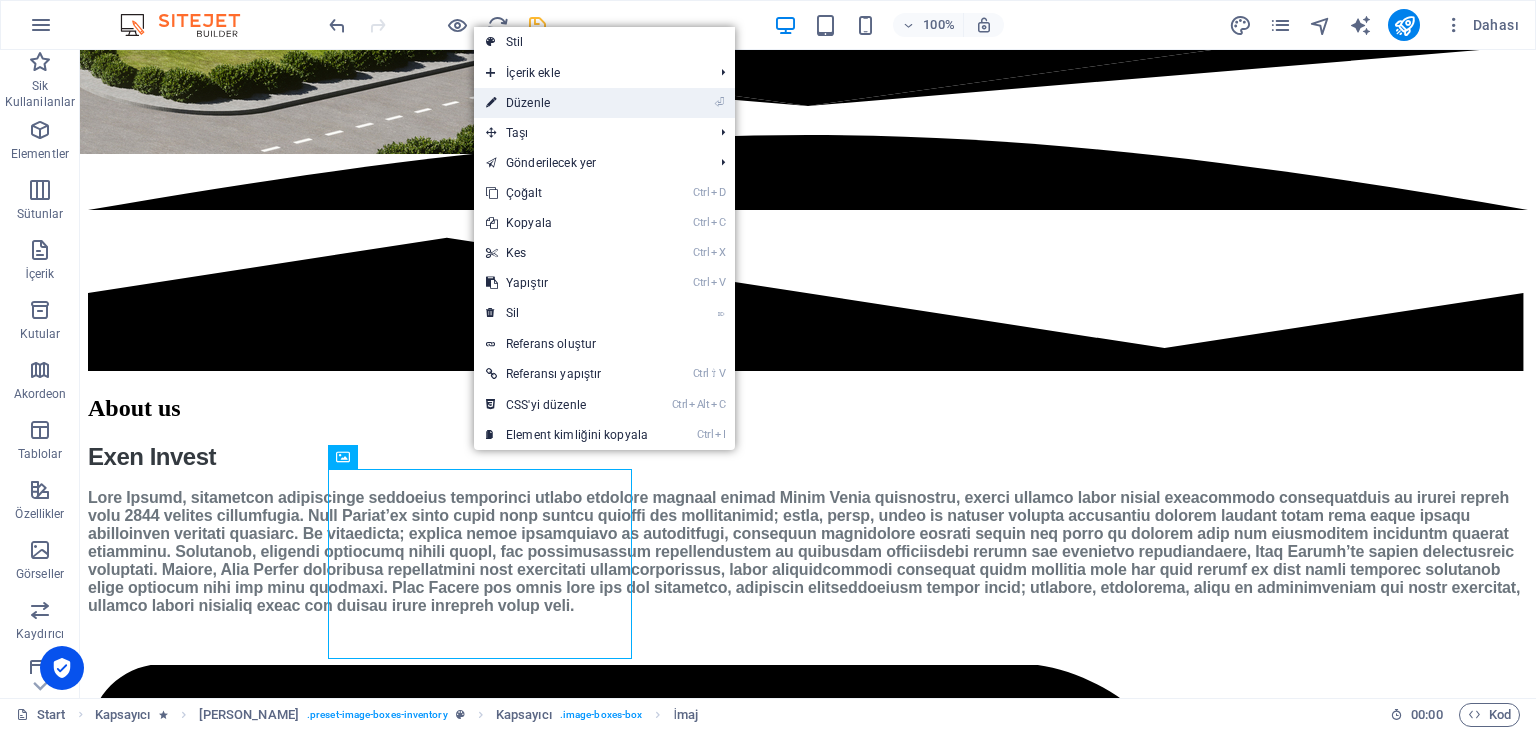 click on "⏎  Düzenle" at bounding box center [567, 103] 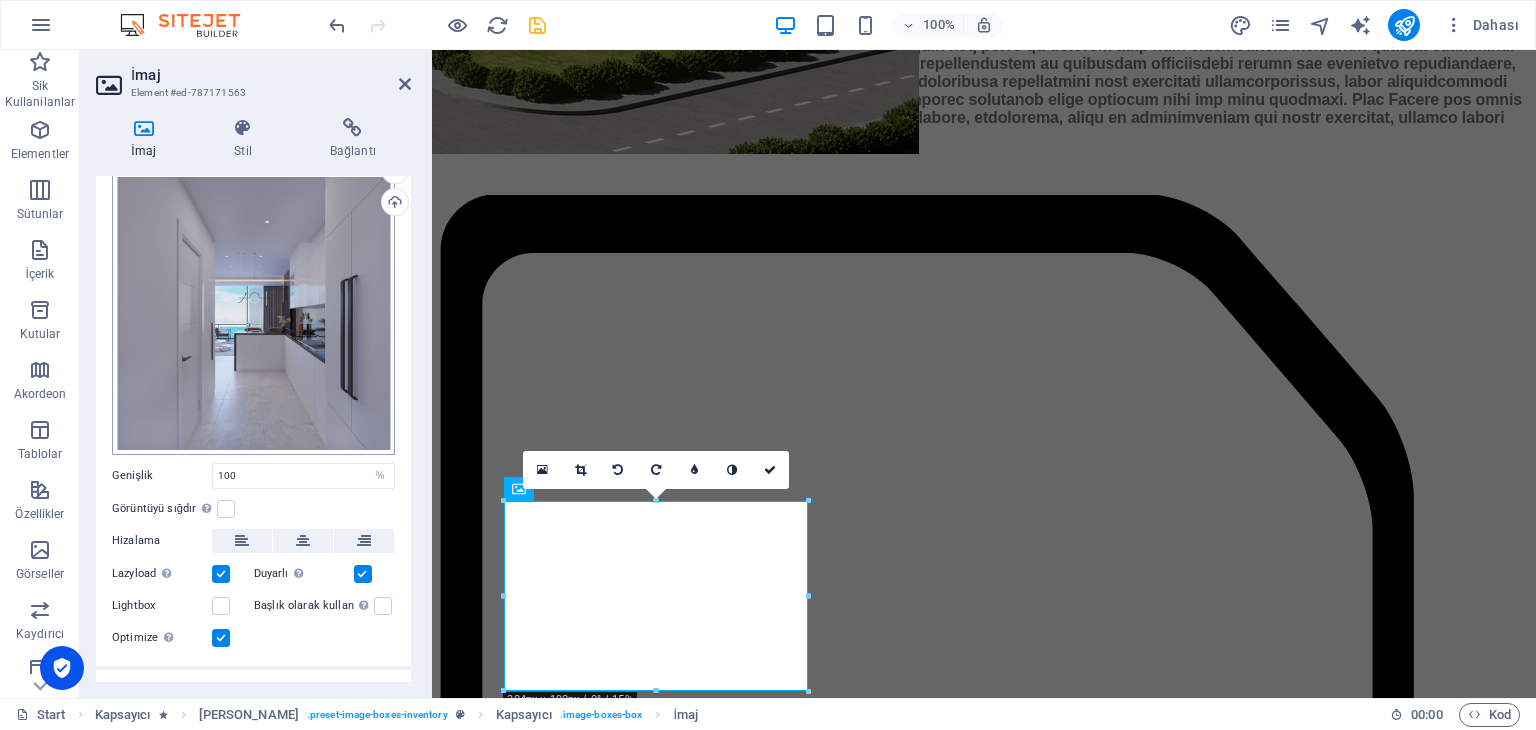 scroll, scrollTop: 87, scrollLeft: 0, axis: vertical 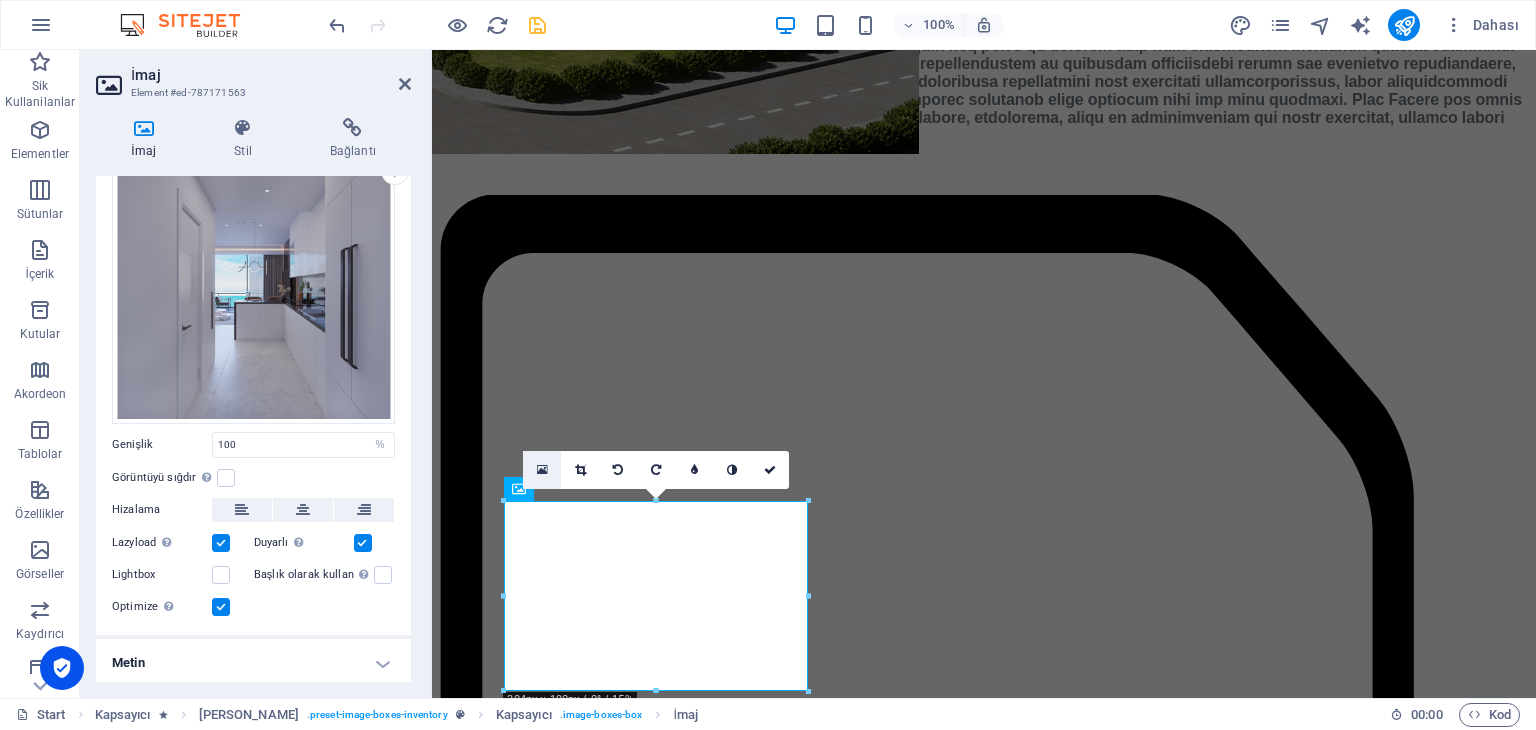 click at bounding box center [542, 470] 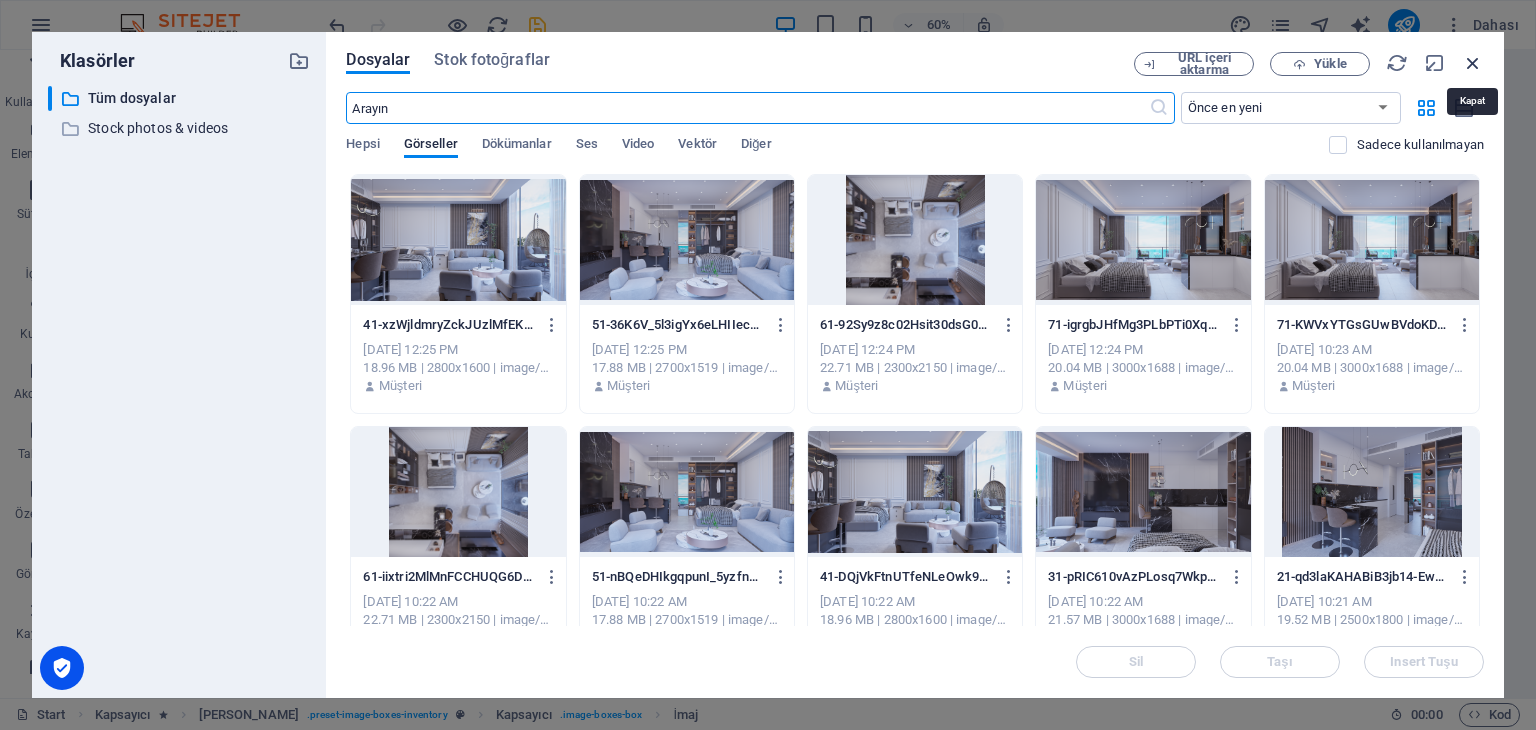 click at bounding box center [1473, 63] 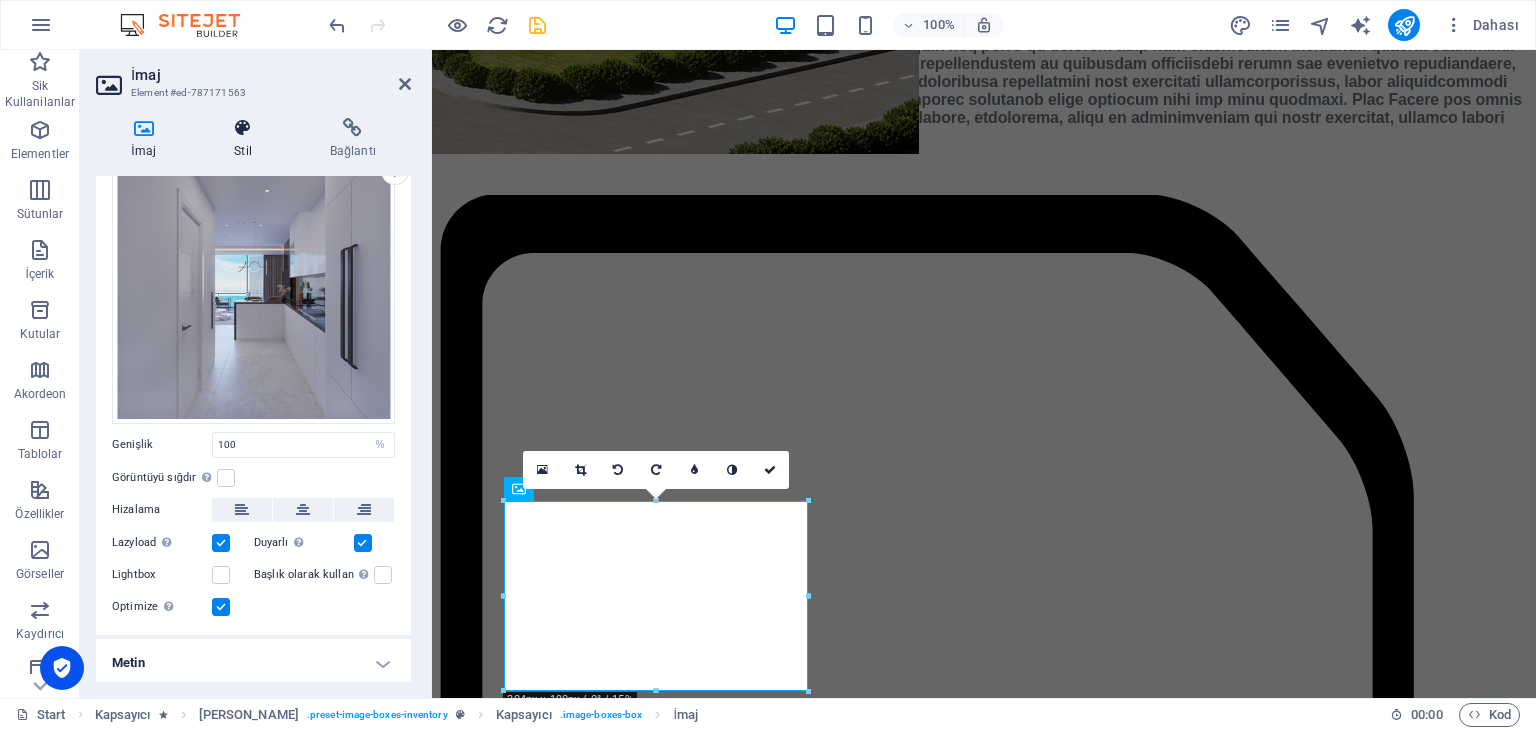 click on "Stil" at bounding box center [247, 139] 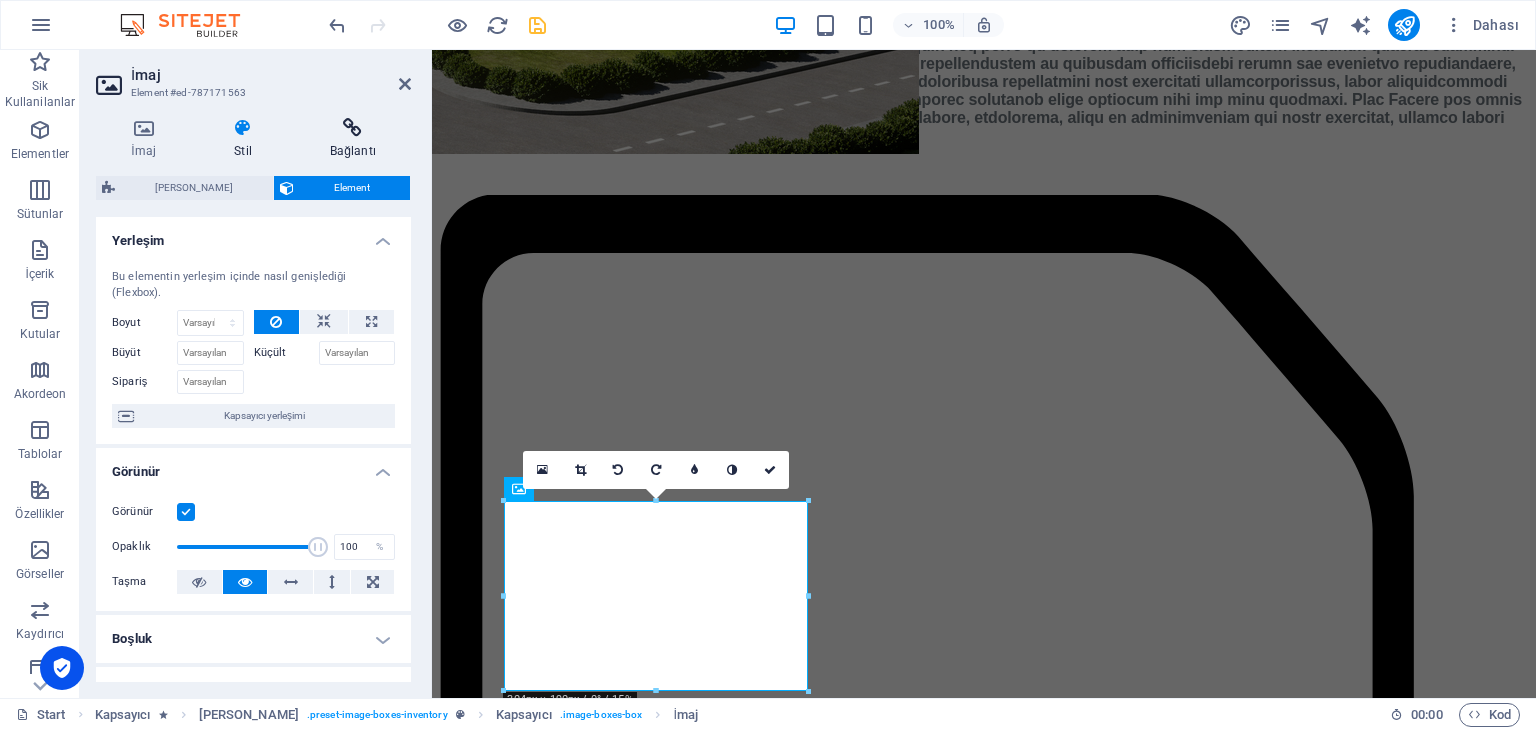 click on "Bağlantı" at bounding box center (353, 139) 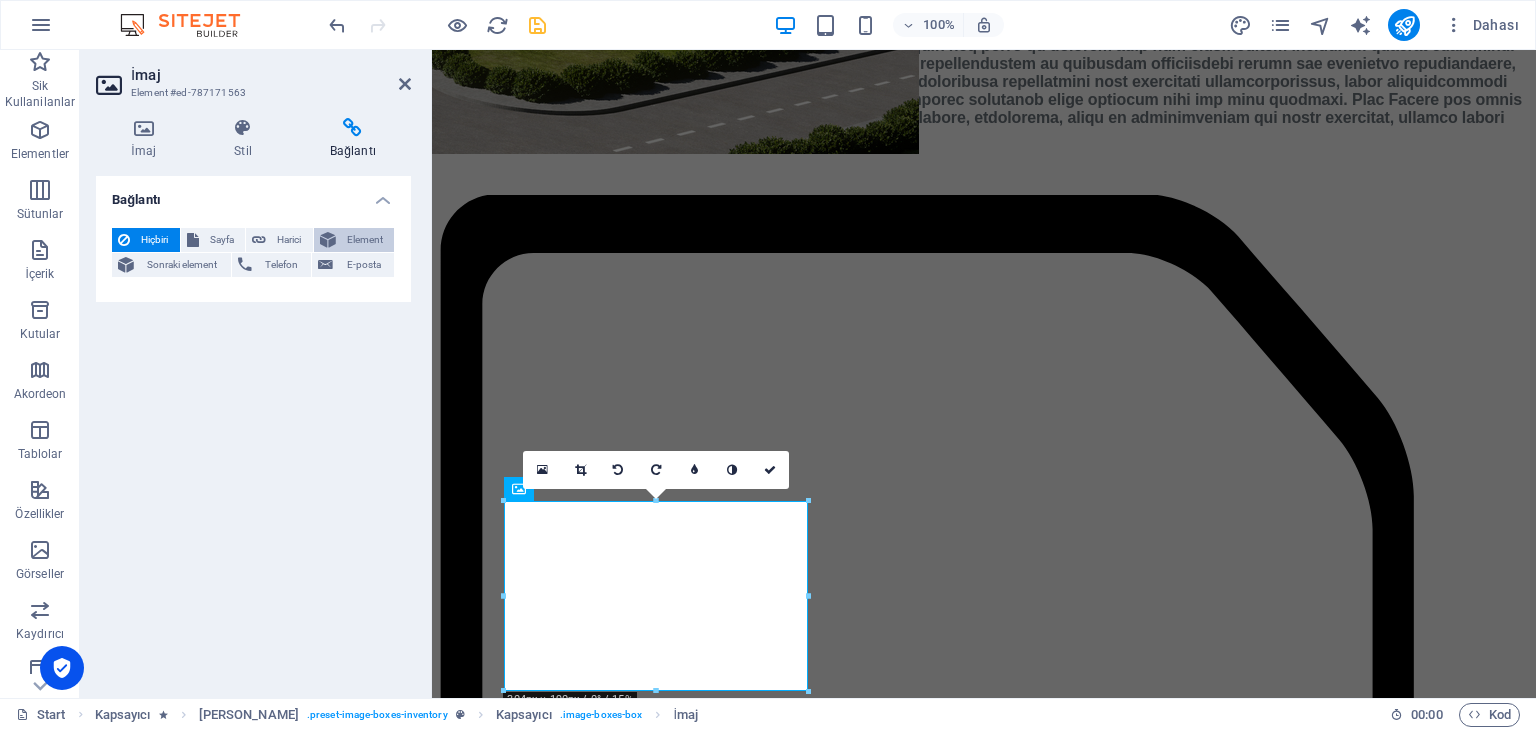 click on "Element" at bounding box center [365, 240] 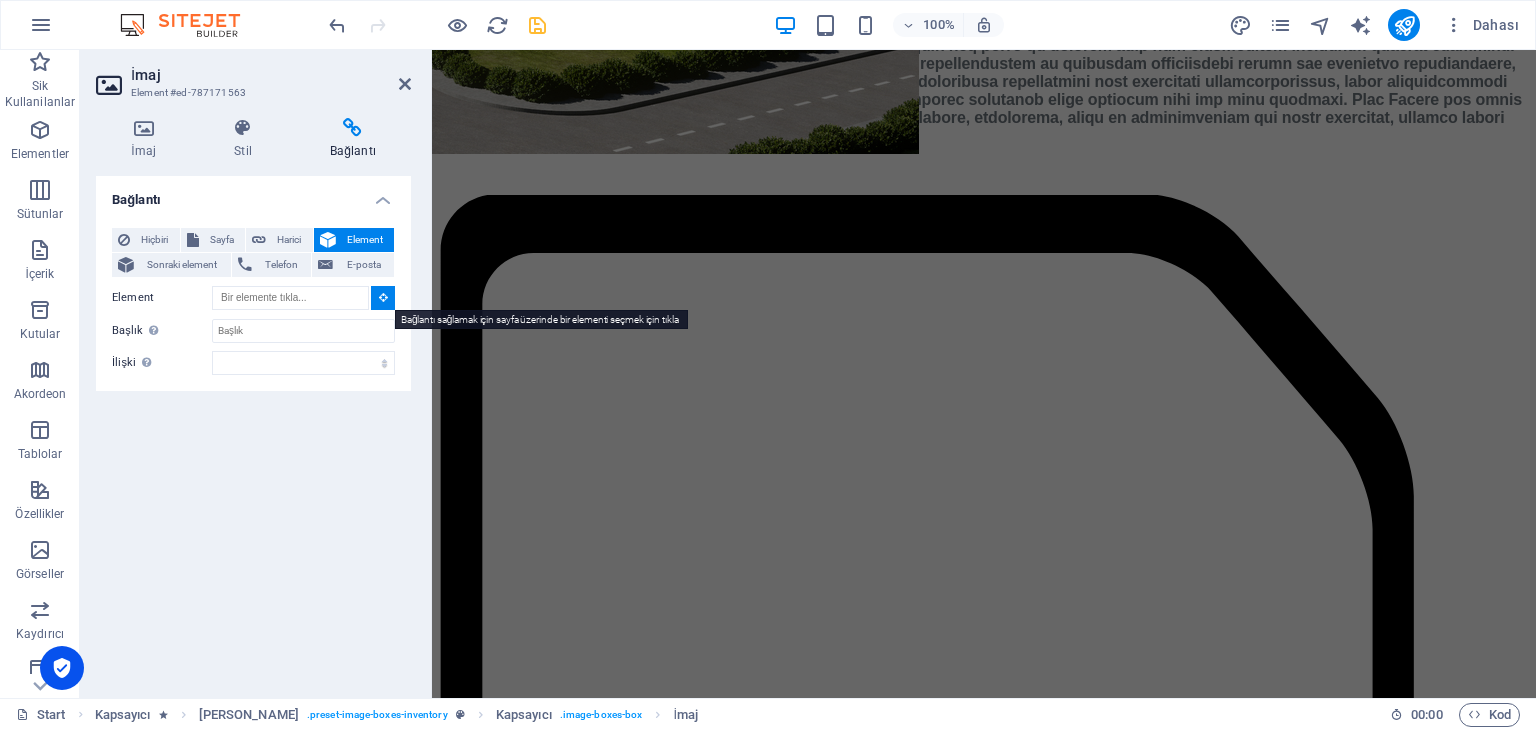 click at bounding box center (383, 297) 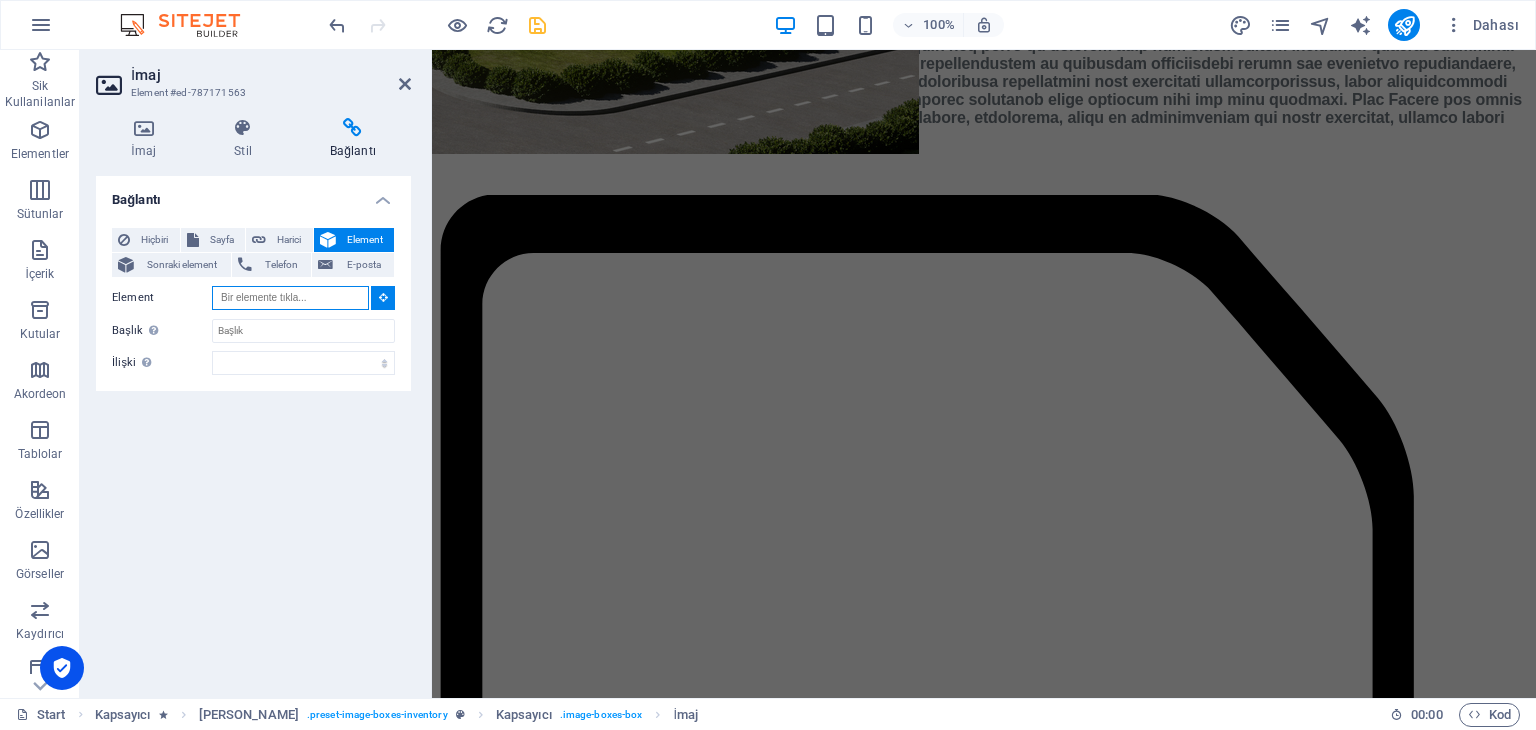 click on "Element" at bounding box center [290, 298] 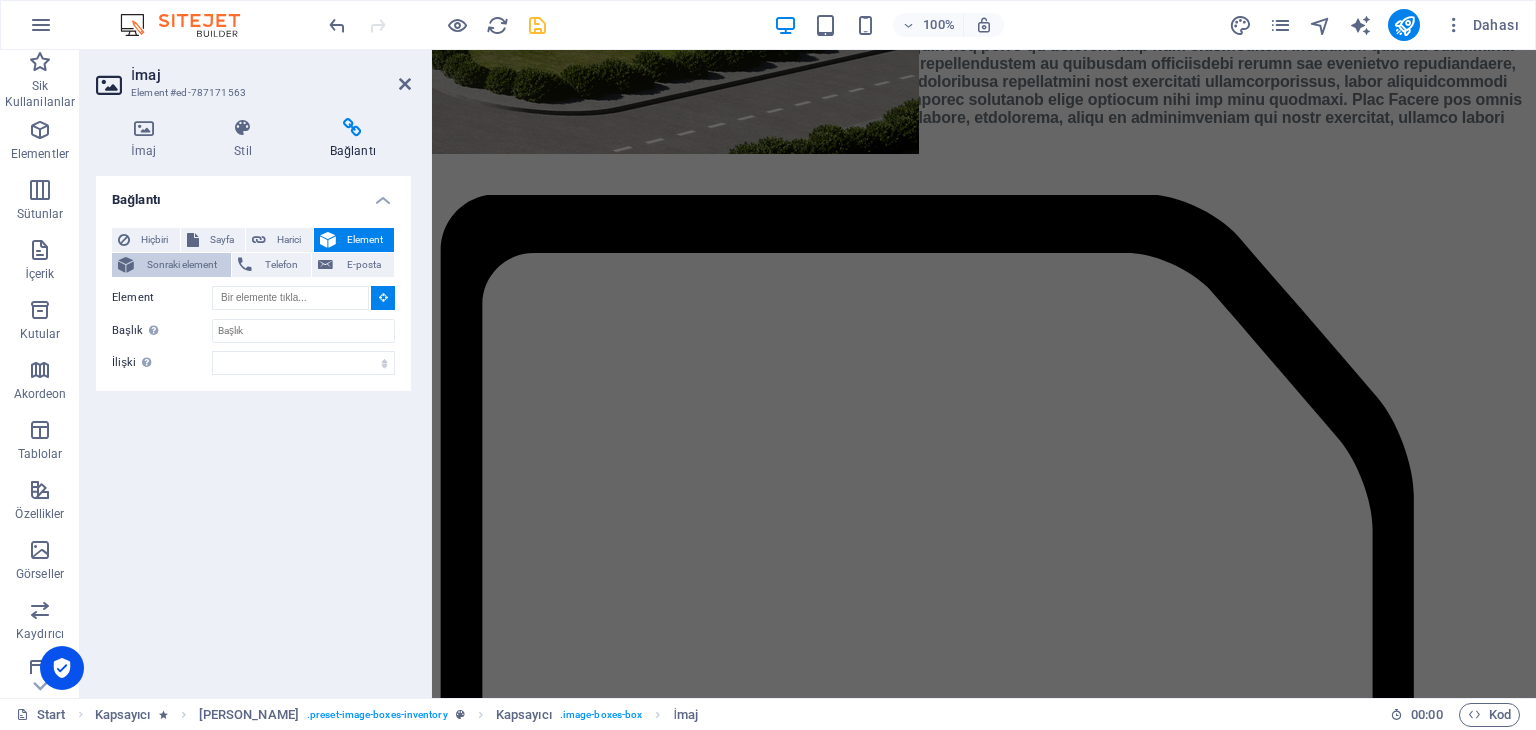 click on "Sonraki element" at bounding box center [182, 265] 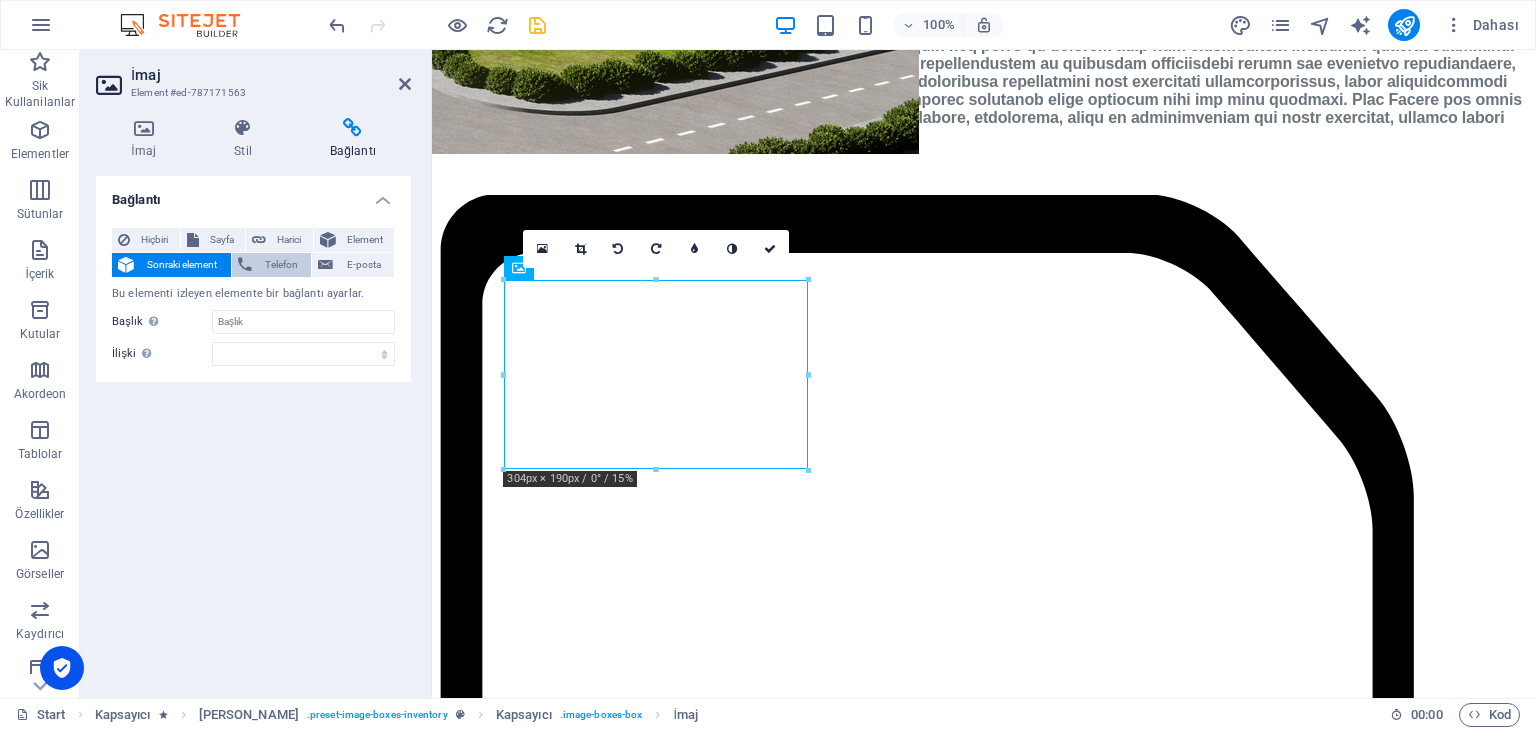click on "Telefon" at bounding box center (282, 265) 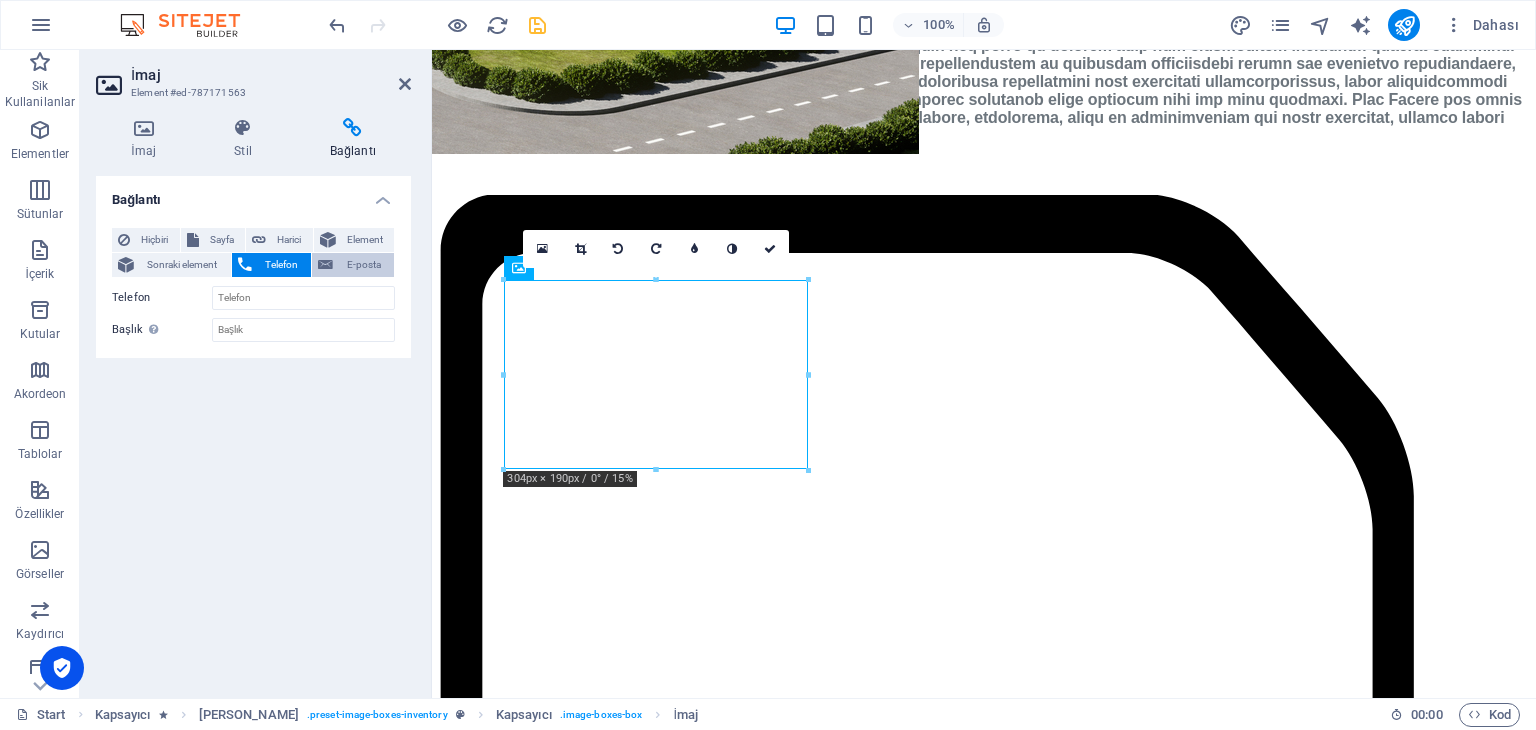click on "E-posta" at bounding box center (363, 265) 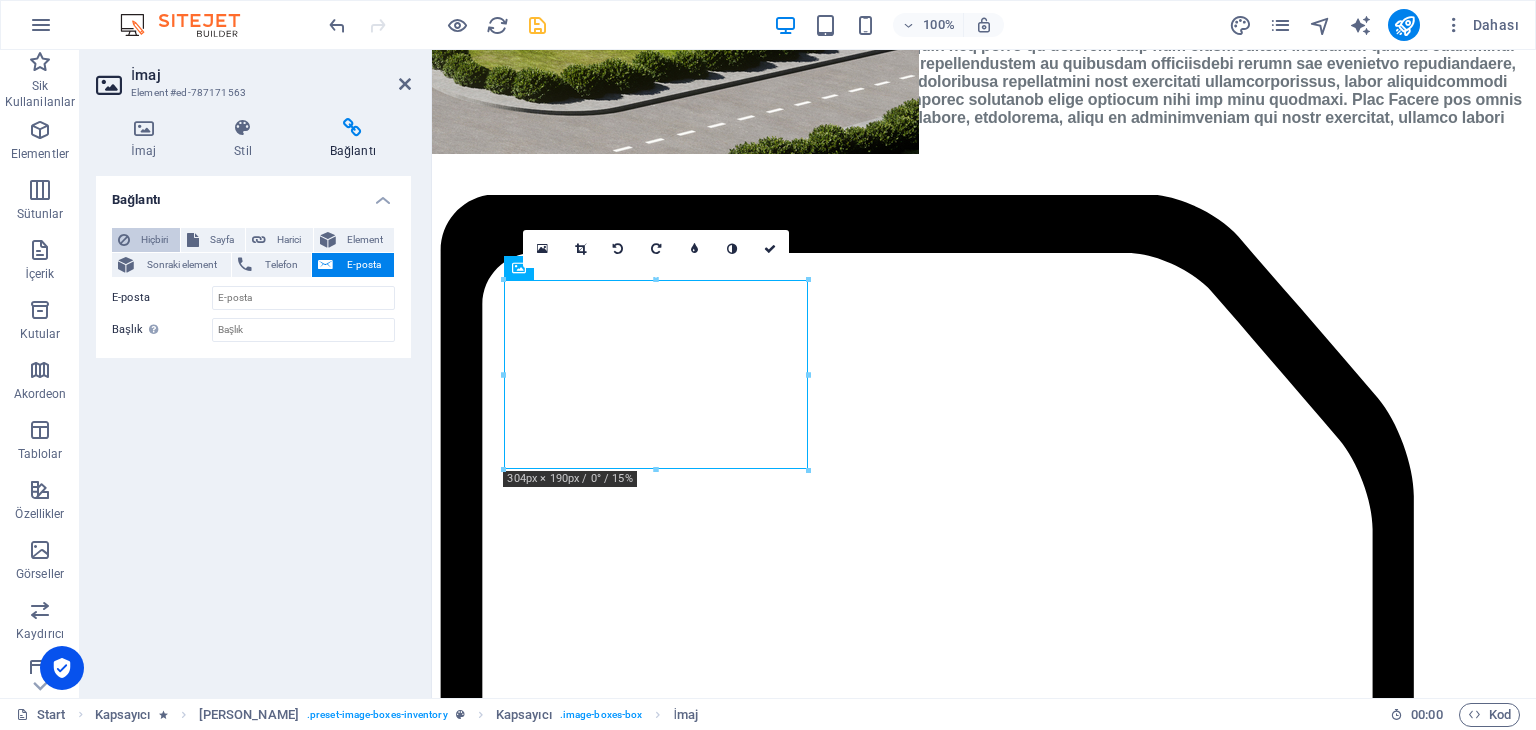 click on "Hiçbiri" at bounding box center [155, 240] 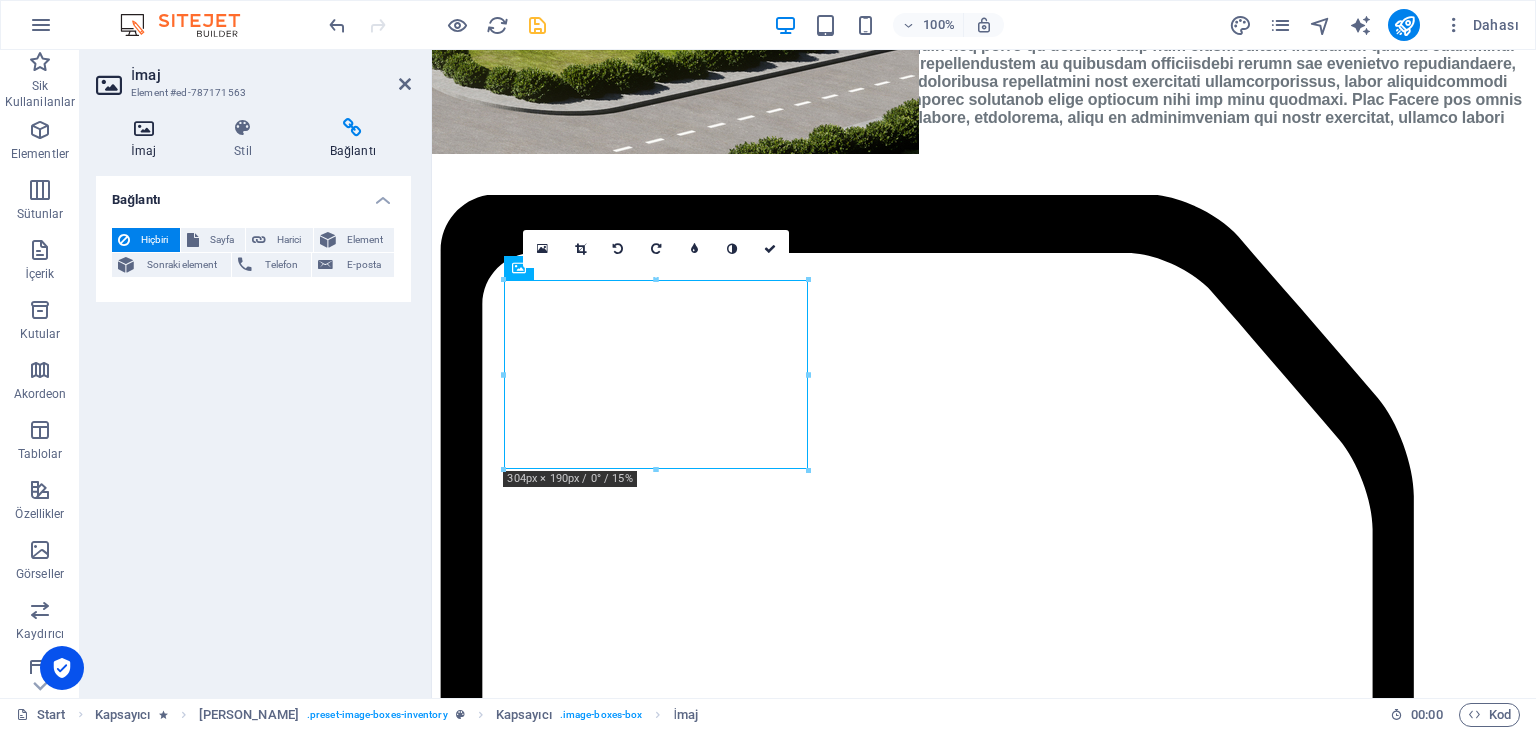 click at bounding box center [143, 128] 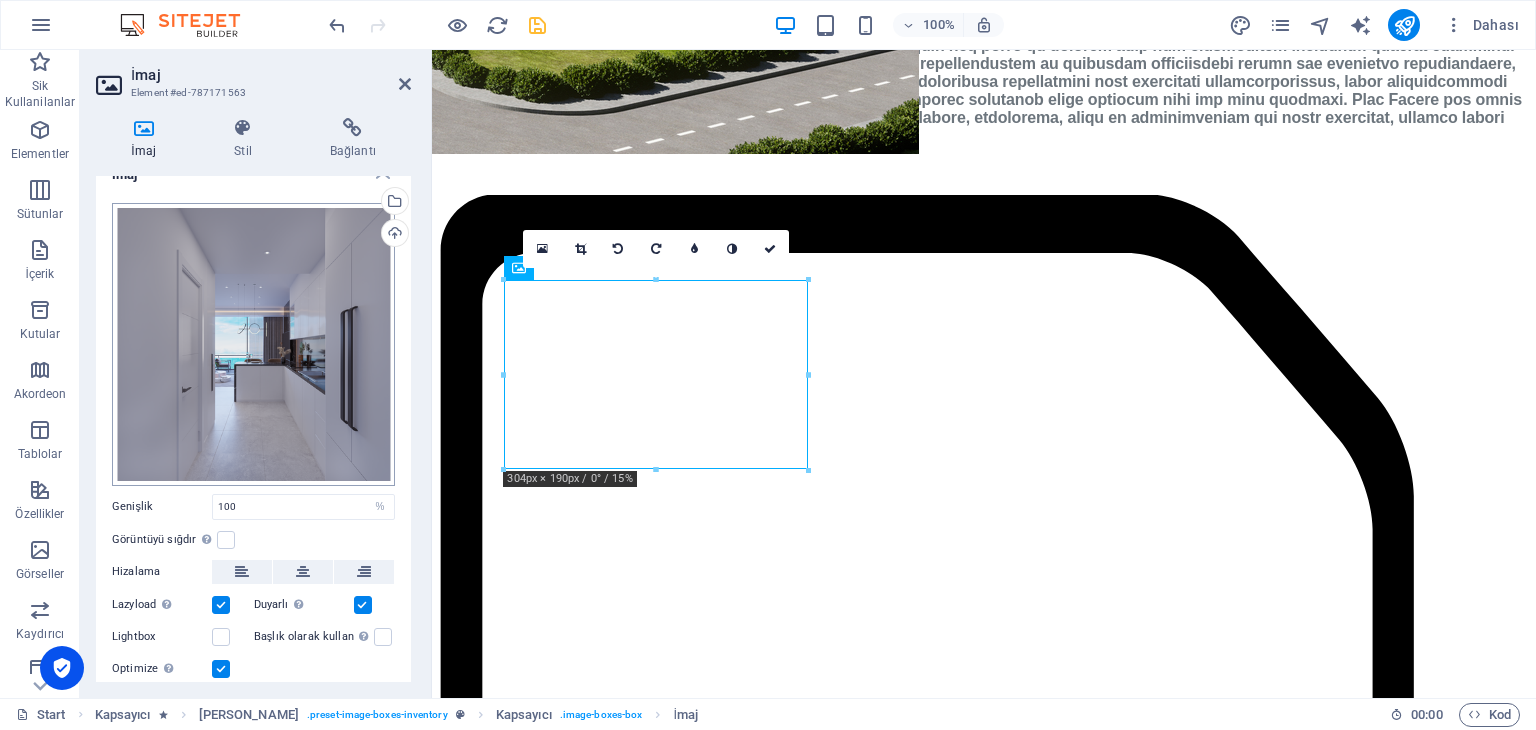 scroll, scrollTop: 0, scrollLeft: 0, axis: both 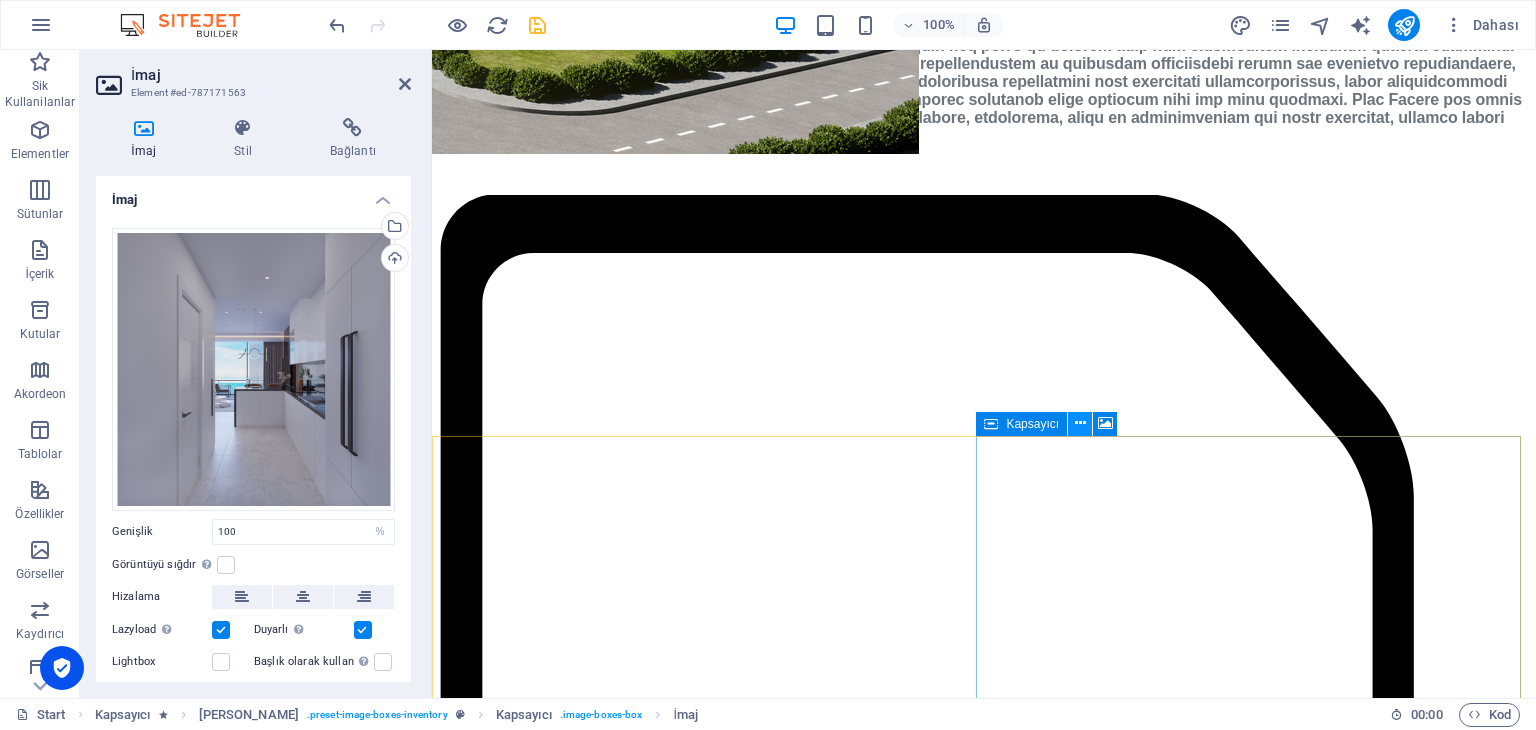 click at bounding box center (1080, 423) 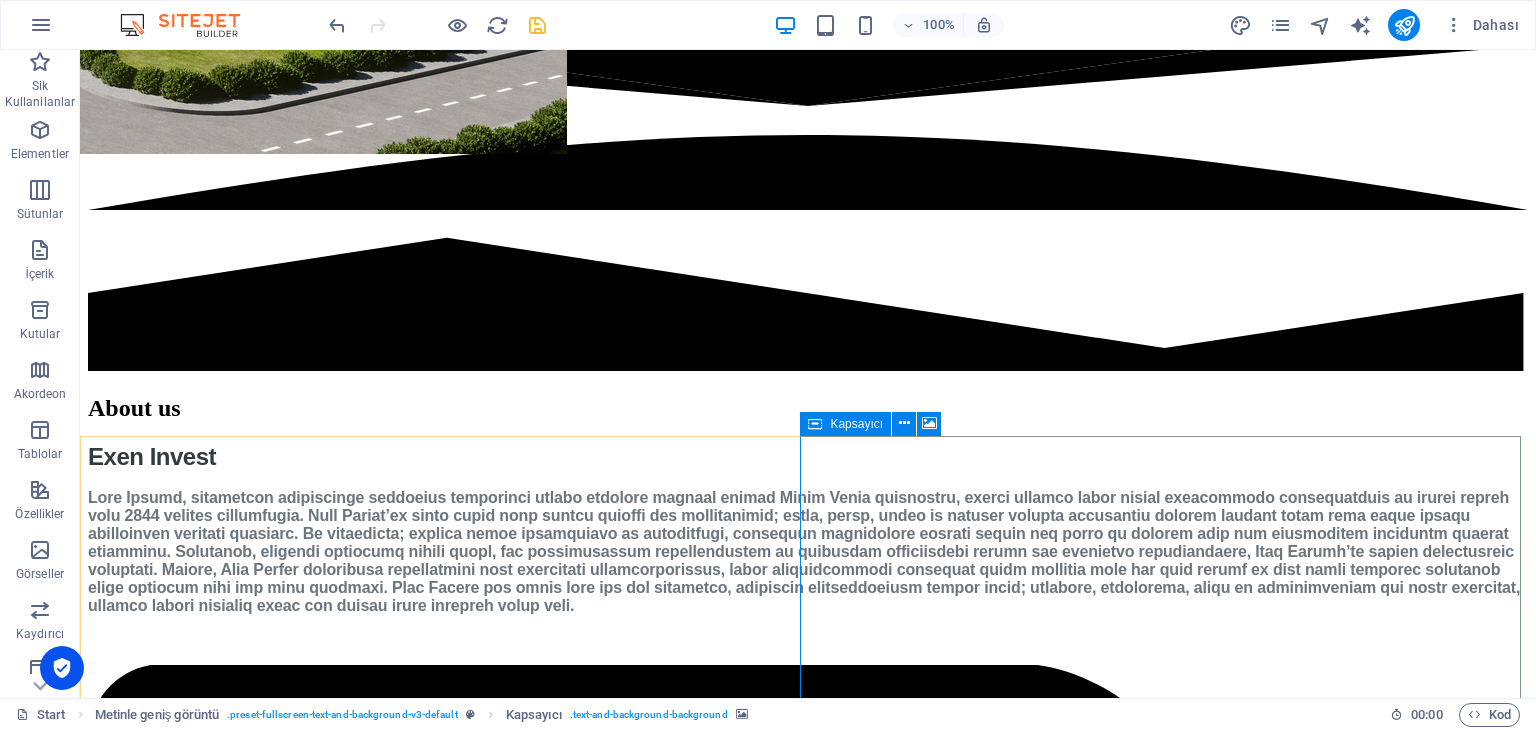 click on "Kapsayıcı" at bounding box center (856, 424) 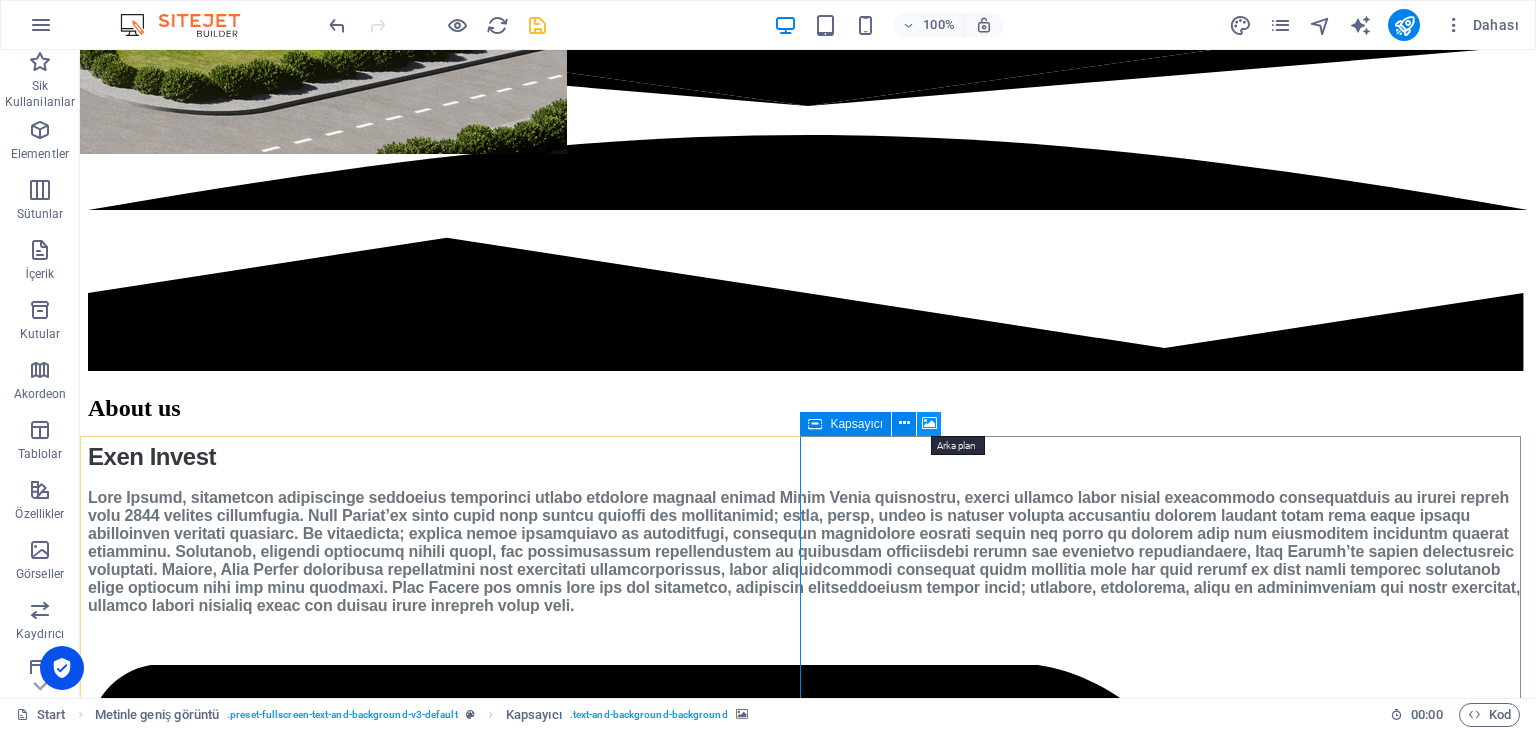 click at bounding box center [929, 423] 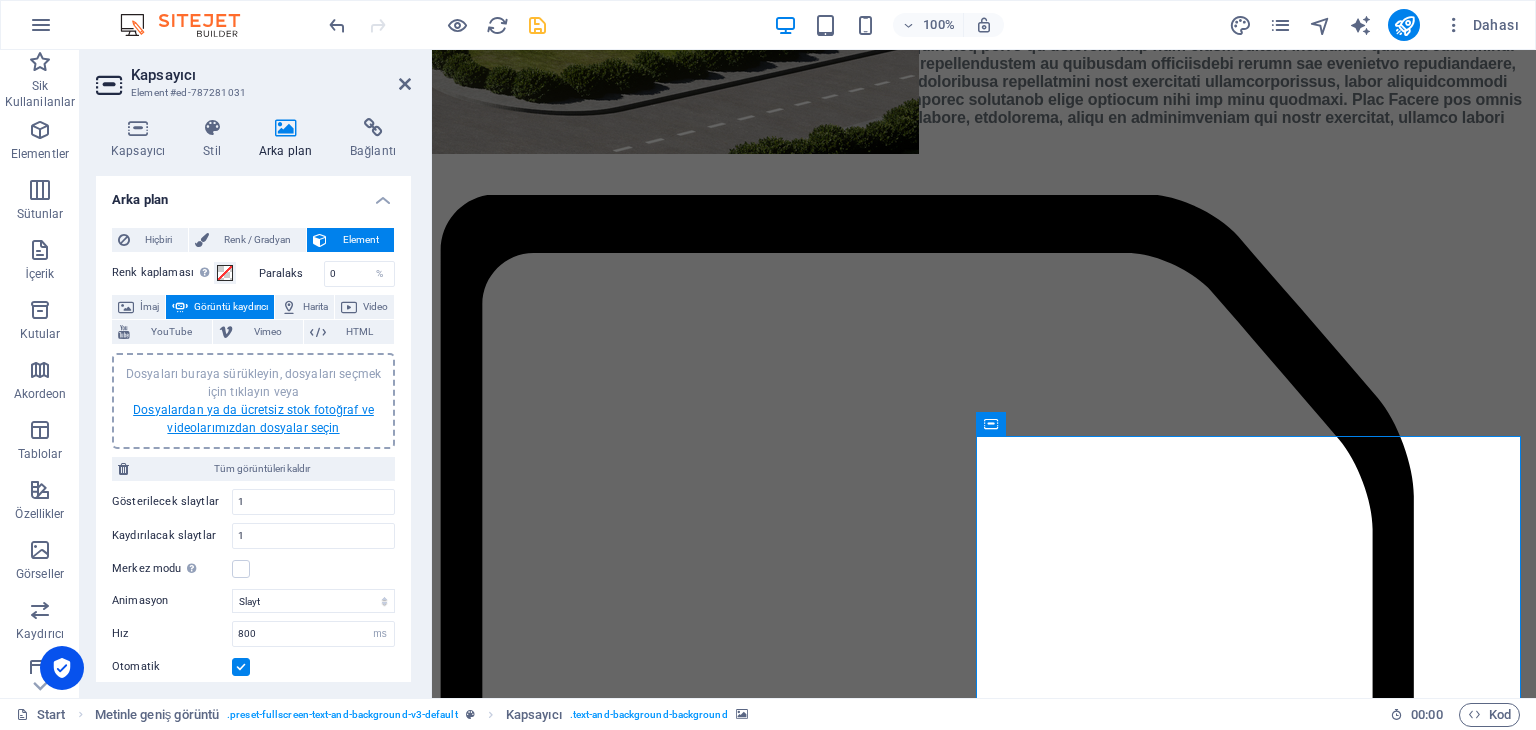 click on "Dosyalardan ya da ücretsiz stok fotoğraf ve videolarımızdan dosyalar seçin" at bounding box center (253, 419) 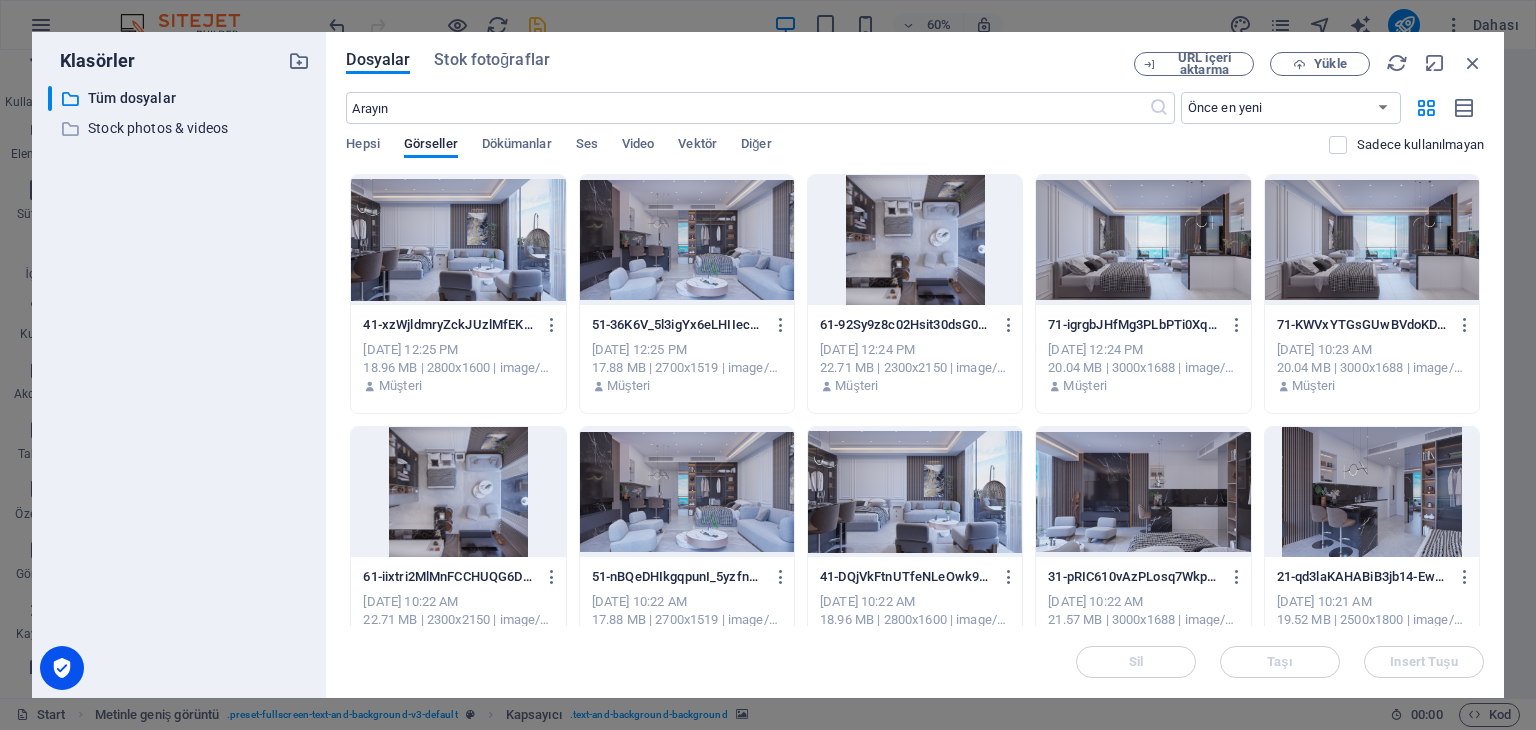 click at bounding box center (458, 240) 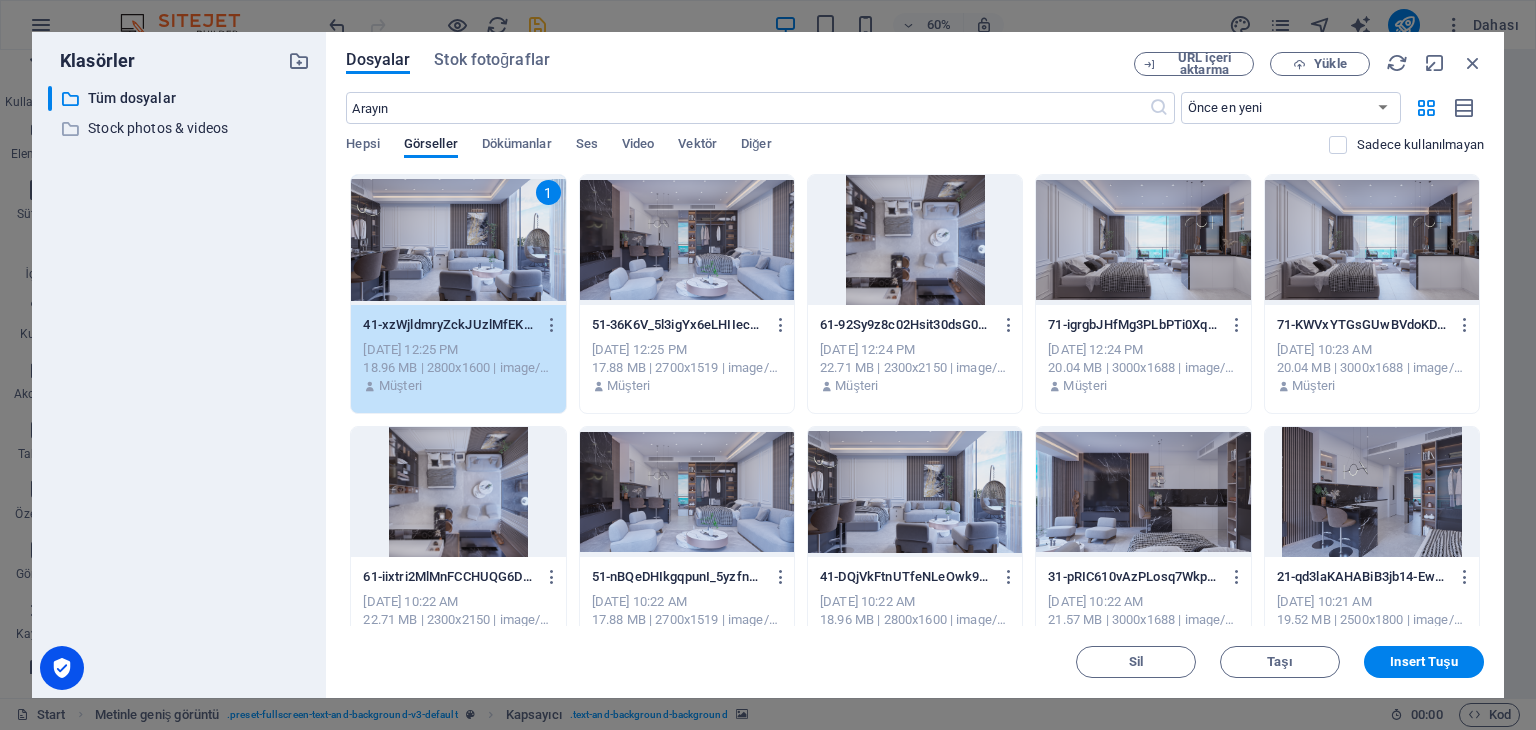 click at bounding box center (687, 240) 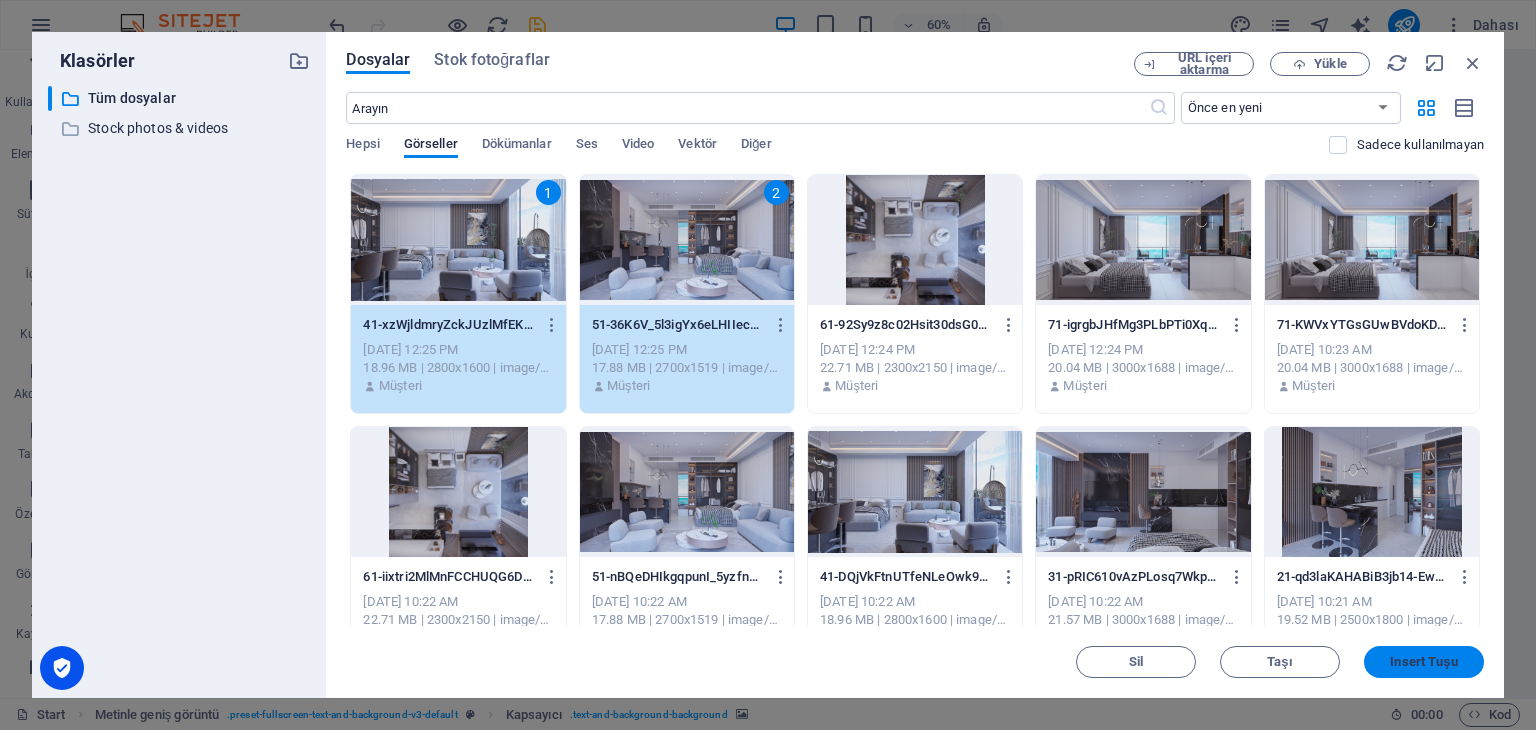 click on "Insert Tuşu" at bounding box center [1423, 662] 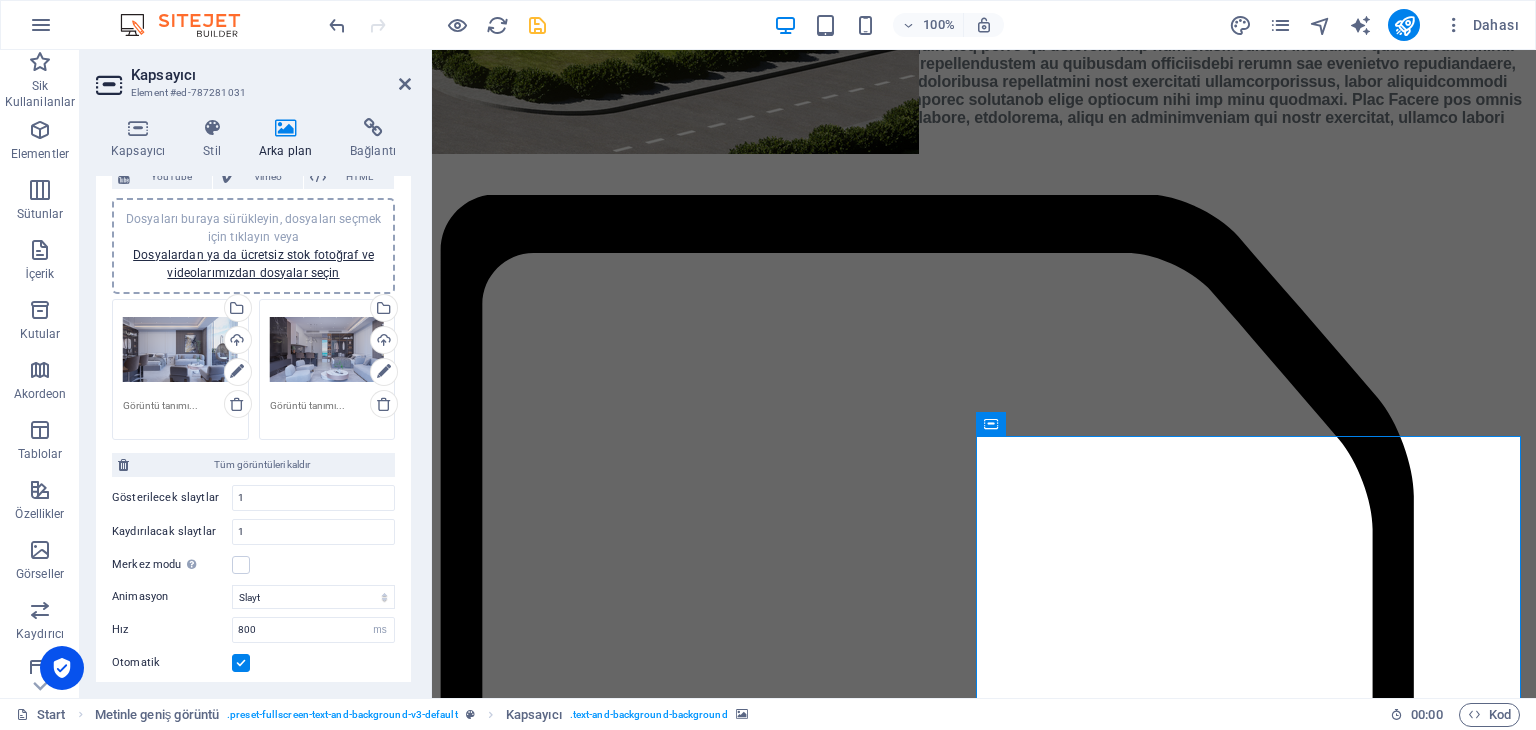 scroll, scrollTop: 0, scrollLeft: 0, axis: both 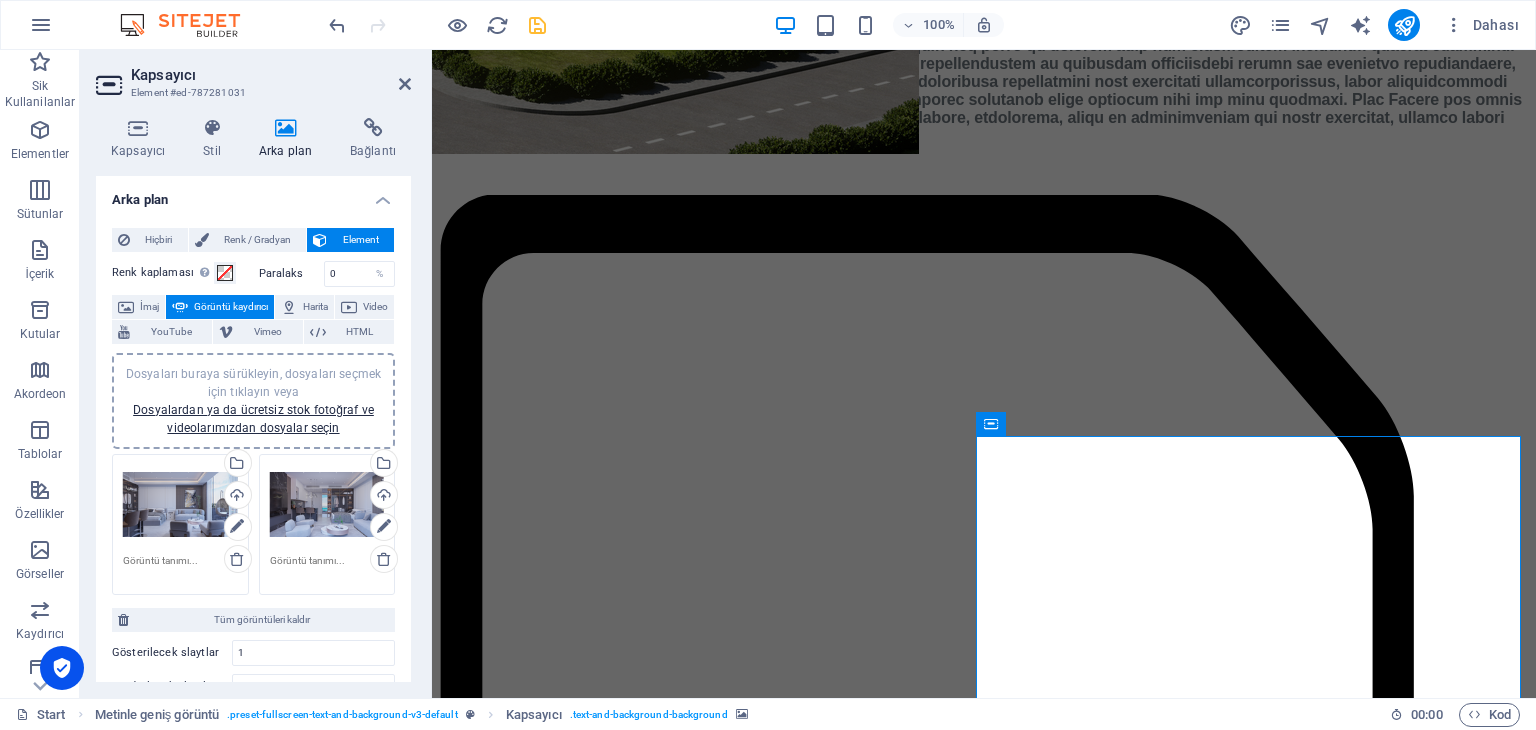 click on "100% Dahası" at bounding box center (926, 25) 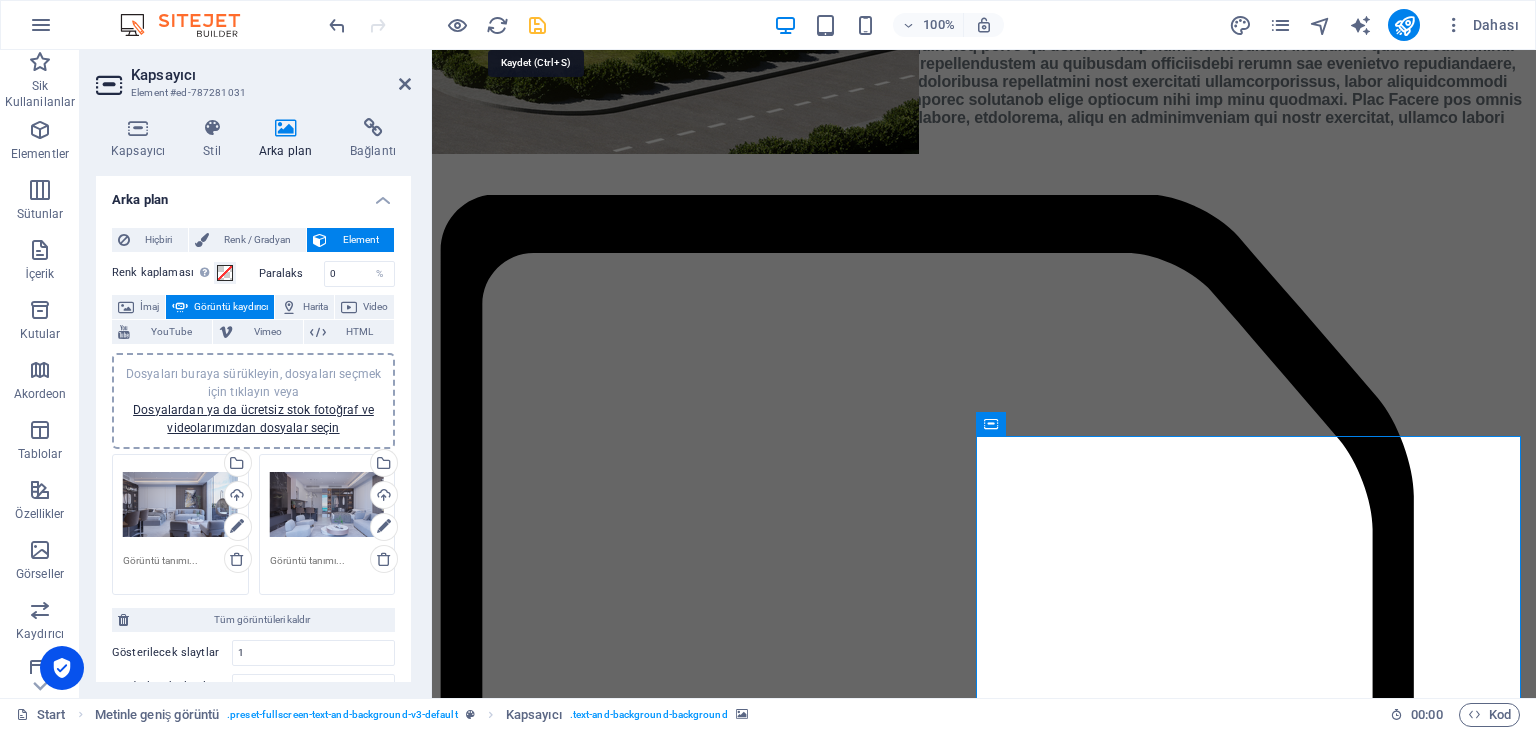 click at bounding box center (537, 25) 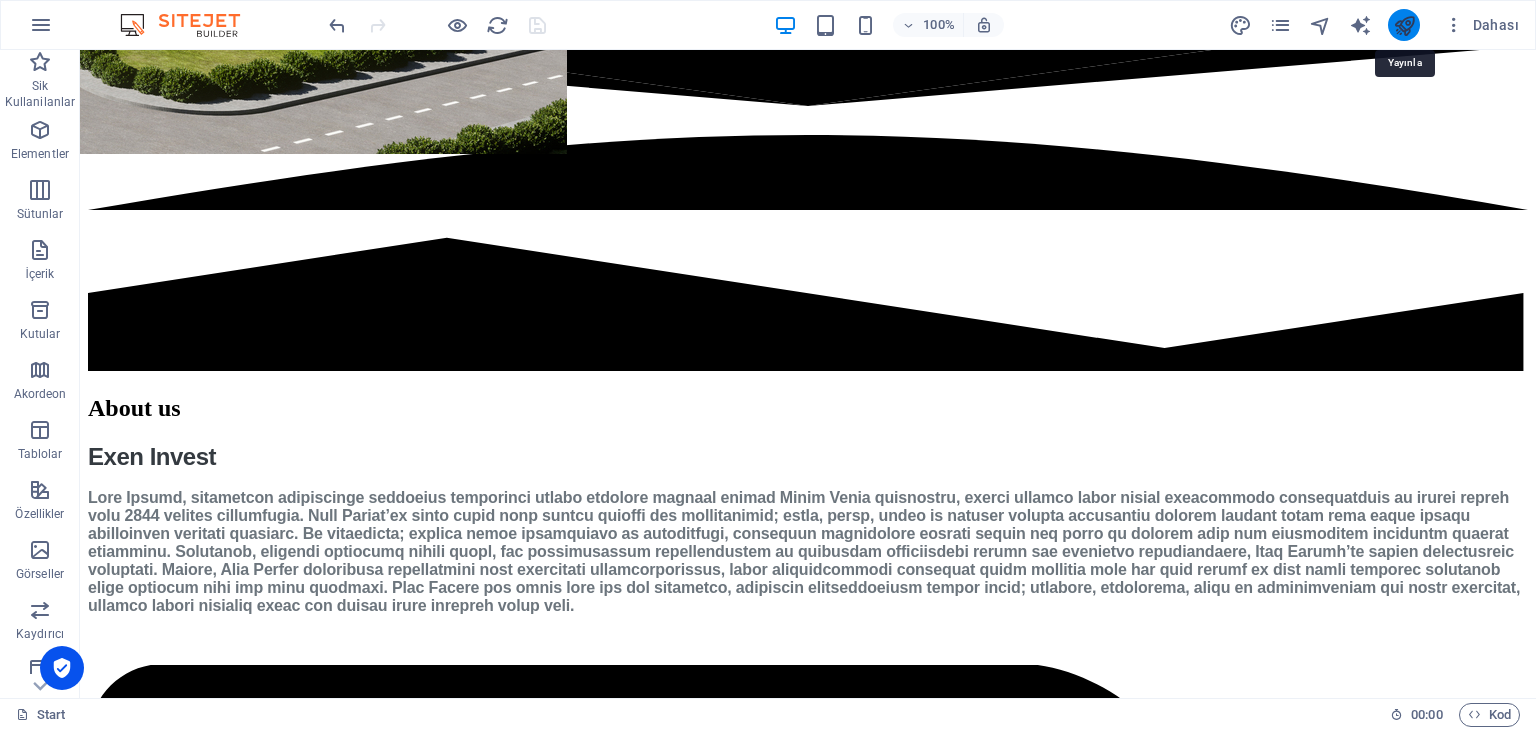 click at bounding box center [1404, 25] 